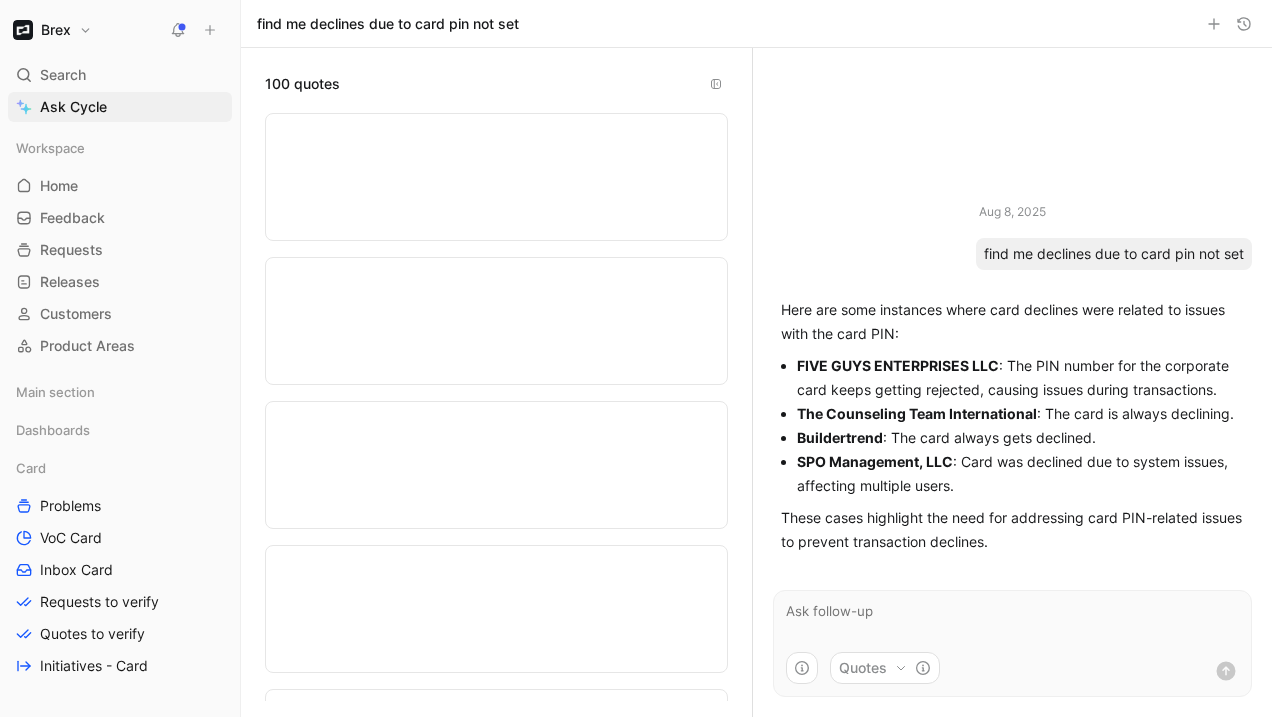 scroll, scrollTop: 0, scrollLeft: 0, axis: both 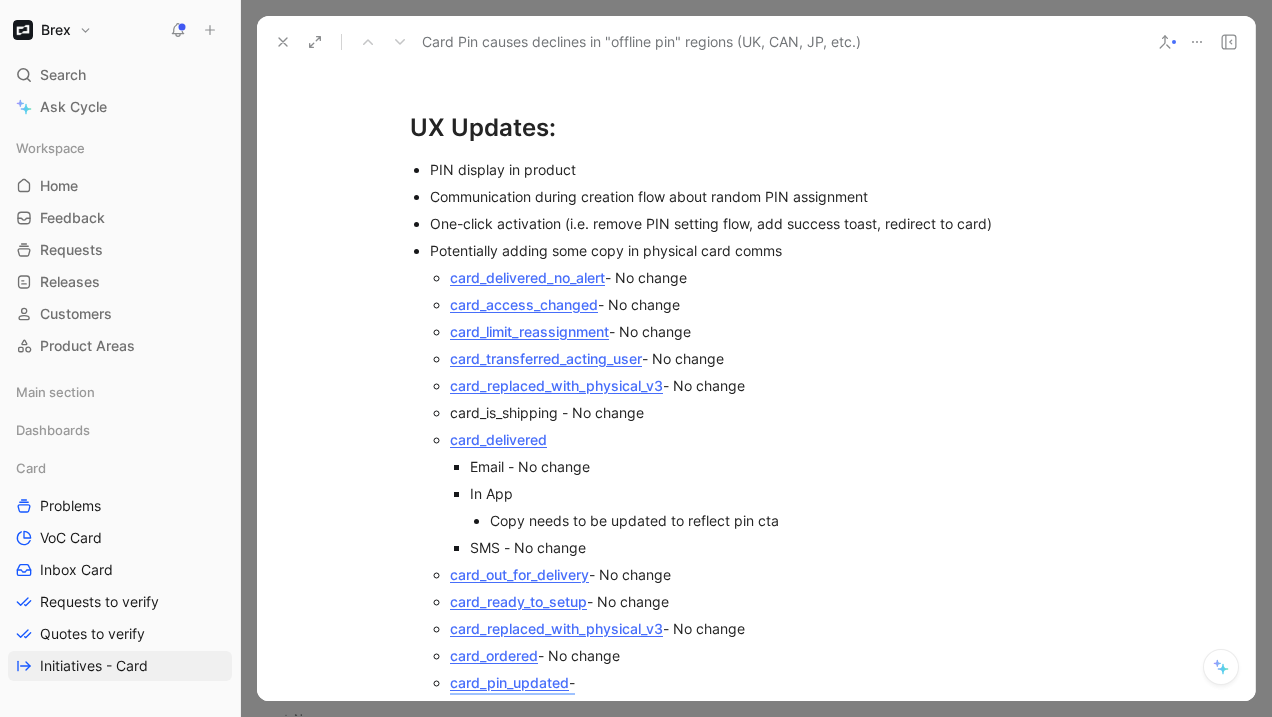 click on "PIN display in product" at bounding box center (766, 169) 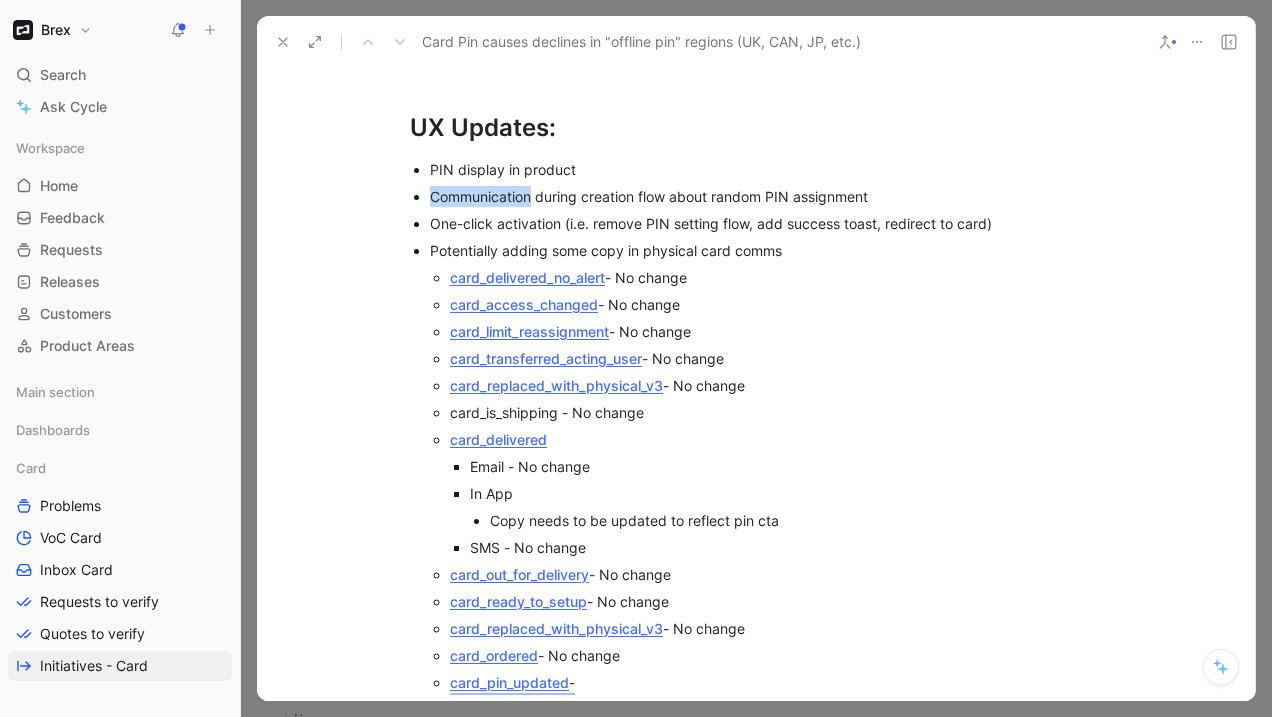 click on "Communication during creation flow about random PIN assignment" at bounding box center [766, 196] 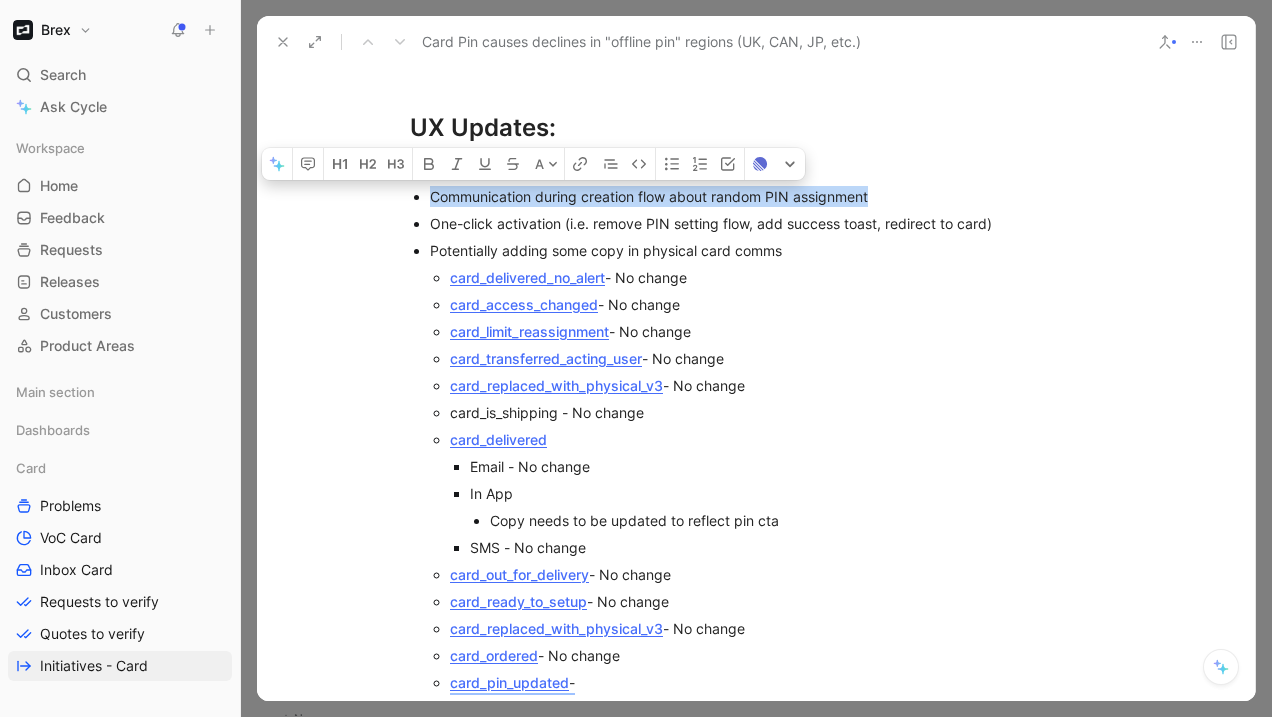 click on "Communication during creation flow about random PIN assignment" at bounding box center [766, 196] 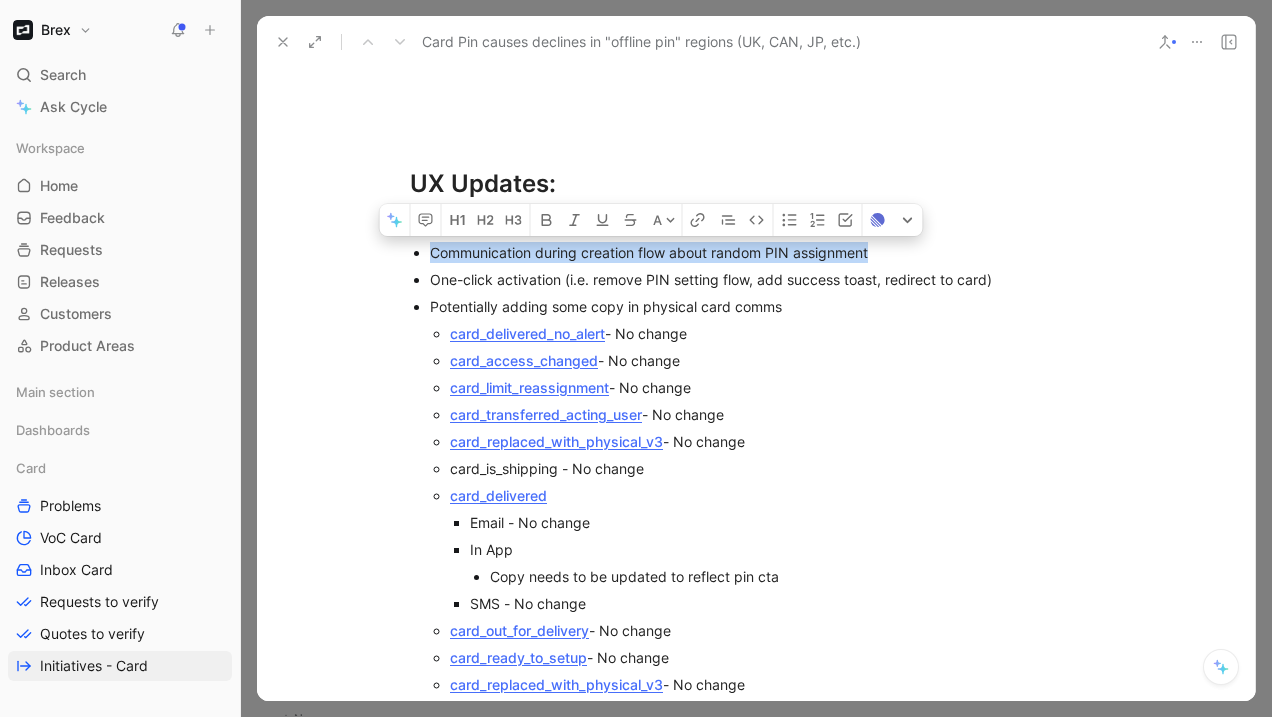 scroll, scrollTop: 8353, scrollLeft: 0, axis: vertical 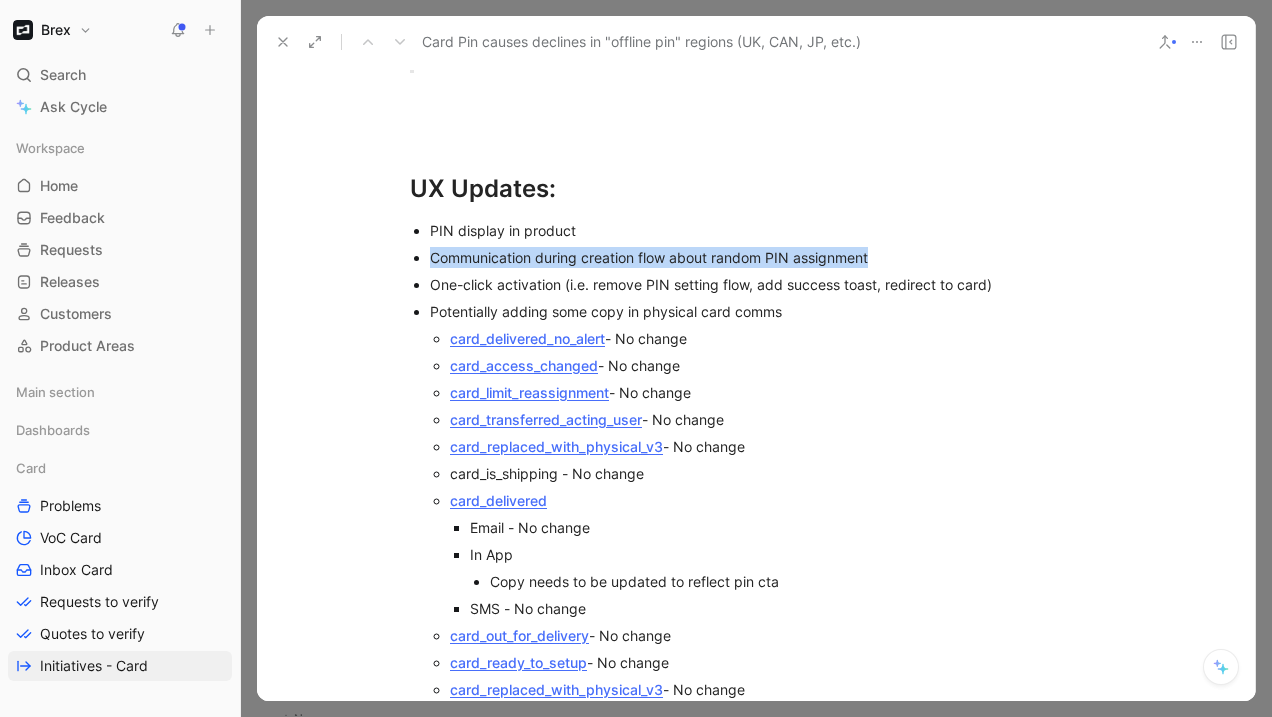 click on "One-click activation (i.e. remove PIN setting flow, add success toast, redirect to card)" at bounding box center [766, 284] 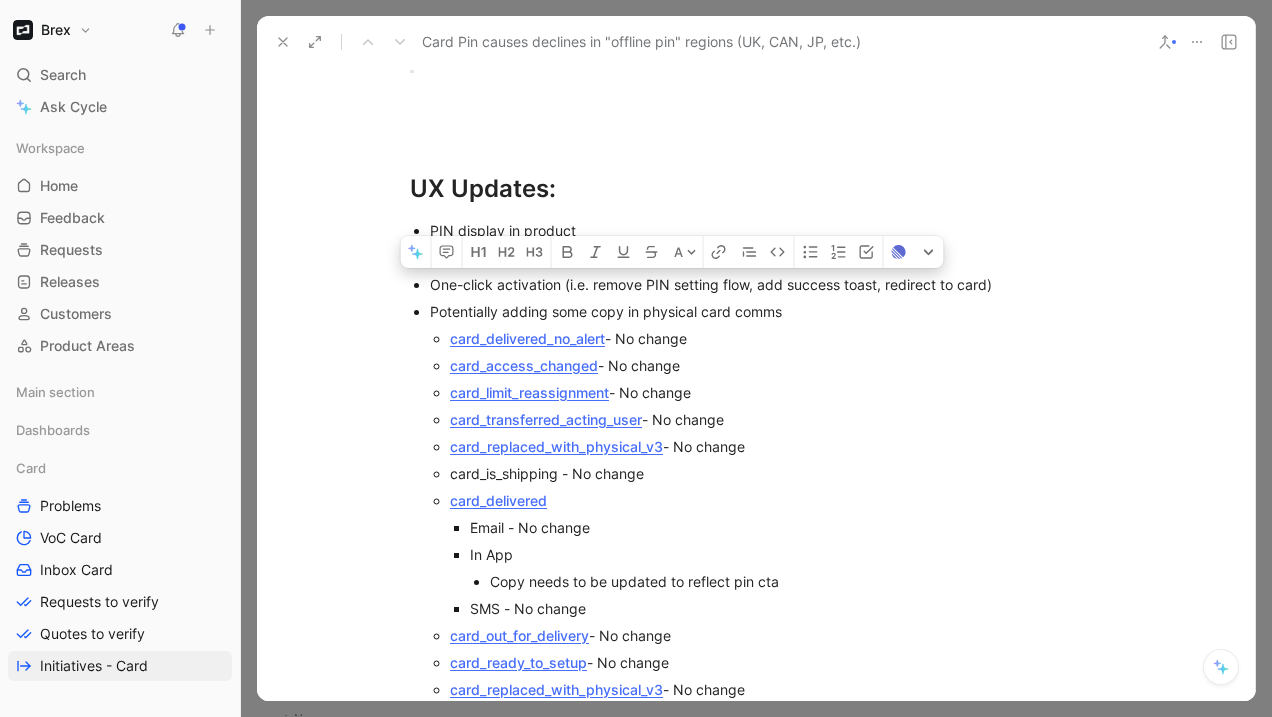 click on "One-click activation (i.e. remove PIN setting flow, add success toast, redirect to card)" at bounding box center [766, 284] 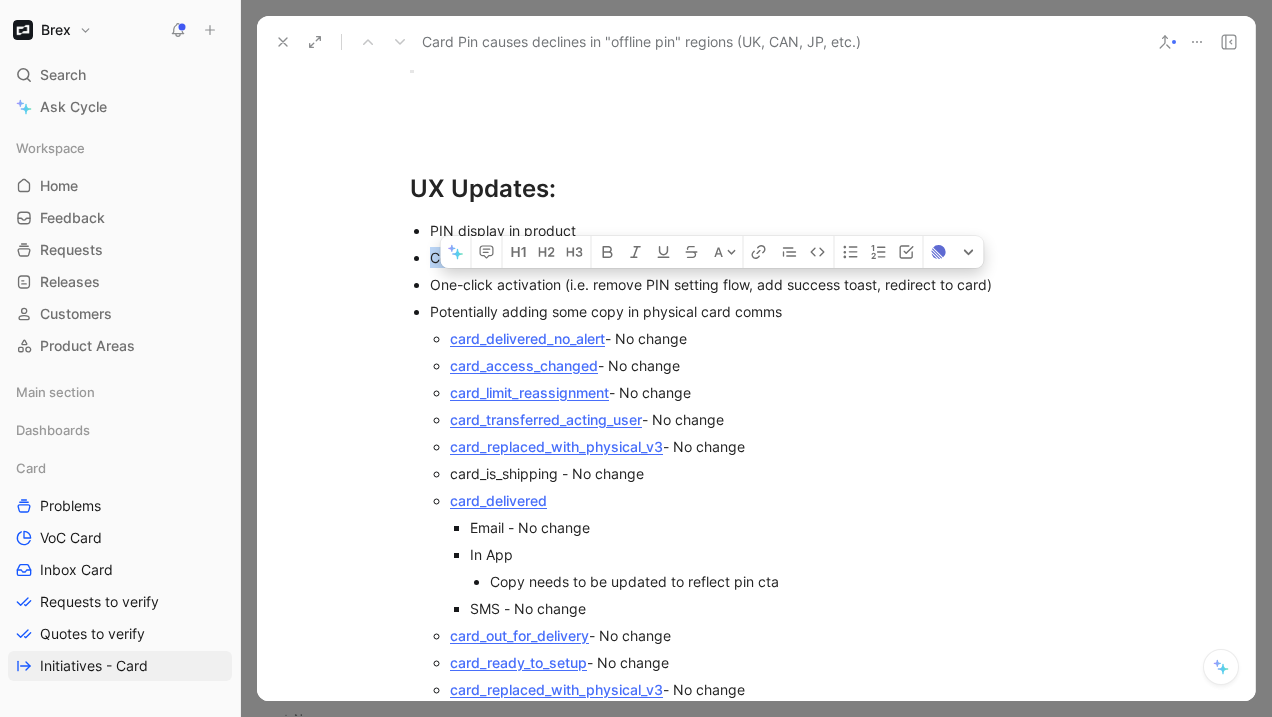 click on "One-click activation (i.e. remove PIN setting flow, add success toast, redirect to card)" at bounding box center (766, 284) 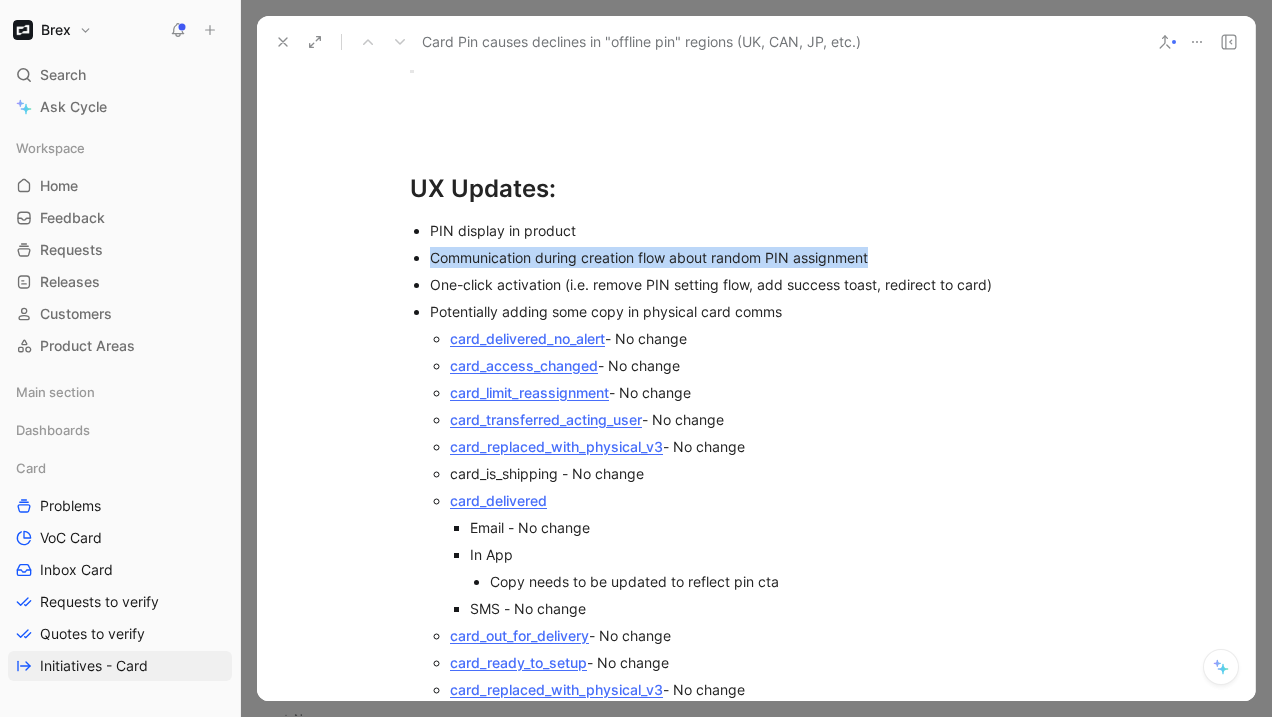 click on "One-click activation (i.e. remove PIN setting flow, add success toast, redirect to card)" at bounding box center (766, 284) 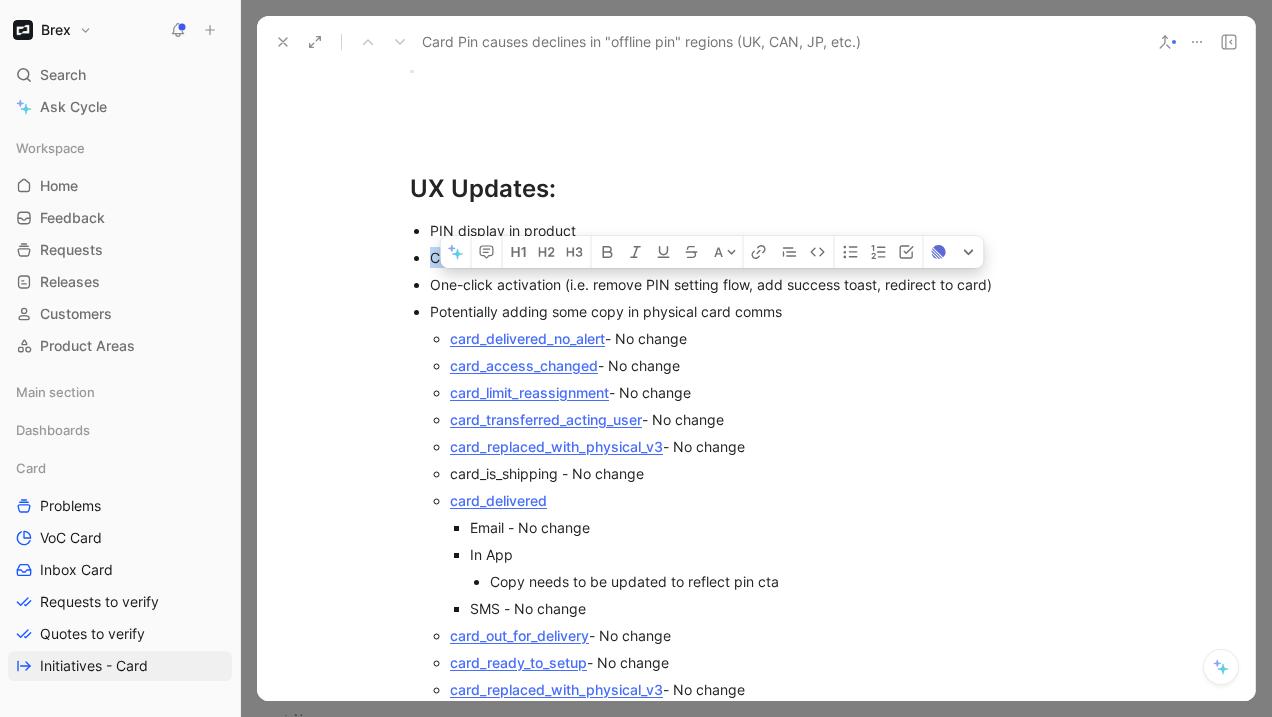 click on "One-click activation (i.e. remove PIN setting flow, add success toast, redirect to card)" at bounding box center [766, 284] 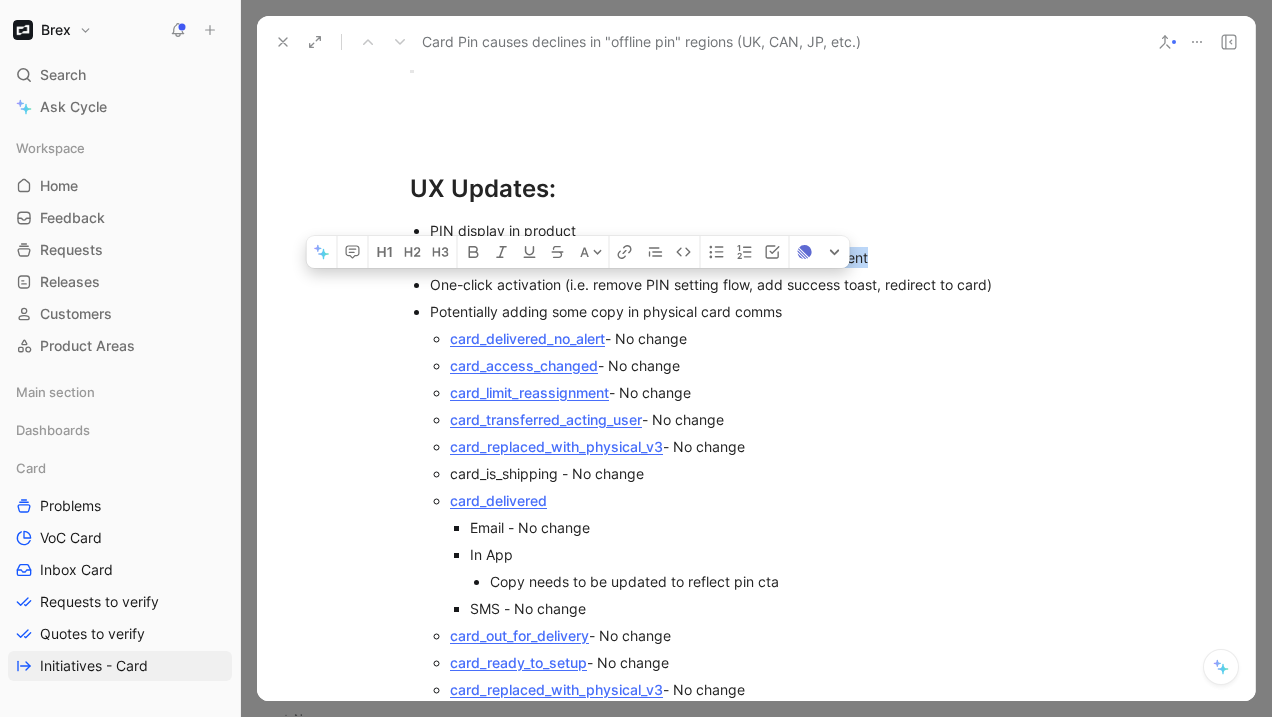 drag, startPoint x: 595, startPoint y: 240, endPoint x: 561, endPoint y: 240, distance: 34 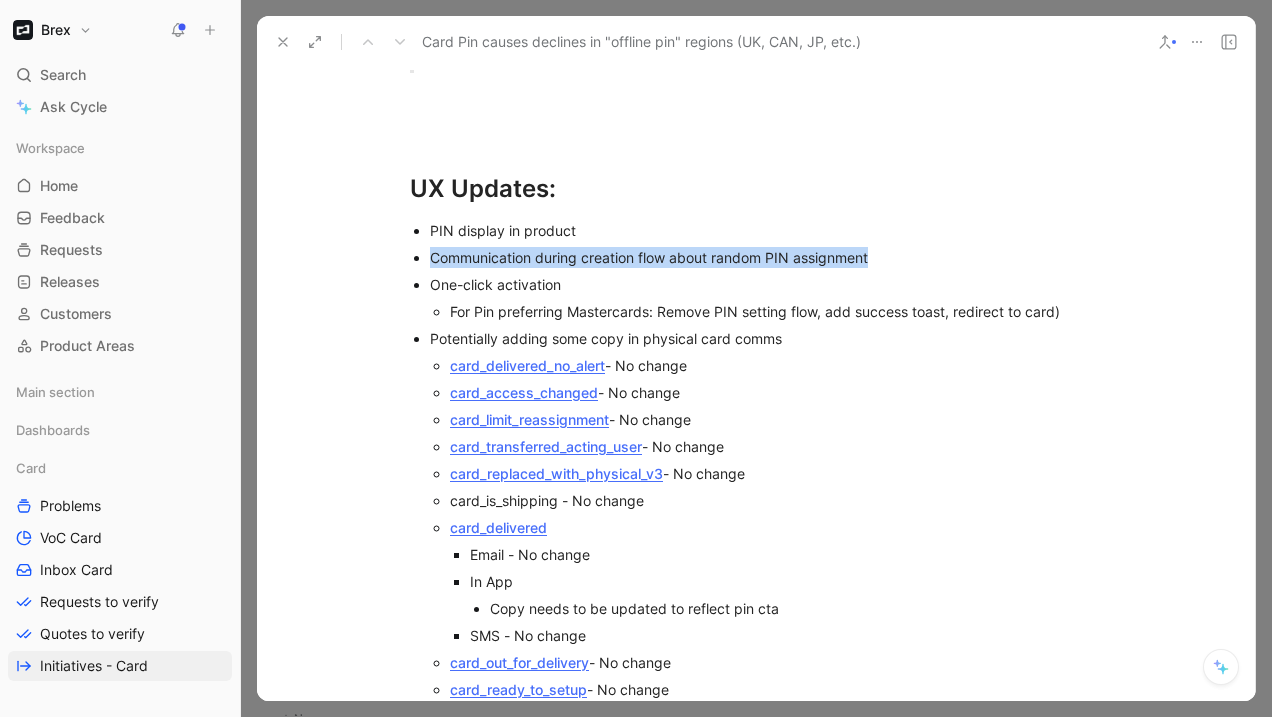 click on "For Pin preferring Mastercards: Remove PIN setting flow, add success toast, redirect to card)" at bounding box center (776, 311) 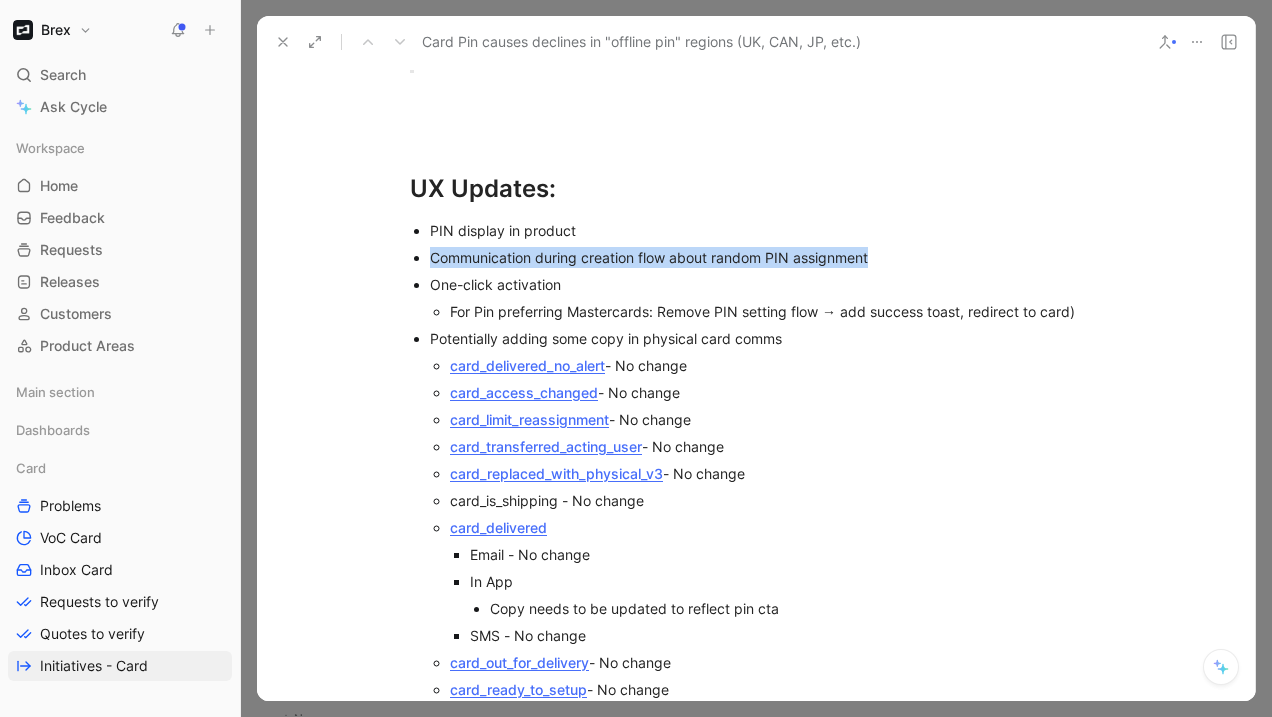 click on "For Pin preferring Mastercards: Remove PIN setting flow → add success toast, redirect to card)" at bounding box center [776, 311] 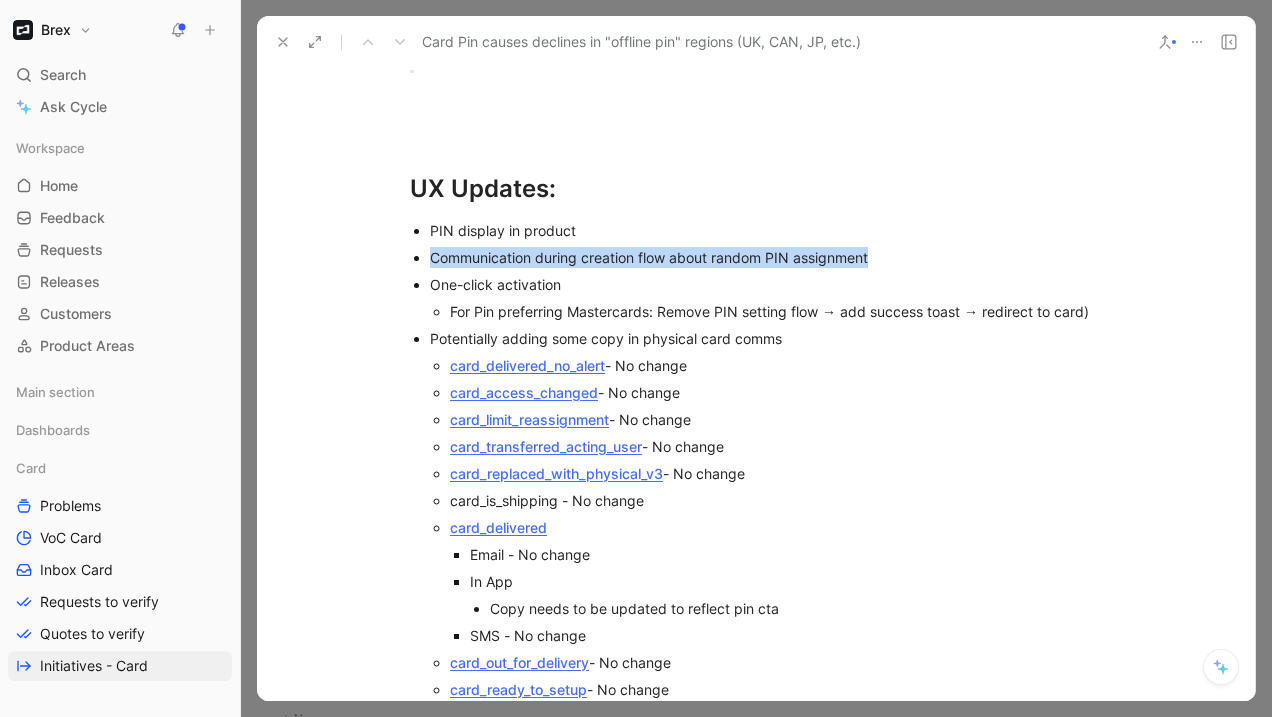 click on "PIN display in product  Communication during creation flow about random PIN assignment One-click activation For Pin preferring Mastercards: Remove PIN setting flow → add success toast → redirect to card) Potentially adding some copy in physical card comms card_delivered_no_alert  - No change card_access_changed  - No change card_limit_reassignment  - No change card_transferred_acting_user  - No change card_replaced_with_physical_v3  - No change card_is_shipping - No change card_delivered   Email - No change  In App  Copy needs to be updated to reflect pin cta SMS - No change card_out_for_delivery  - No change card_ready_to_setup  - No change card_replaced_with_physical_v3  - No change card_ordered  - No change card_pin_updated  -  SMS Copy needs to be updated with FAQ  card_is_shipping_v2  - No change card_activated_email  - No change card_activated  - No change physical_card_expiring  - No change transaction_declined - Change error messaging" at bounding box center [756, 608] 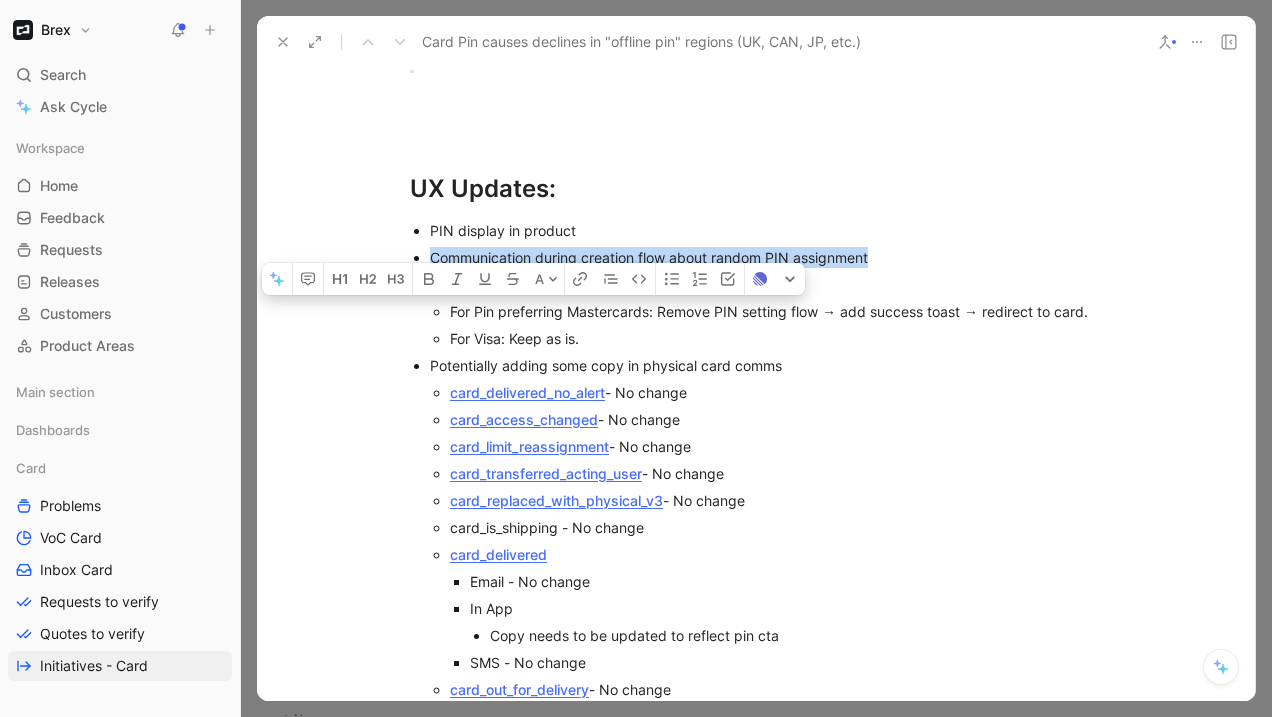 drag, startPoint x: 565, startPoint y: 265, endPoint x: 471, endPoint y: 265, distance: 94 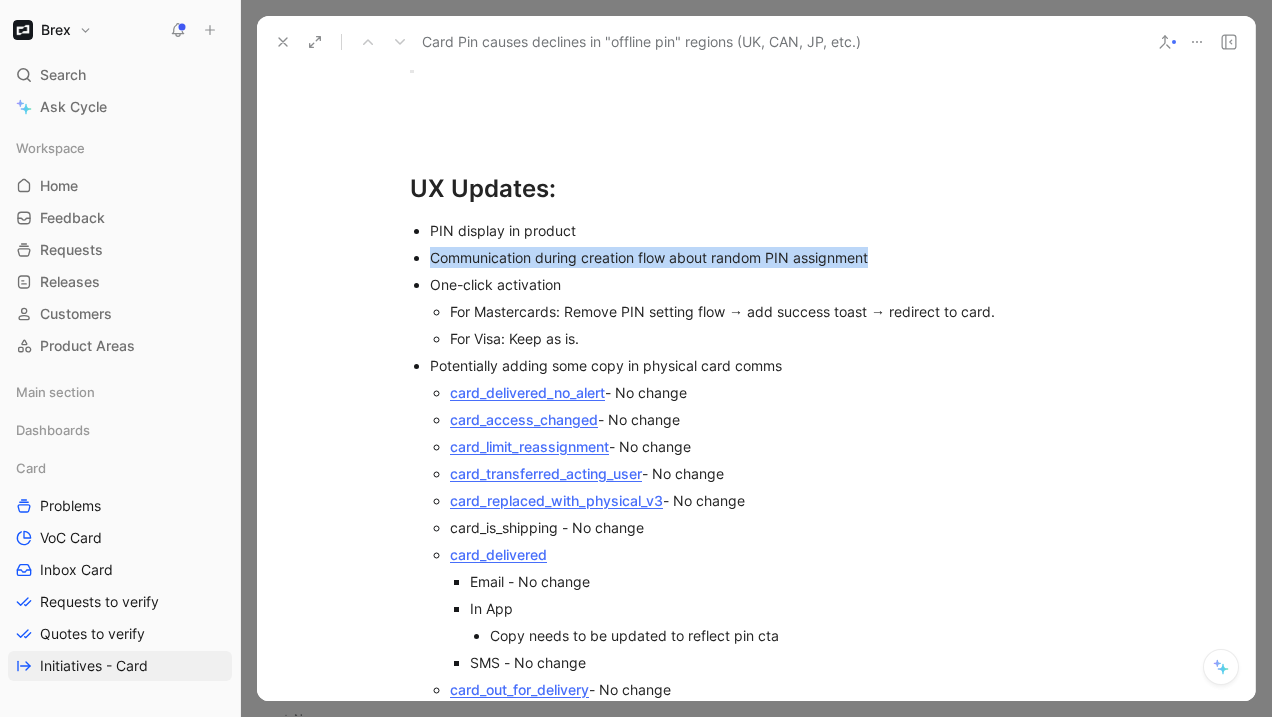 click on "For Visa: Keep as is." at bounding box center (776, 338) 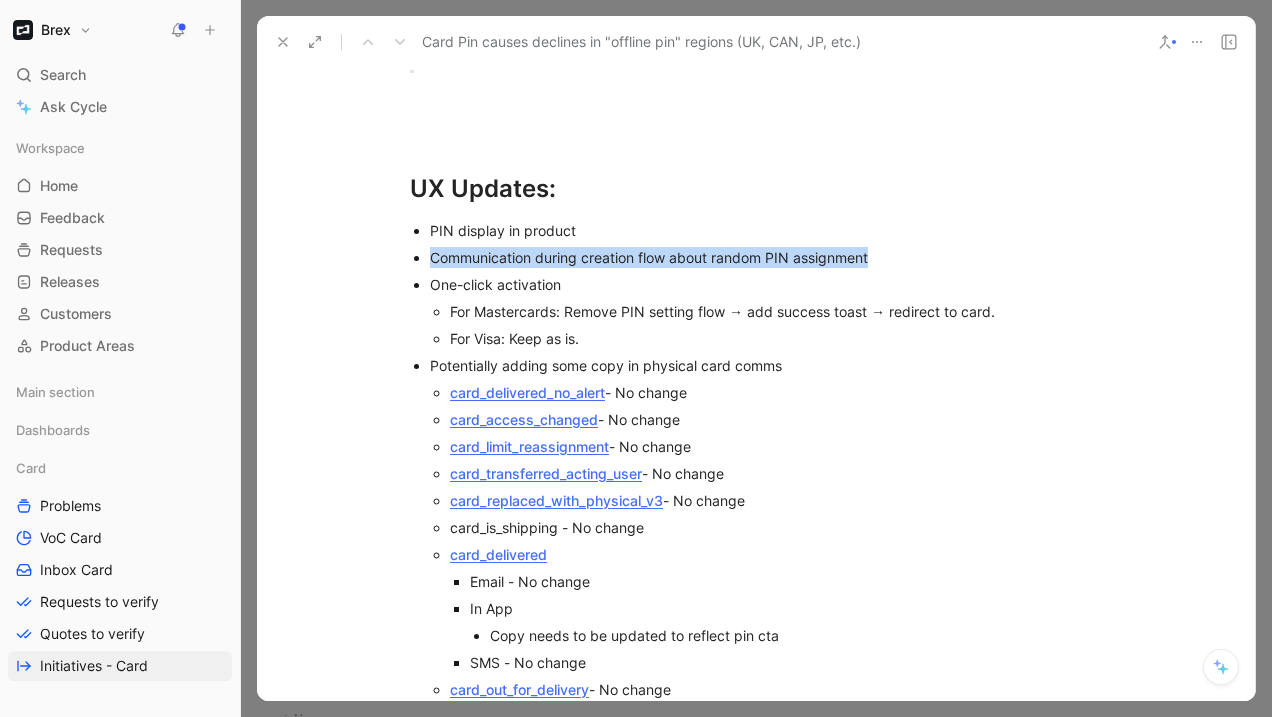 click on "For Visa: Keep as is." at bounding box center (776, 338) 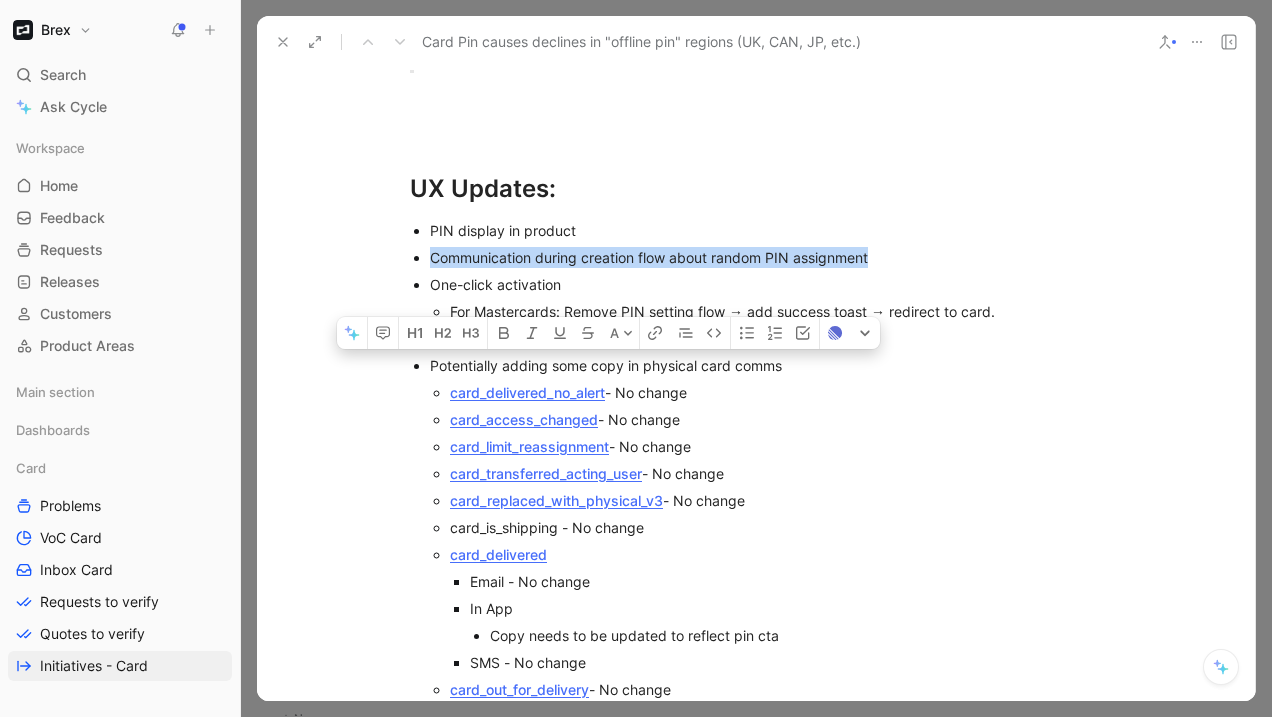 click on "Potentially adding some copy in physical card comms" at bounding box center (766, 365) 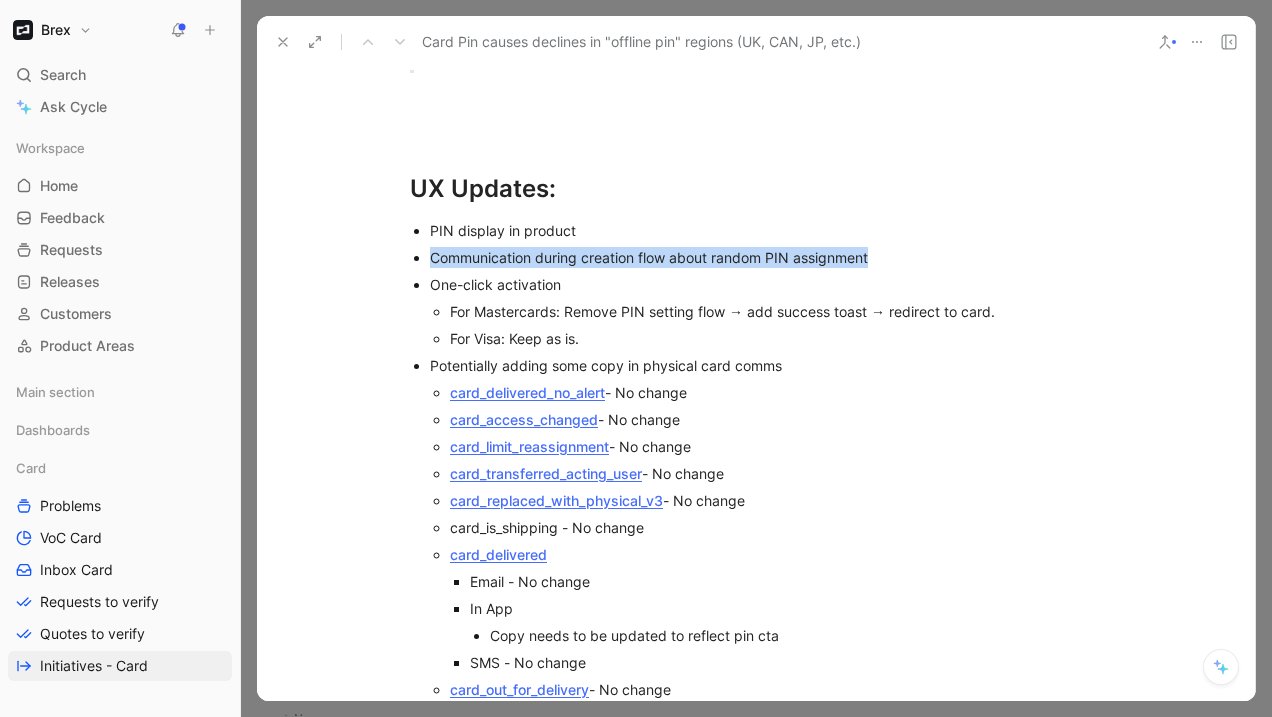 click on "card_access_changed  - No change" at bounding box center (776, 419) 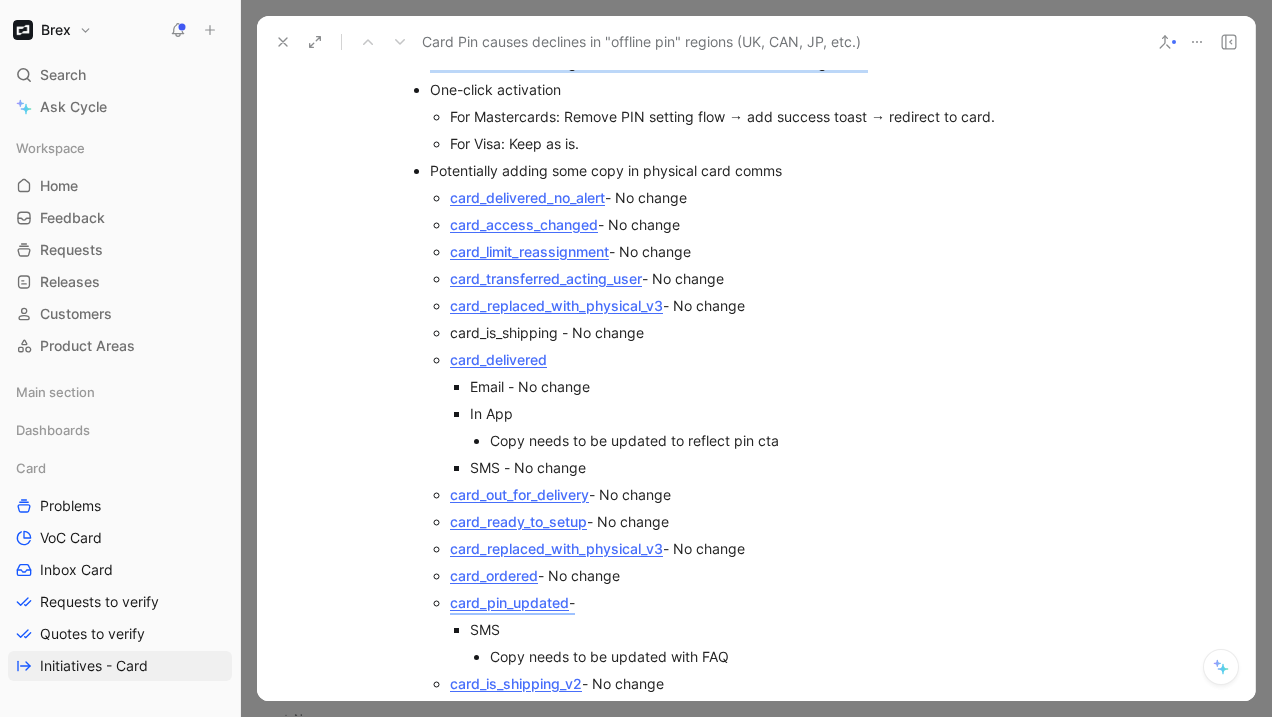 scroll, scrollTop: 8889, scrollLeft: 0, axis: vertical 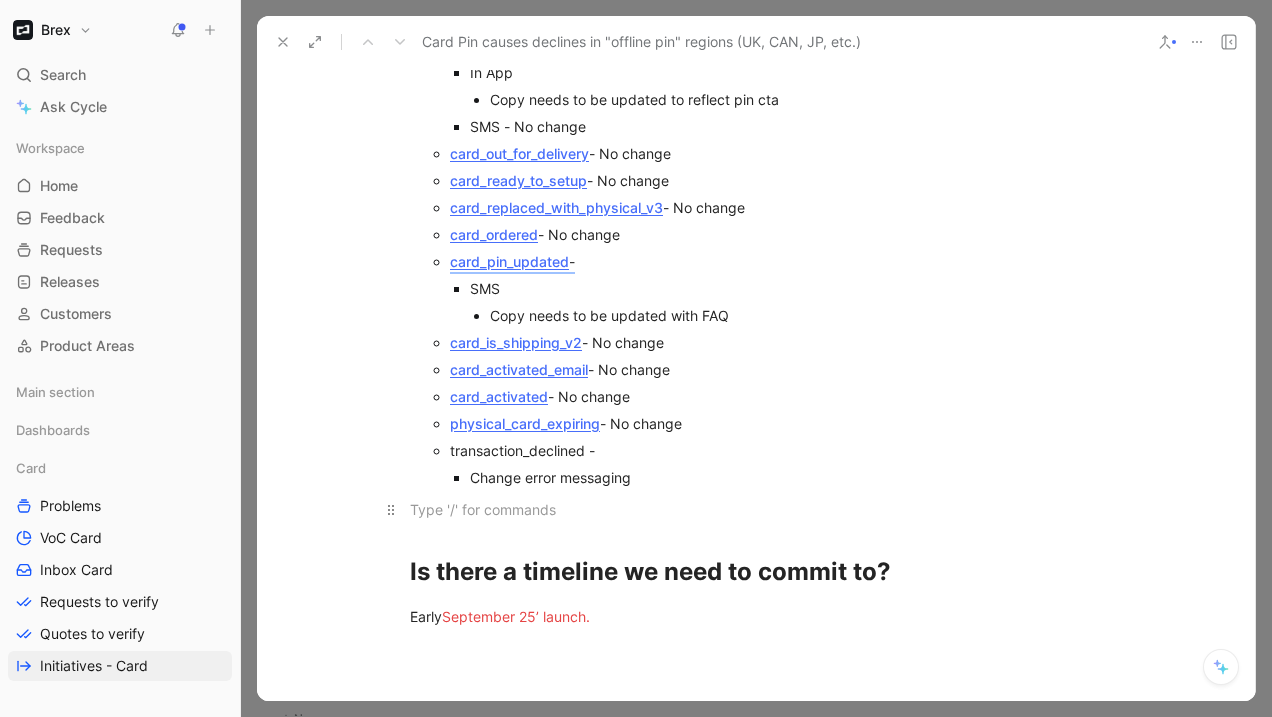 click at bounding box center (756, 509) 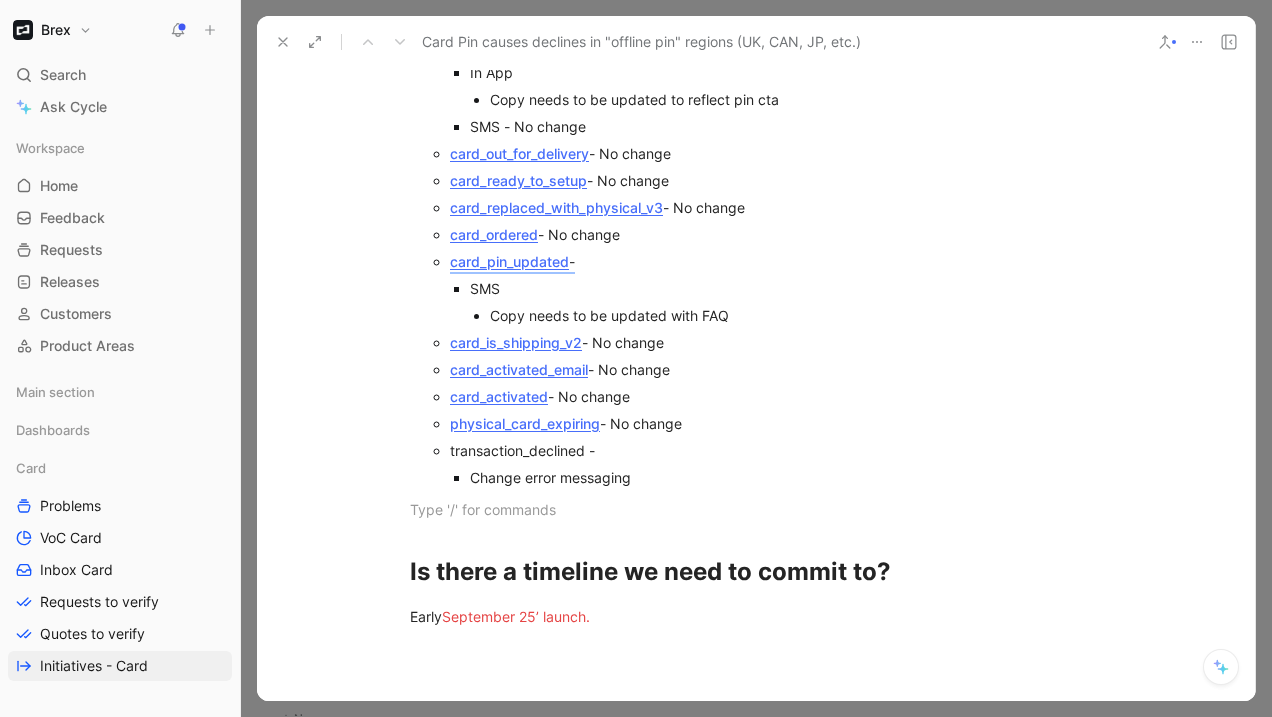 click on "Change error messaging" at bounding box center [786, 477] 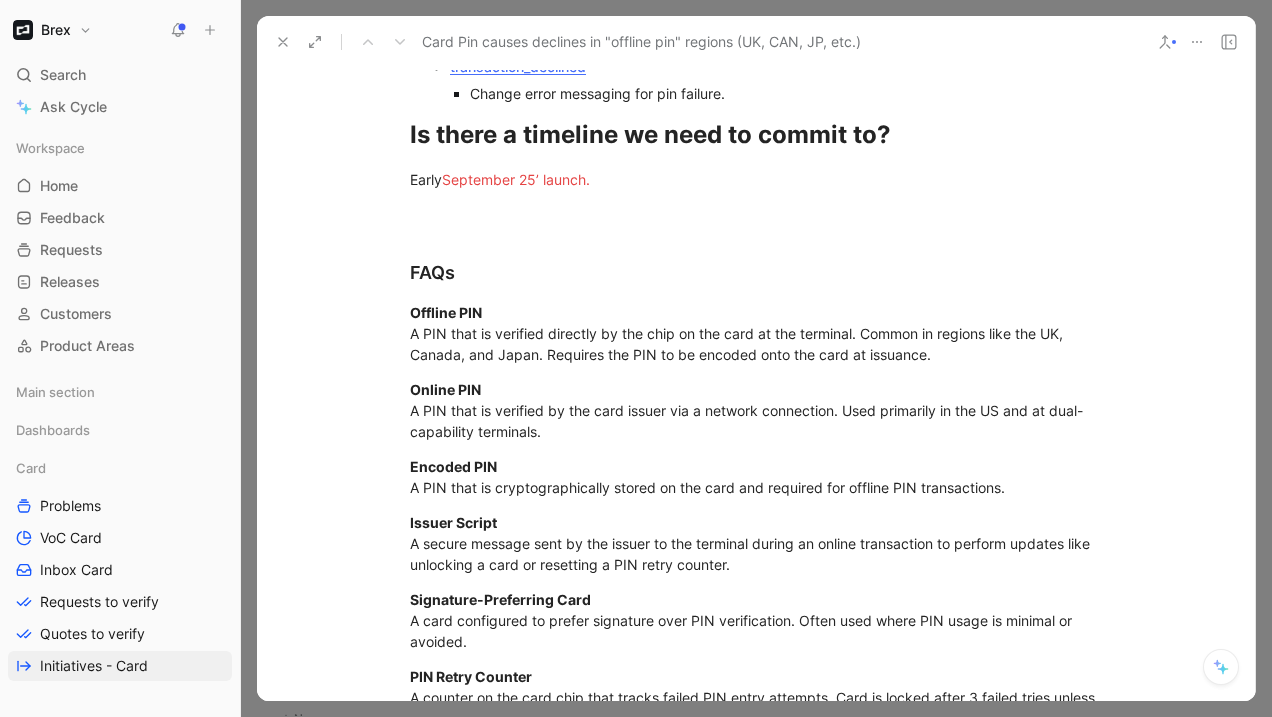 scroll, scrollTop: 8505, scrollLeft: 0, axis: vertical 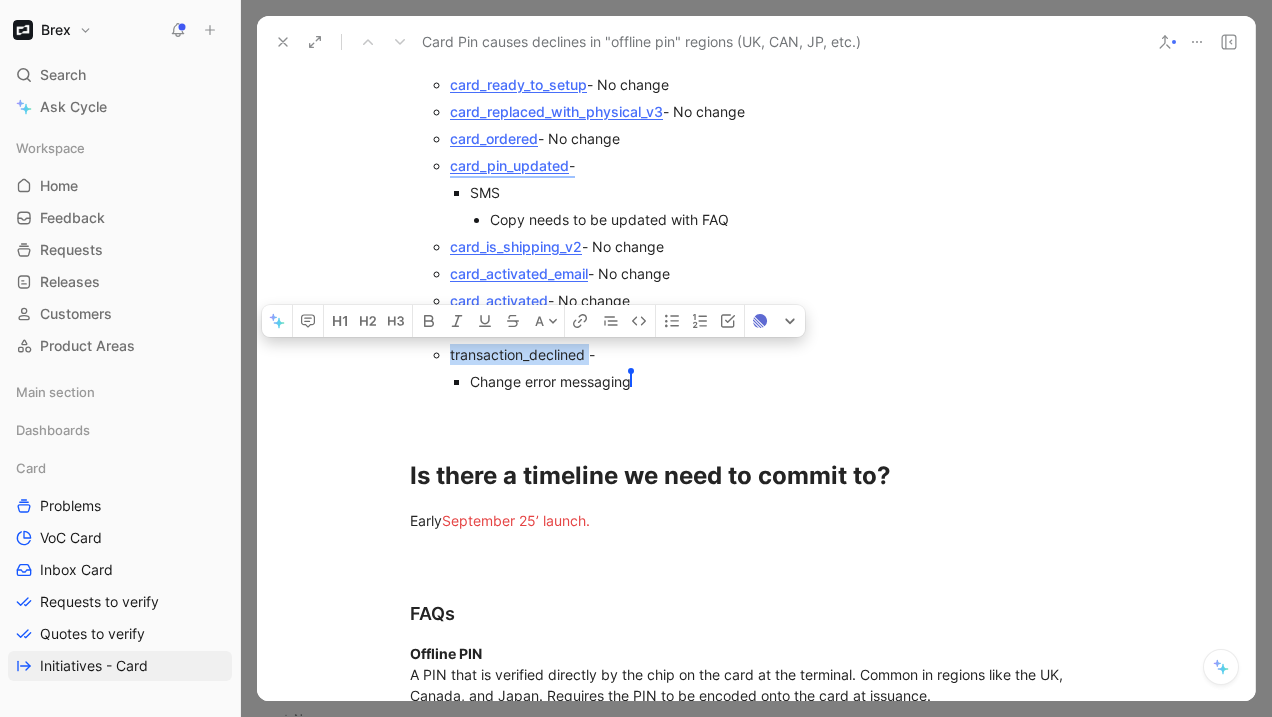 drag, startPoint x: 449, startPoint y: 354, endPoint x: 591, endPoint y: 354, distance: 142 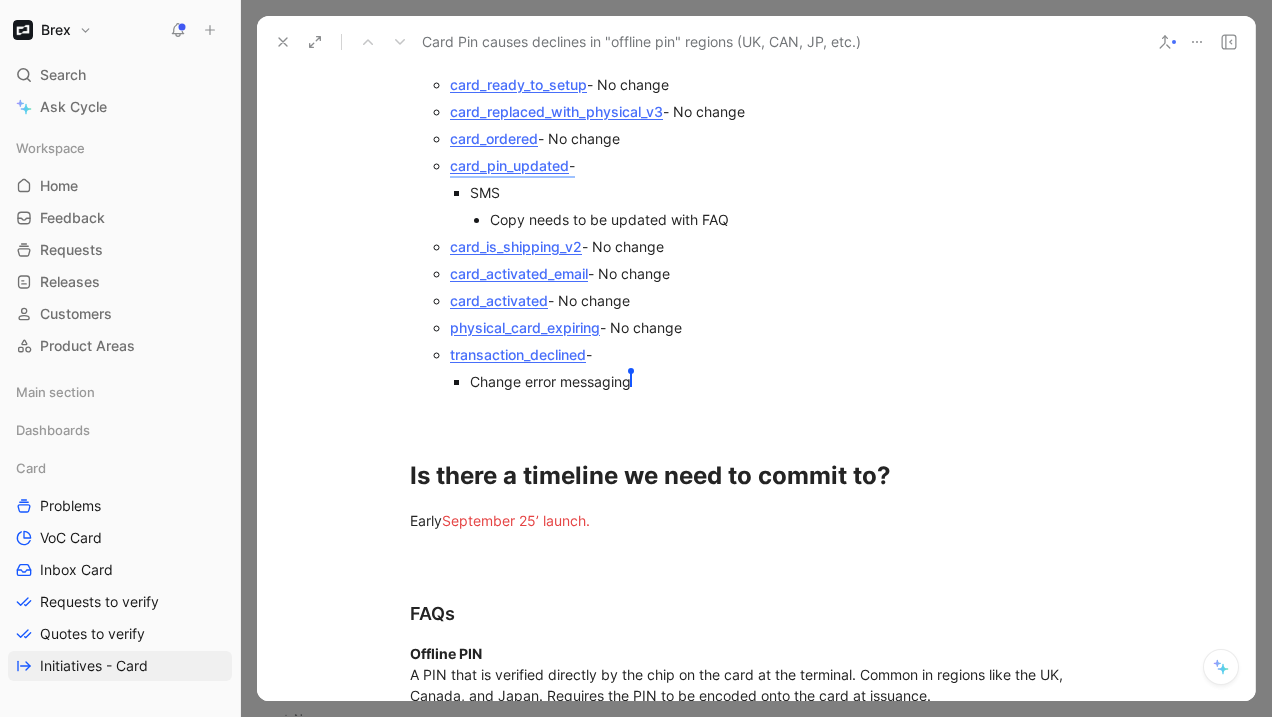 click on "Change error messaging Alexis Villalobos" at bounding box center (786, 381) 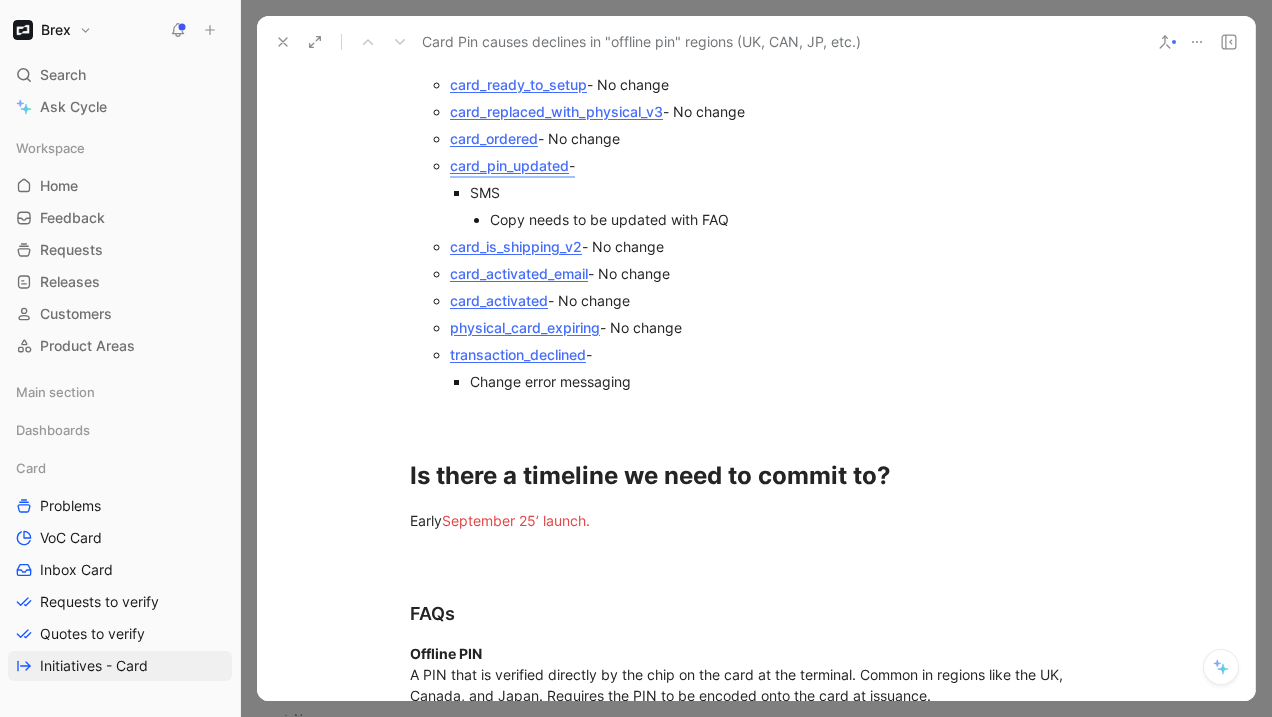 type 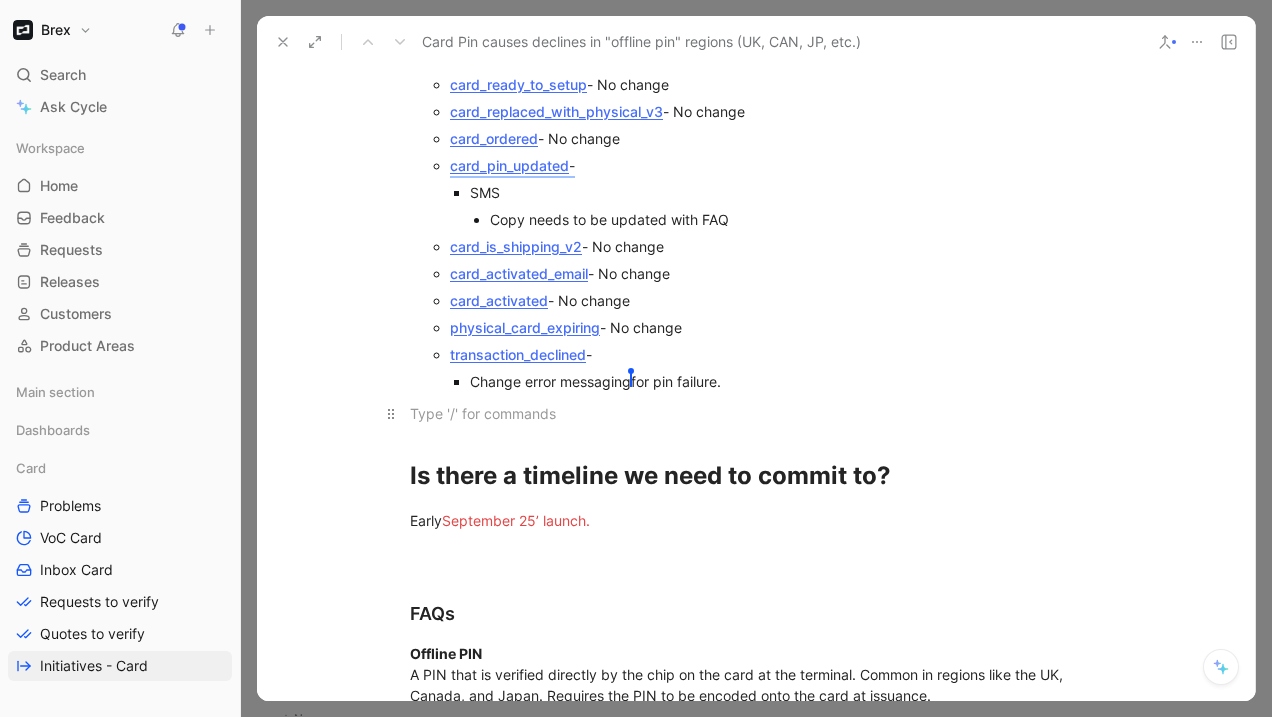 click at bounding box center [756, 413] 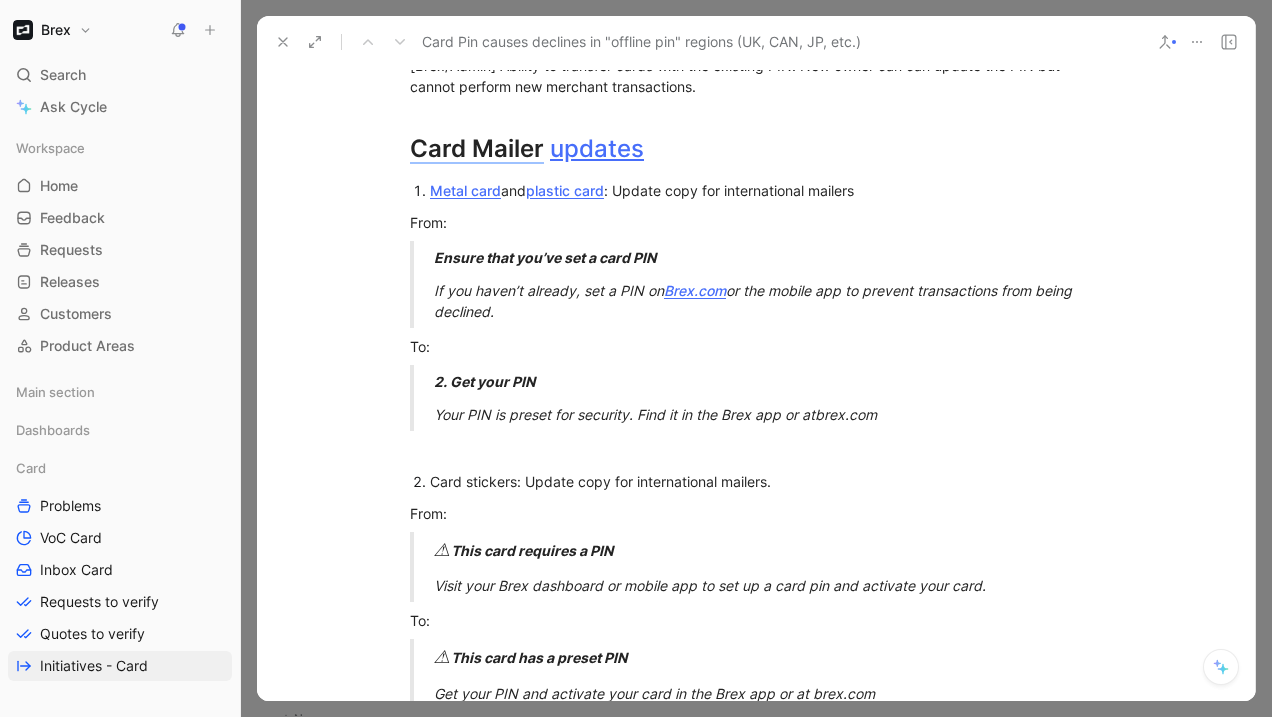 scroll, scrollTop: 7635, scrollLeft: 0, axis: vertical 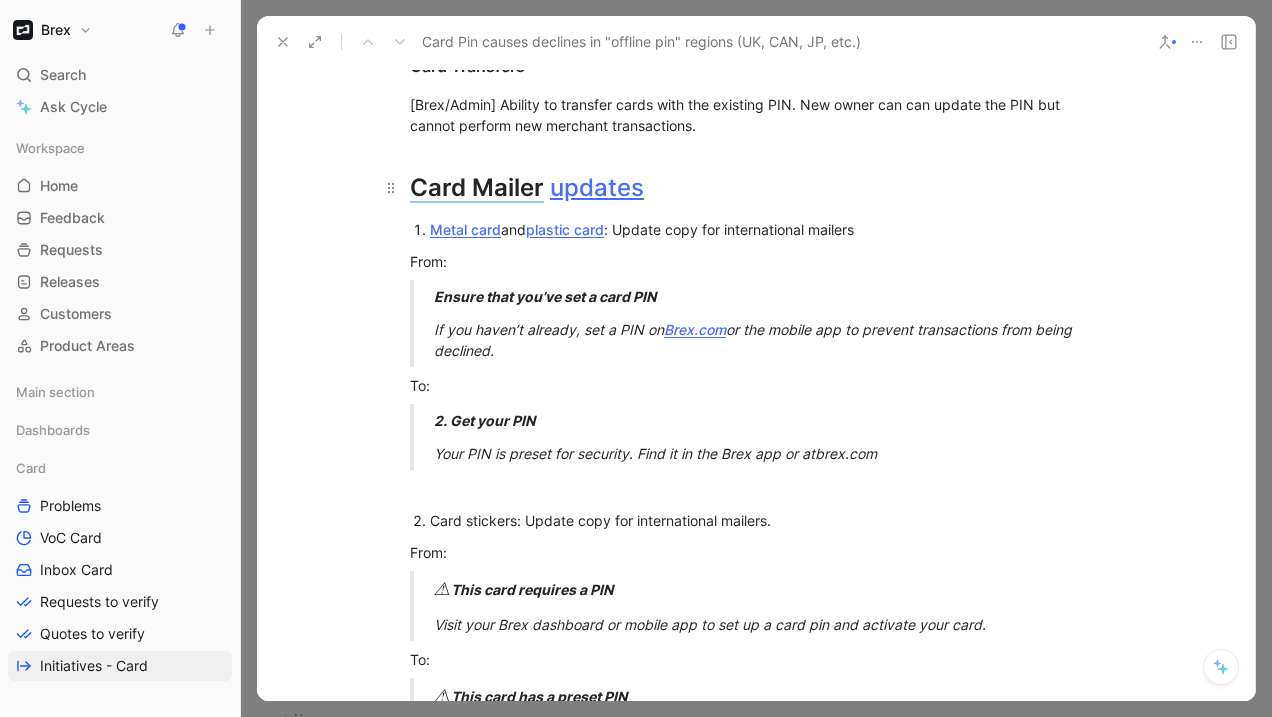 click on "Card Mailer   updates" at bounding box center (756, 188) 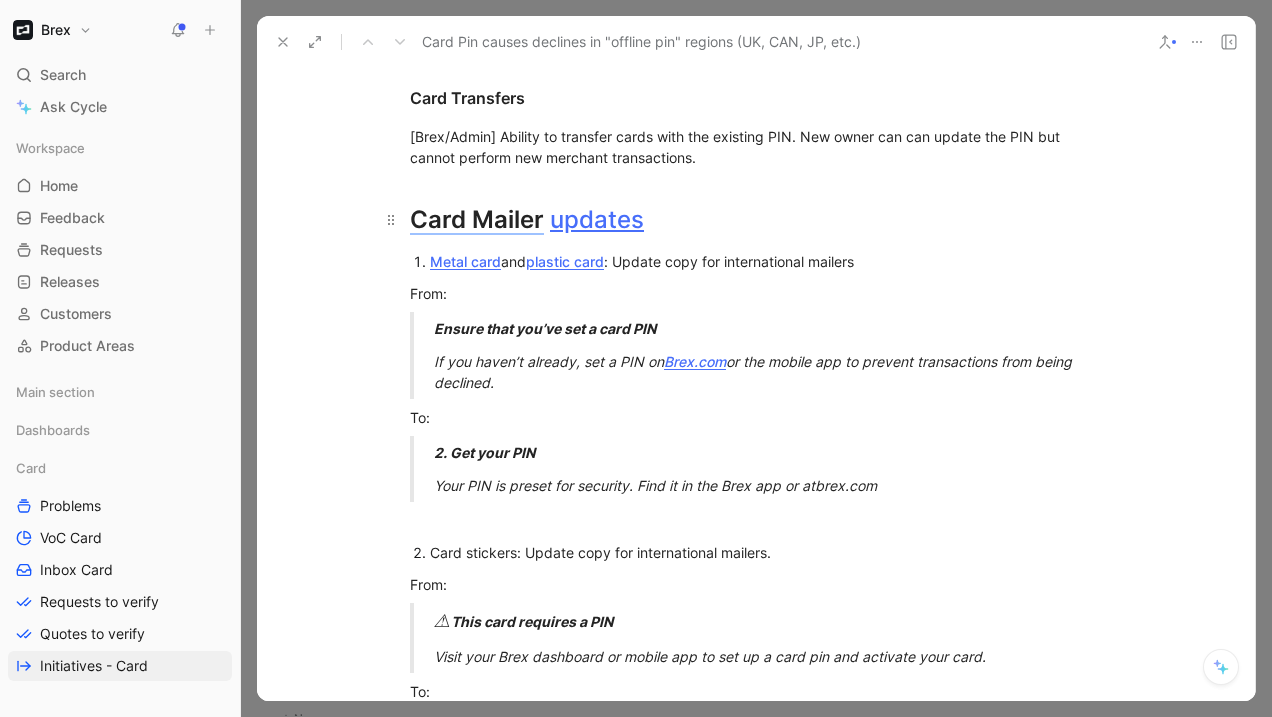 click on "Card Mailer   updates" at bounding box center (756, 220) 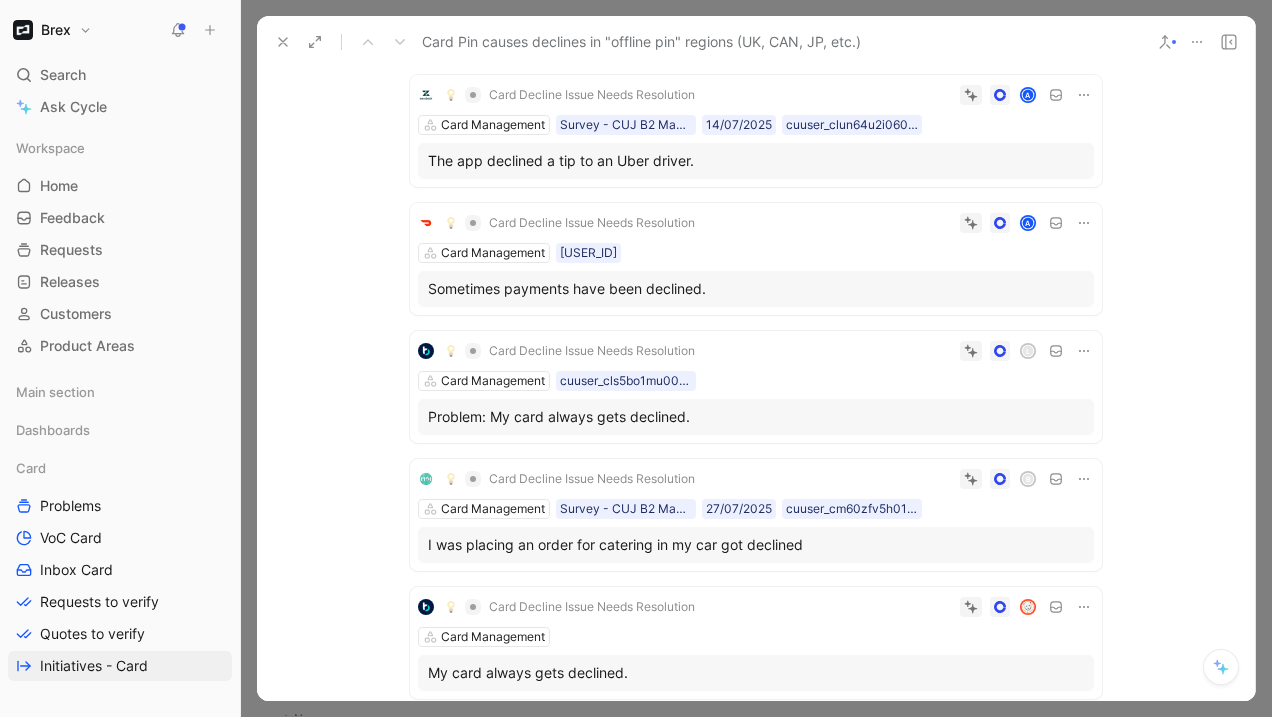 scroll, scrollTop: 0, scrollLeft: 0, axis: both 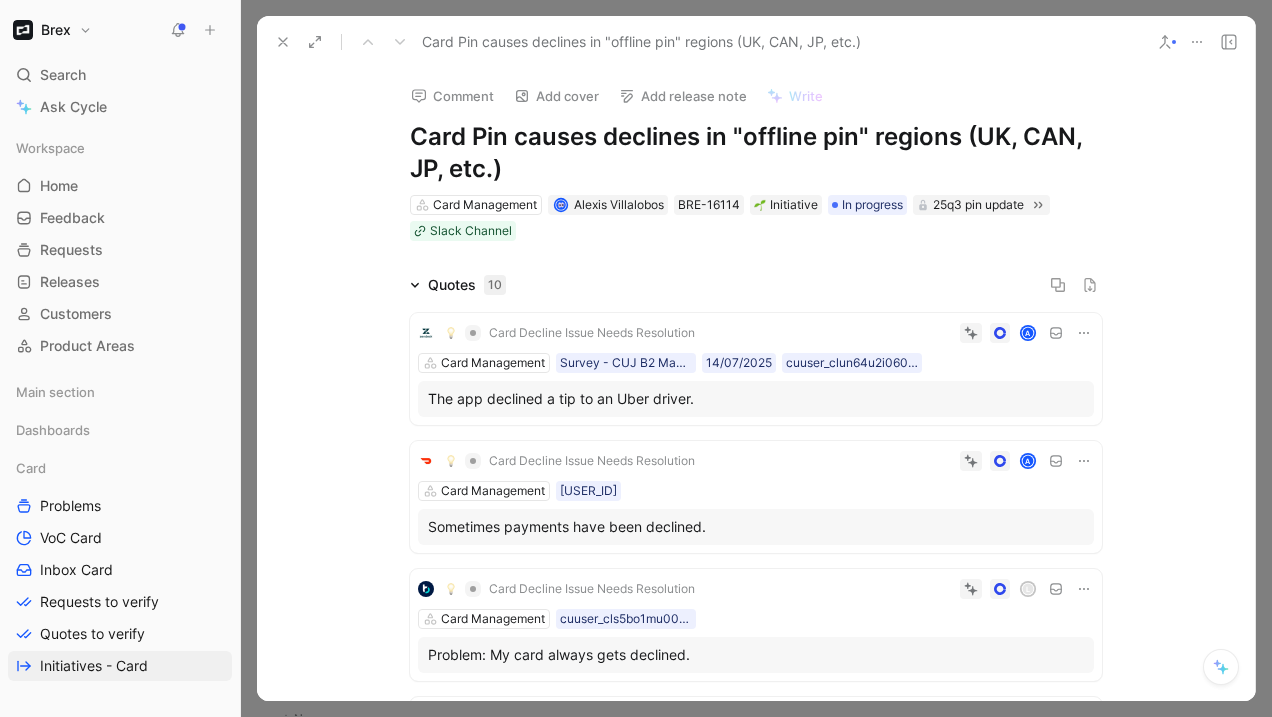 click at bounding box center [1084, 333] 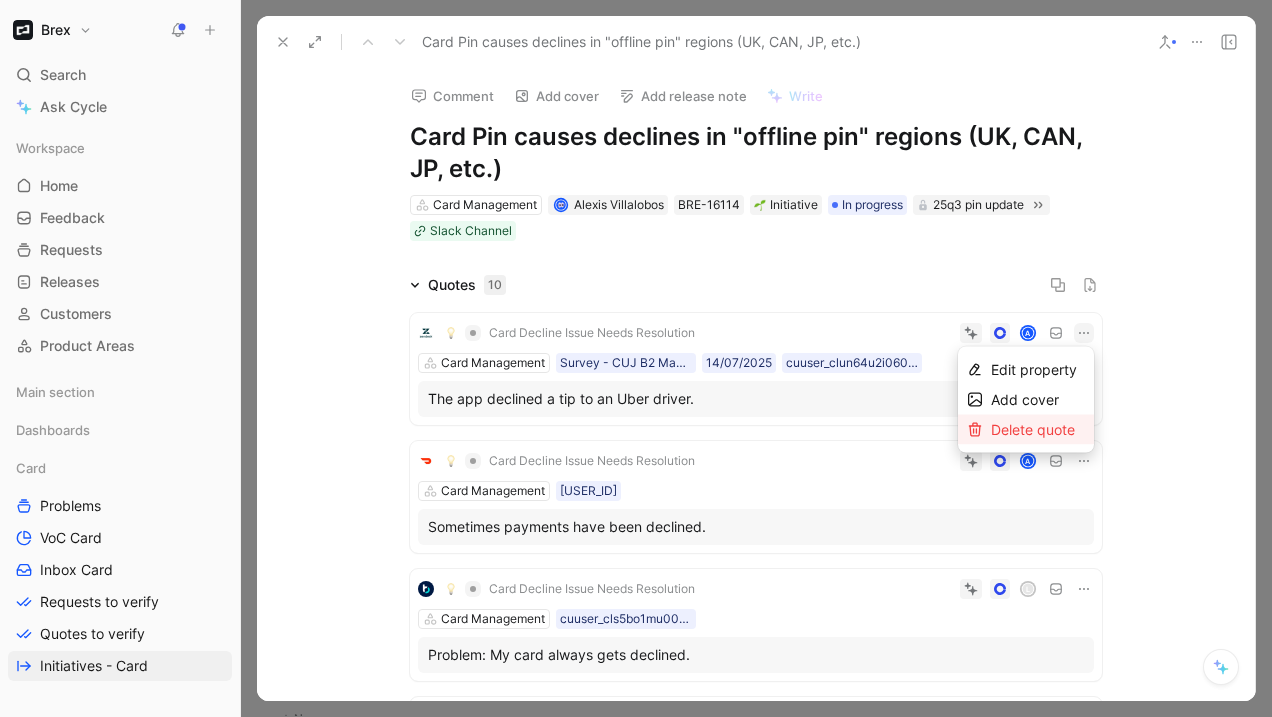 click on "Delete quote" at bounding box center (1033, 429) 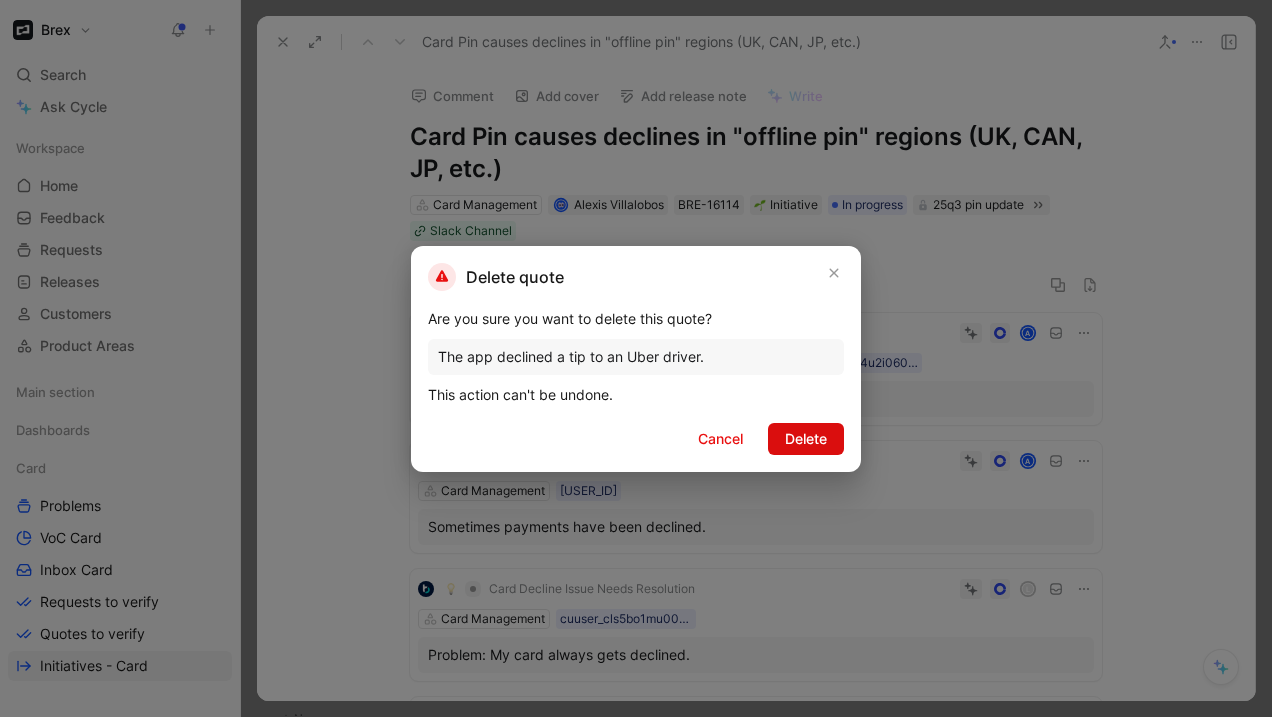 click on "Delete" at bounding box center [806, 439] 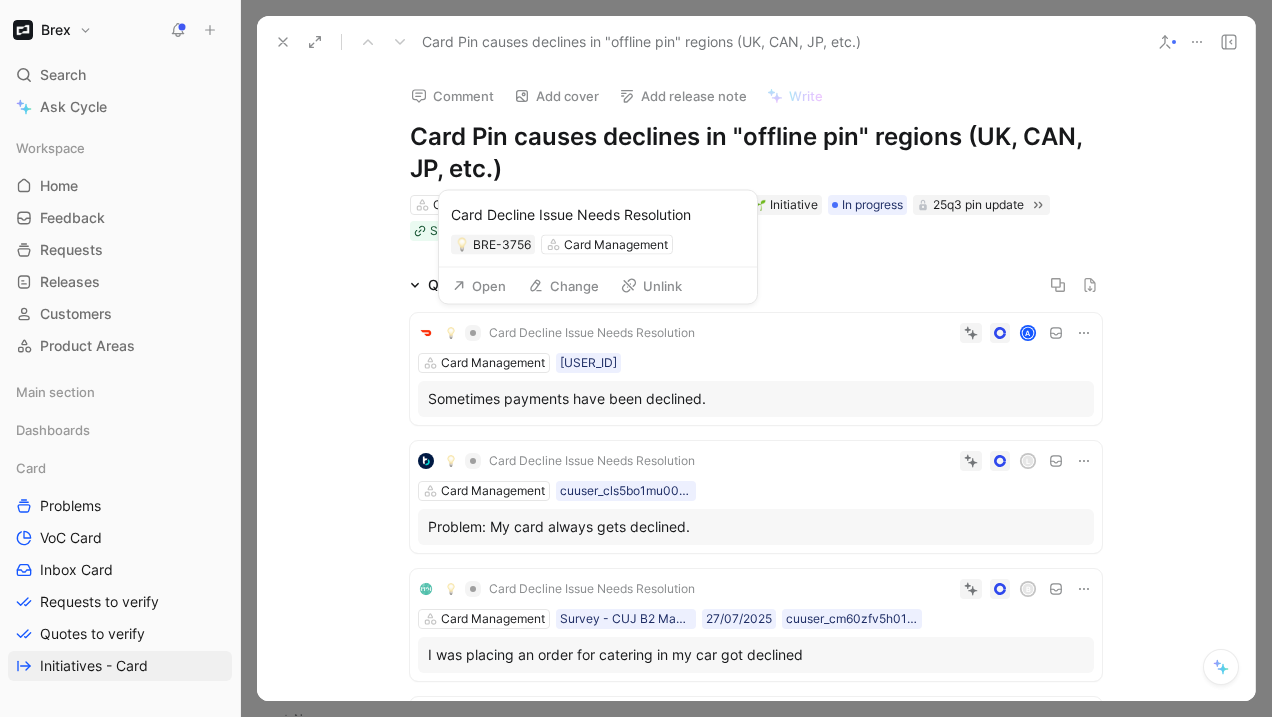 click on "Unlink" at bounding box center (651, 286) 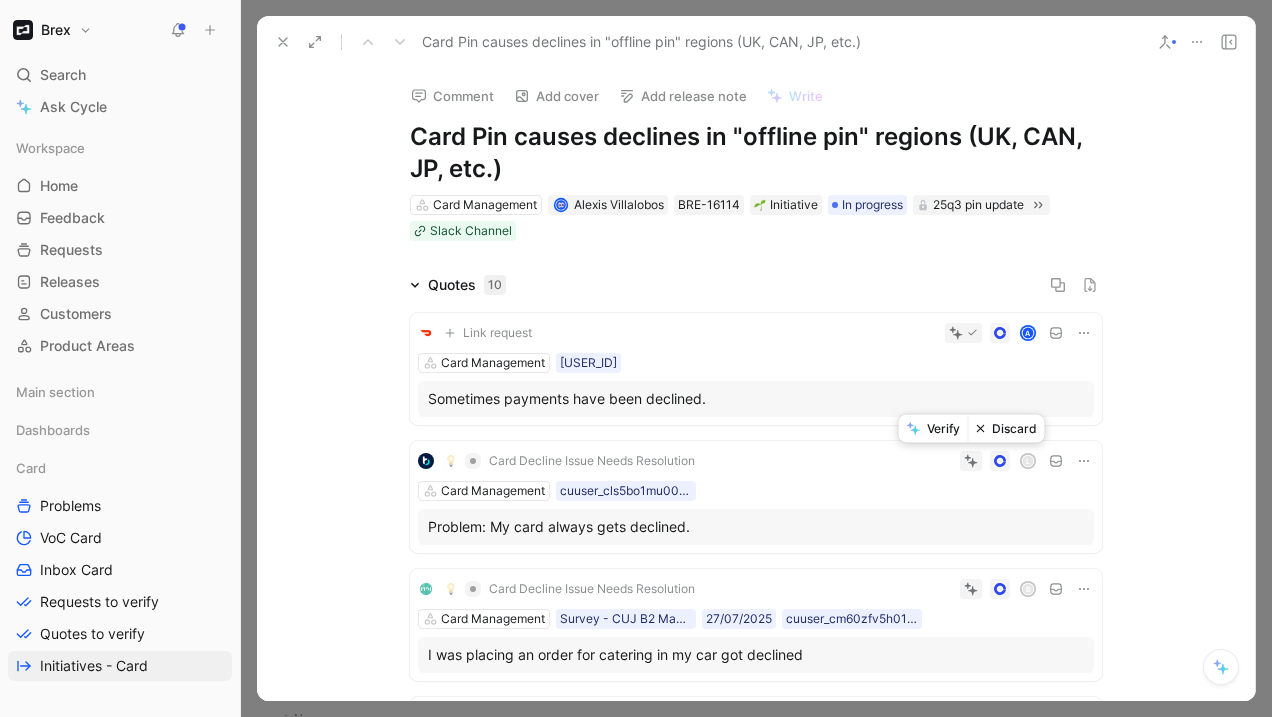 click on "Discard" at bounding box center [1006, 429] 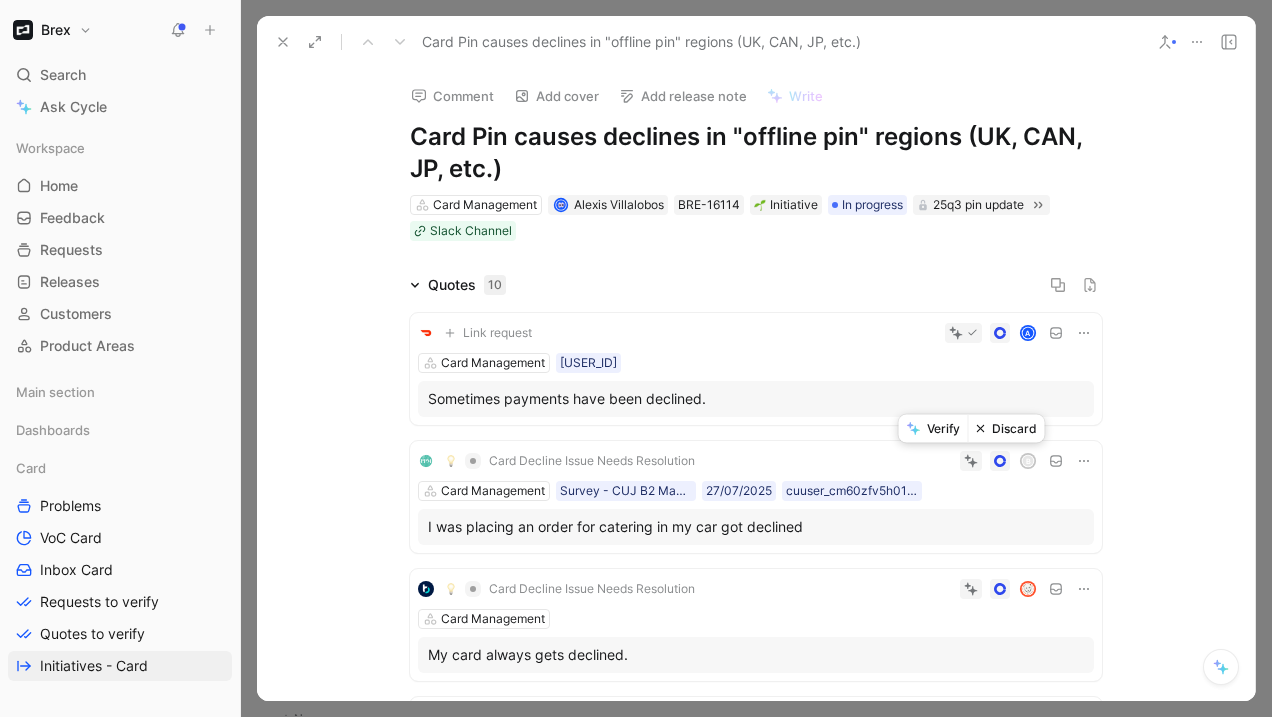 click on "Discard" at bounding box center (1006, 429) 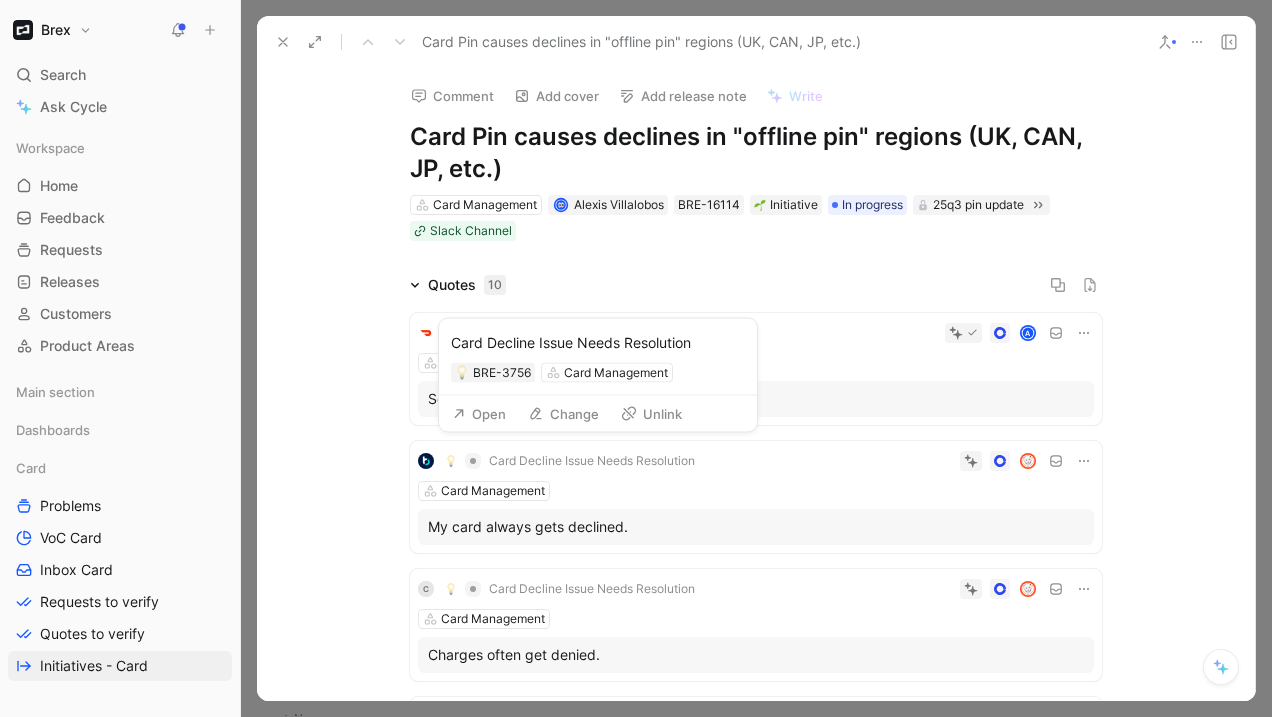 click on "Unlink" at bounding box center [651, 414] 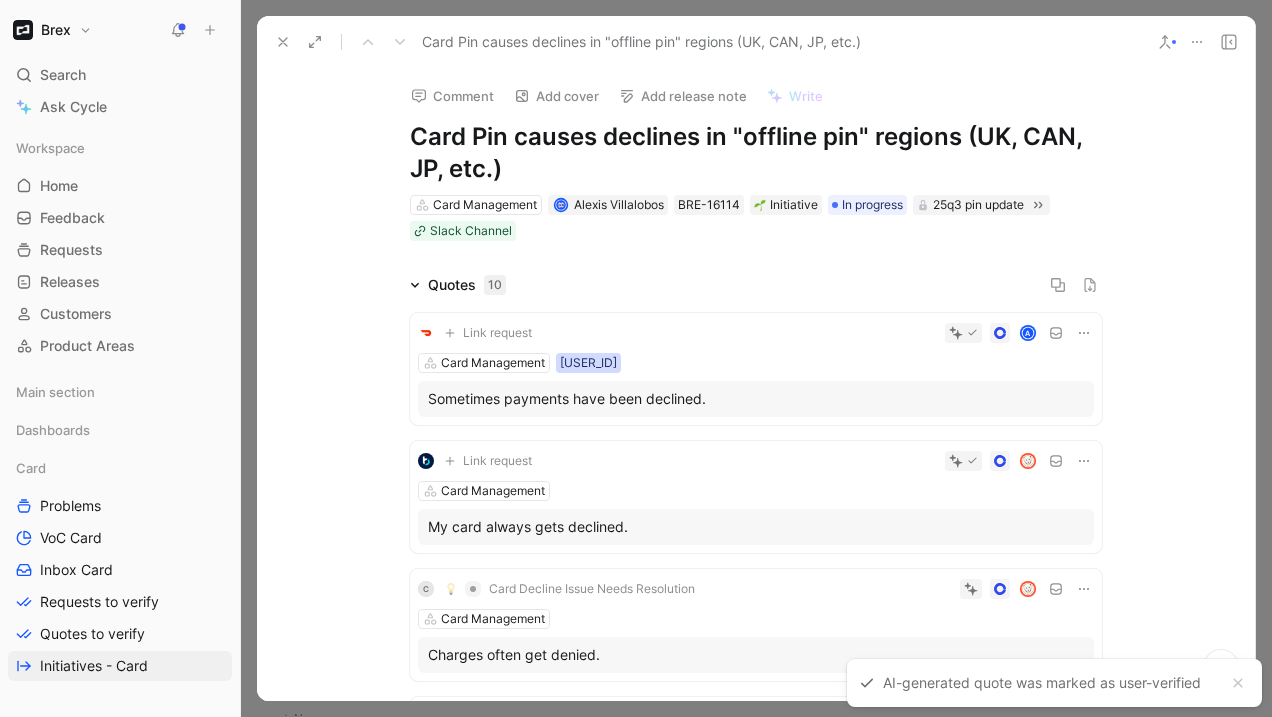 click on "cuuser_clvus1uc401zu0g5432dsii6j" at bounding box center [588, 363] 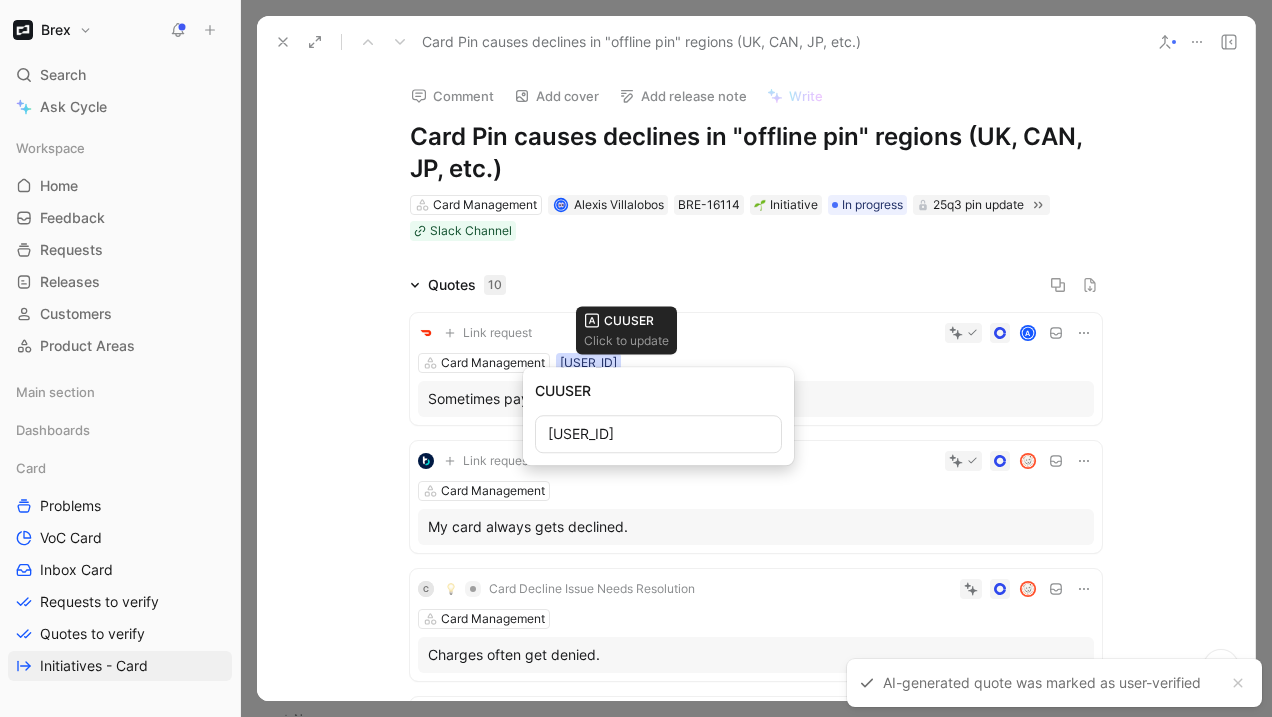 scroll, scrollTop: 0, scrollLeft: 77, axis: horizontal 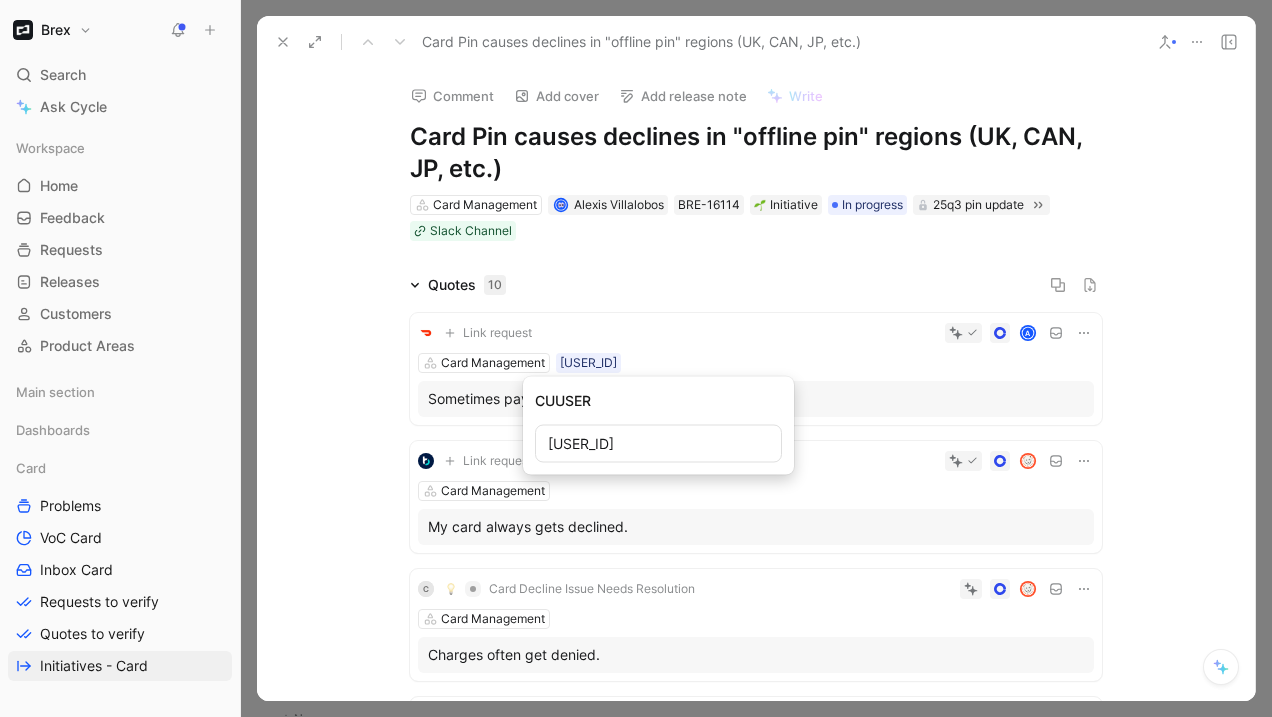 click on "cuuser_clvus1uc401zu0g5432dsii6j" at bounding box center [658, 444] 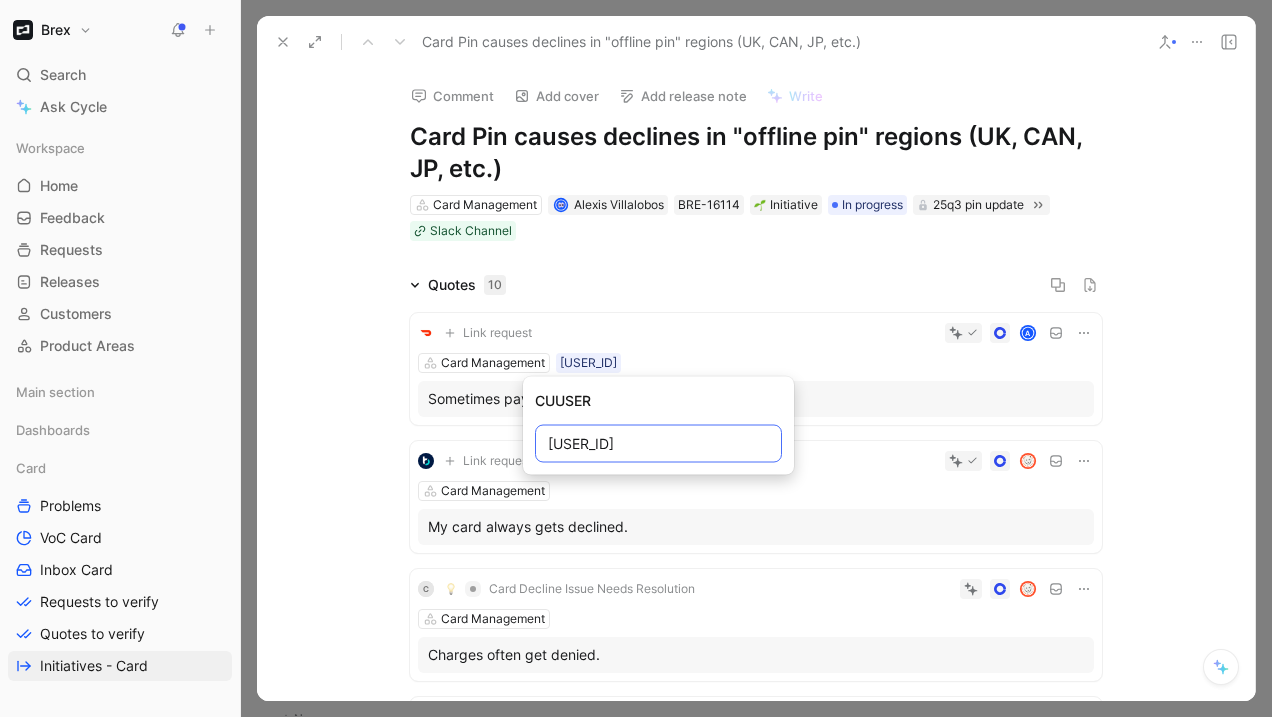 scroll, scrollTop: 0, scrollLeft: 0, axis: both 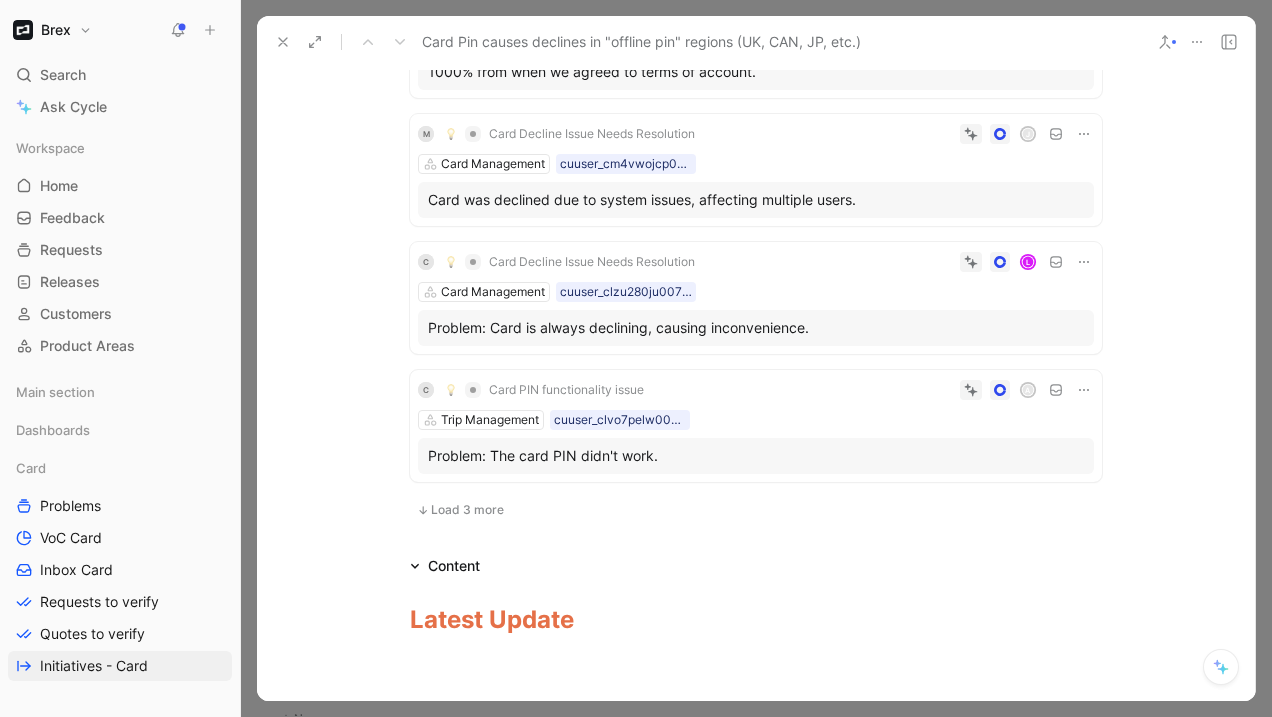 click on "Load 3 more" at bounding box center (467, 510) 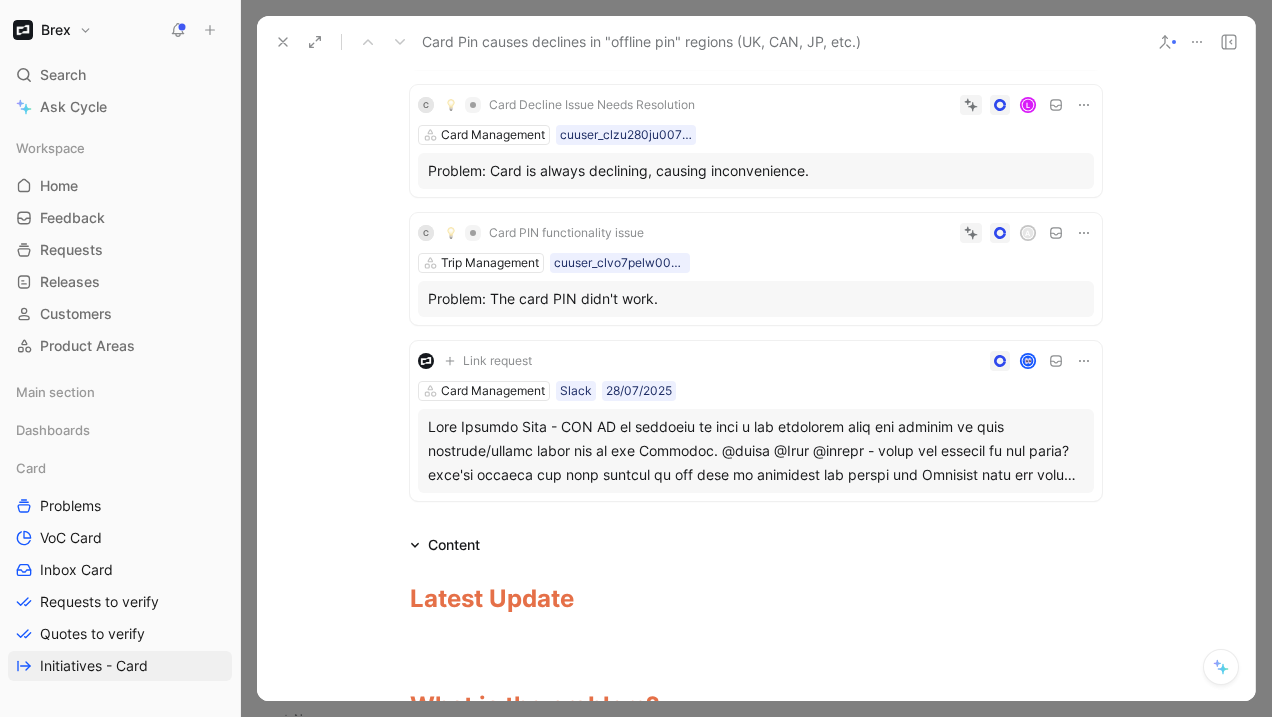 scroll, scrollTop: 896, scrollLeft: 0, axis: vertical 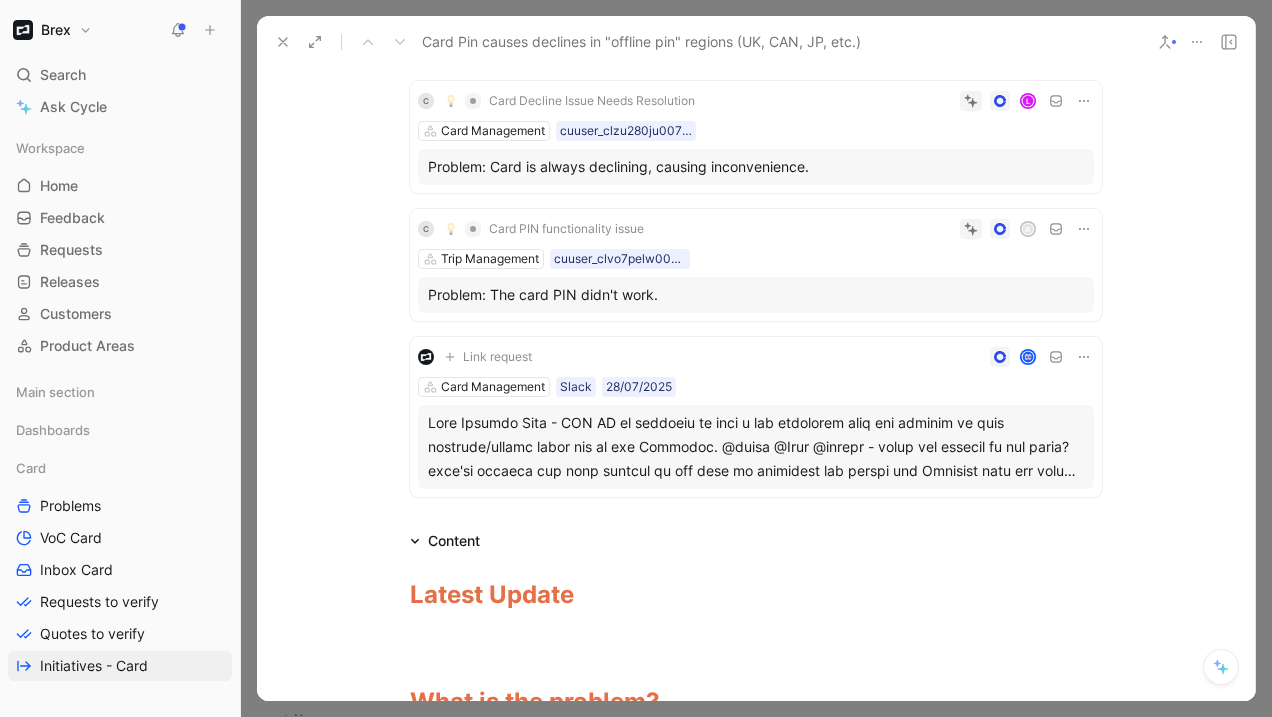 drag, startPoint x: 761, startPoint y: 375, endPoint x: 762, endPoint y: 257, distance: 118.004234 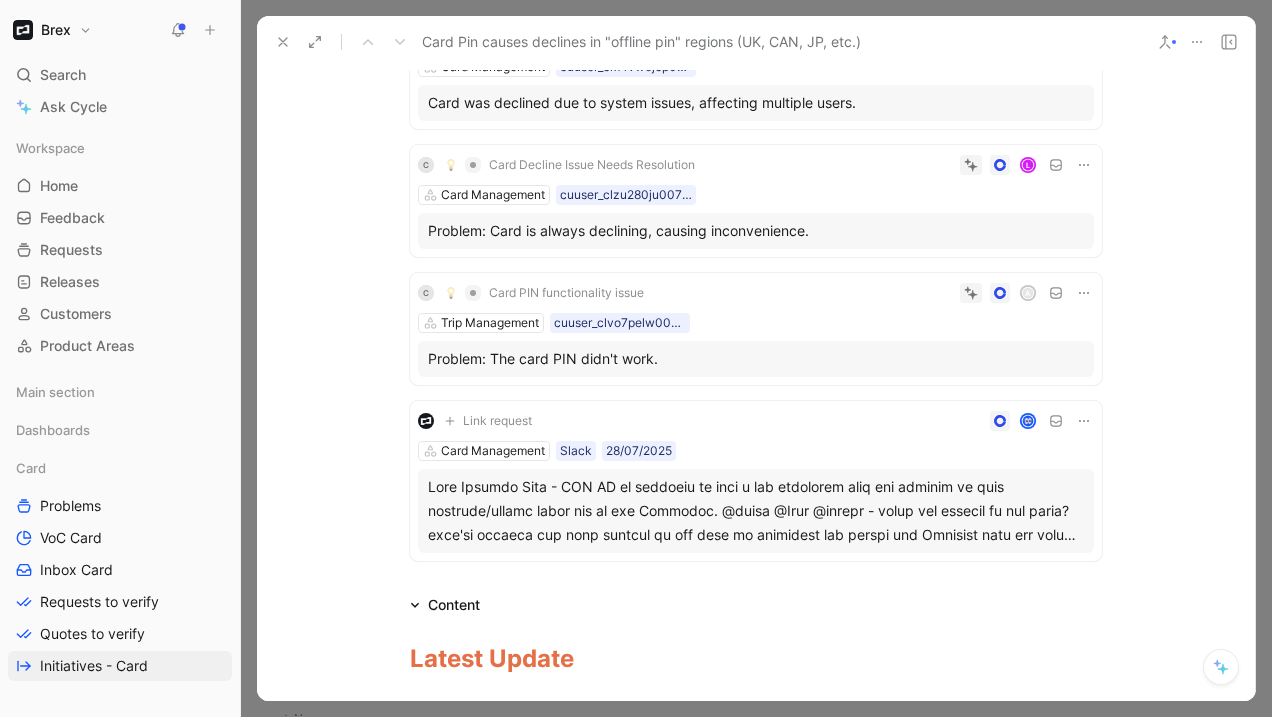 scroll, scrollTop: 829, scrollLeft: 0, axis: vertical 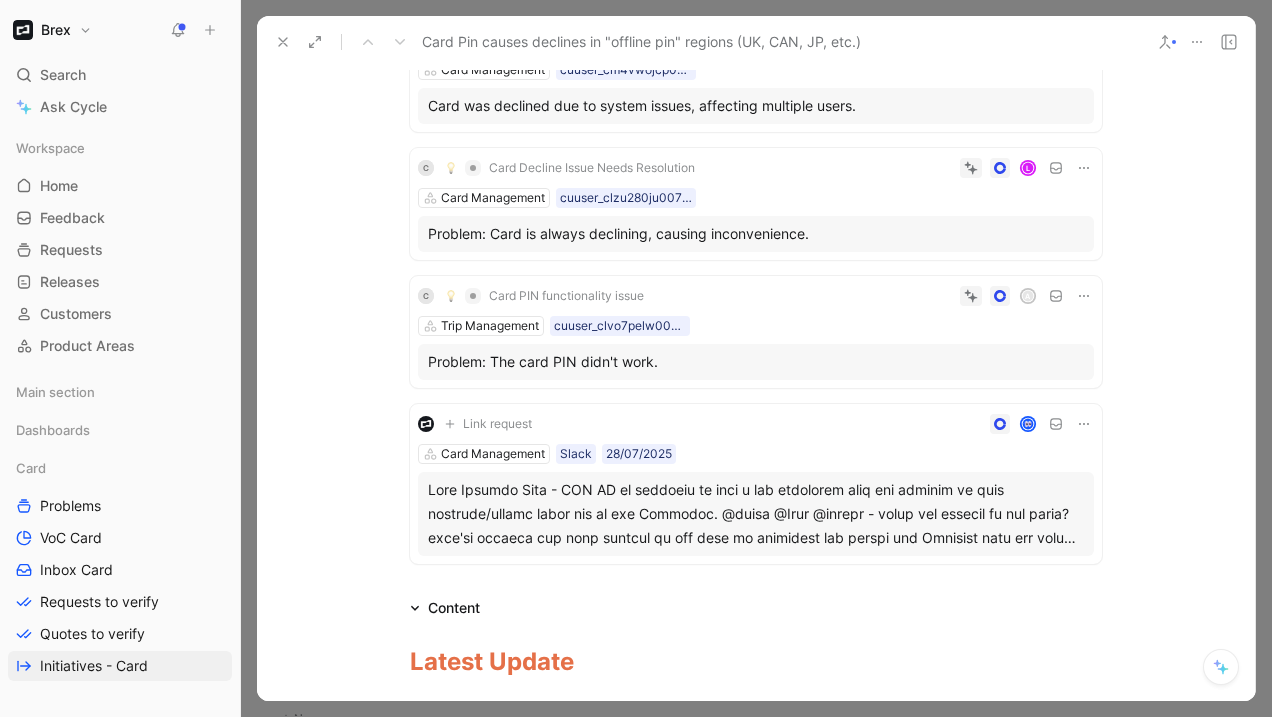 click 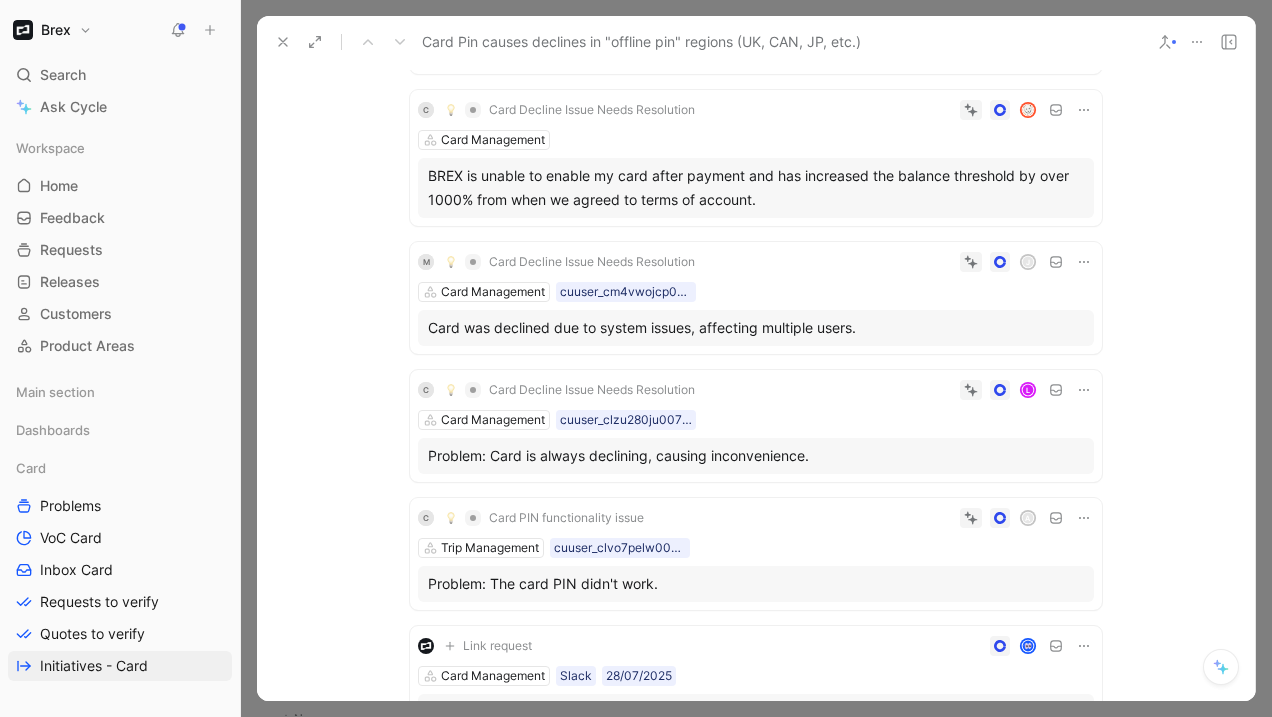 scroll, scrollTop: 402, scrollLeft: 0, axis: vertical 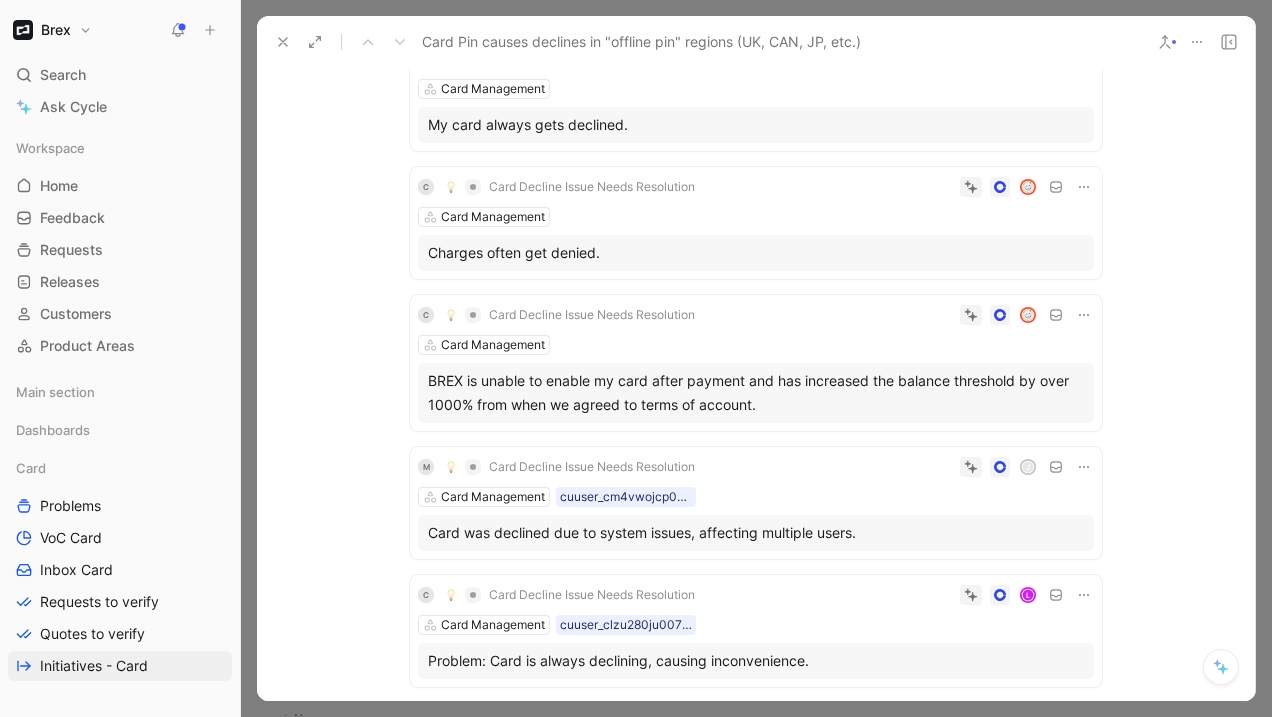 click 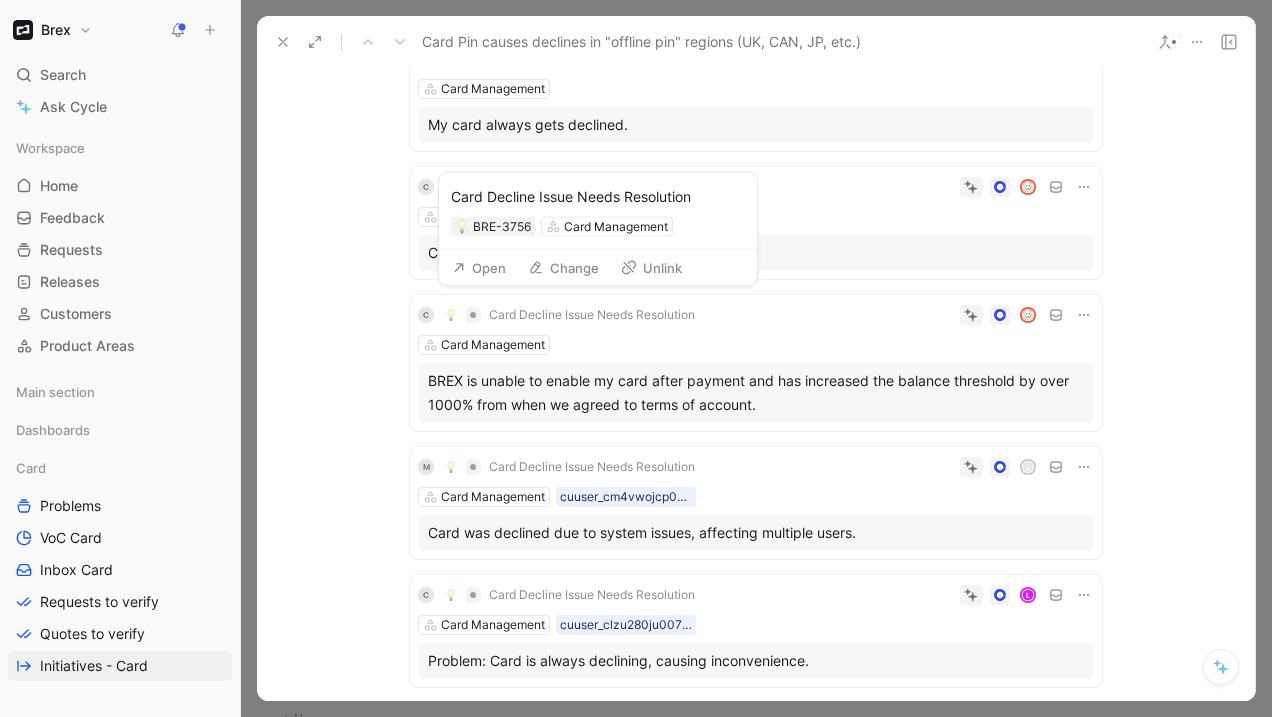 click on "Card Decline Issue Needs Resolution" at bounding box center [592, 315] 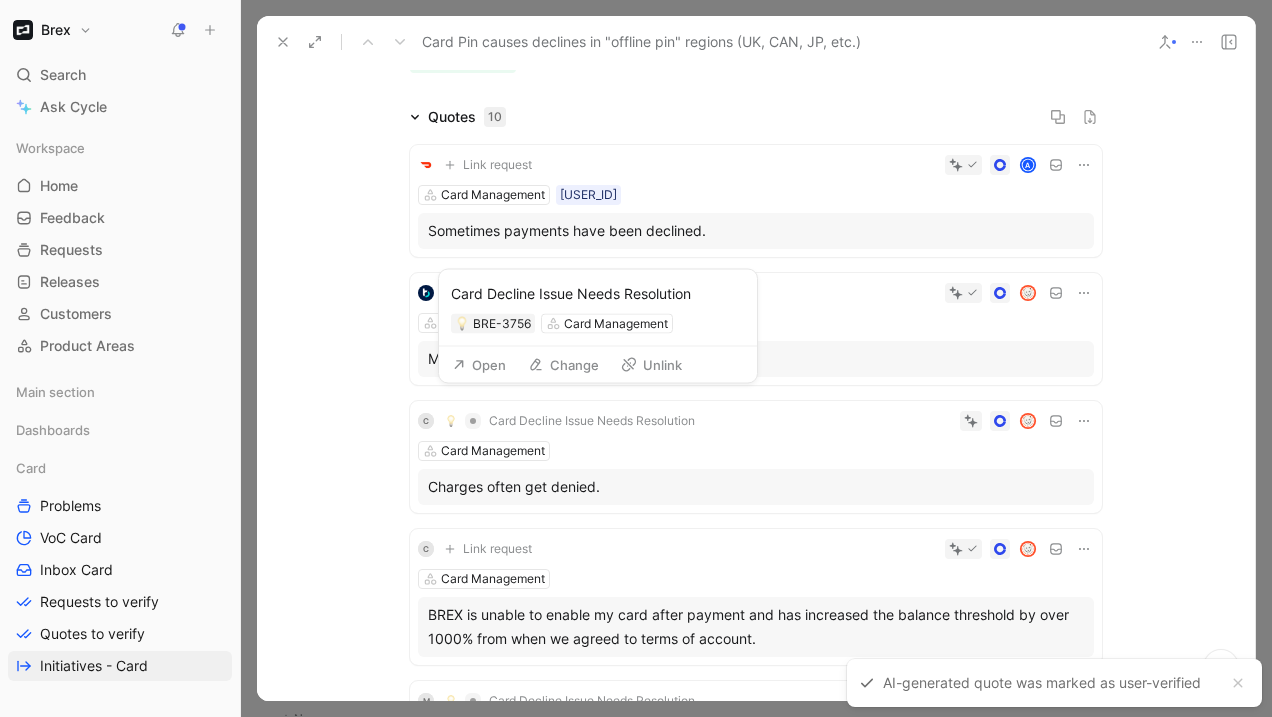 scroll, scrollTop: 158, scrollLeft: 0, axis: vertical 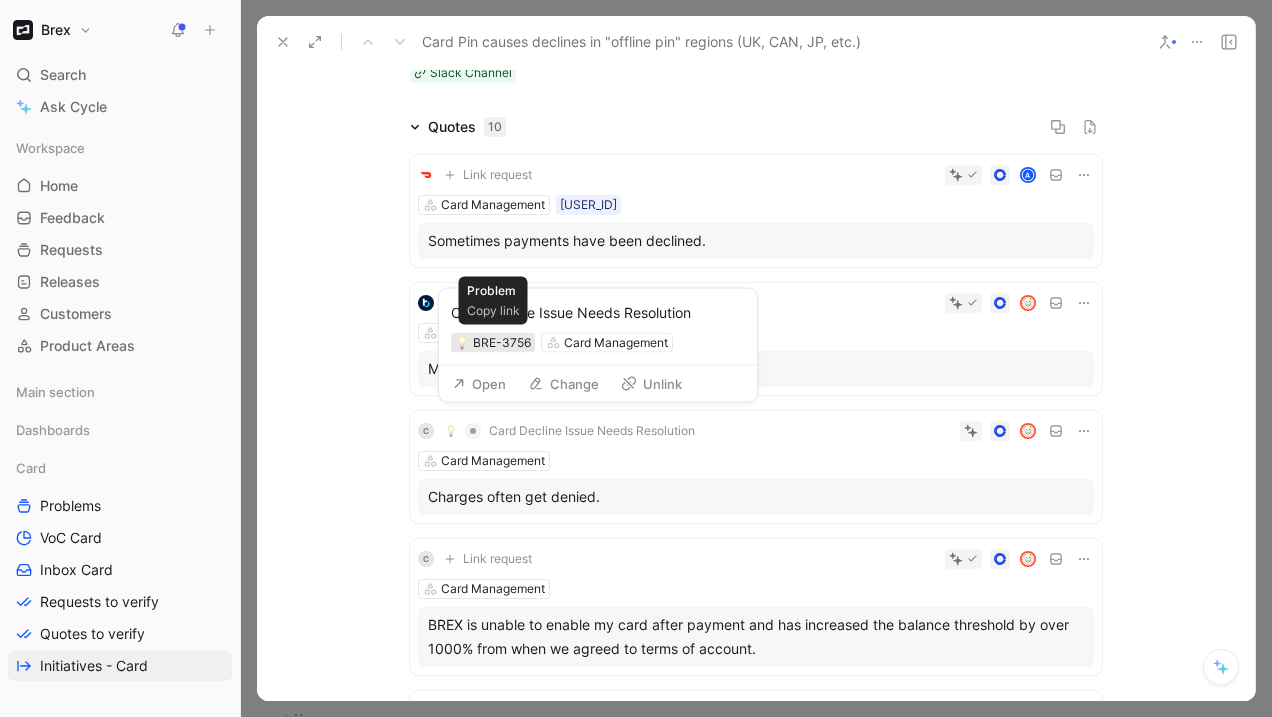 click on "BRE-3756" at bounding box center (502, 343) 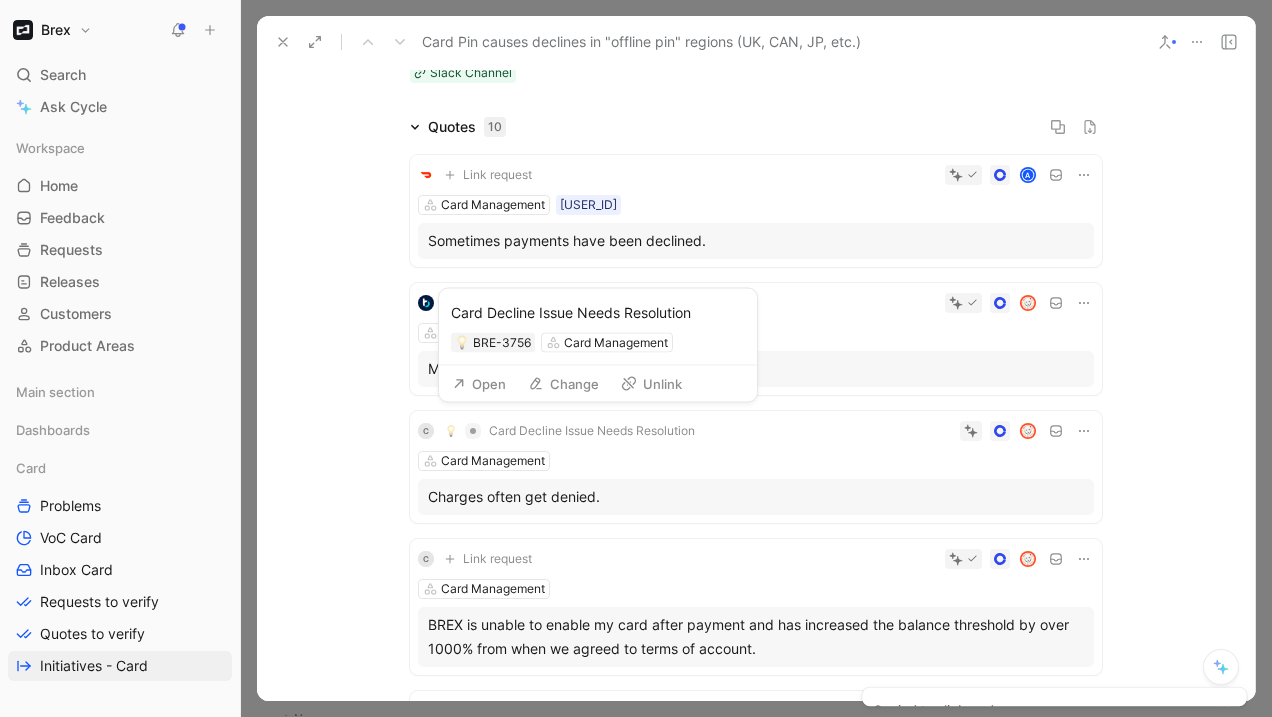 click on "Unlink" at bounding box center (651, 384) 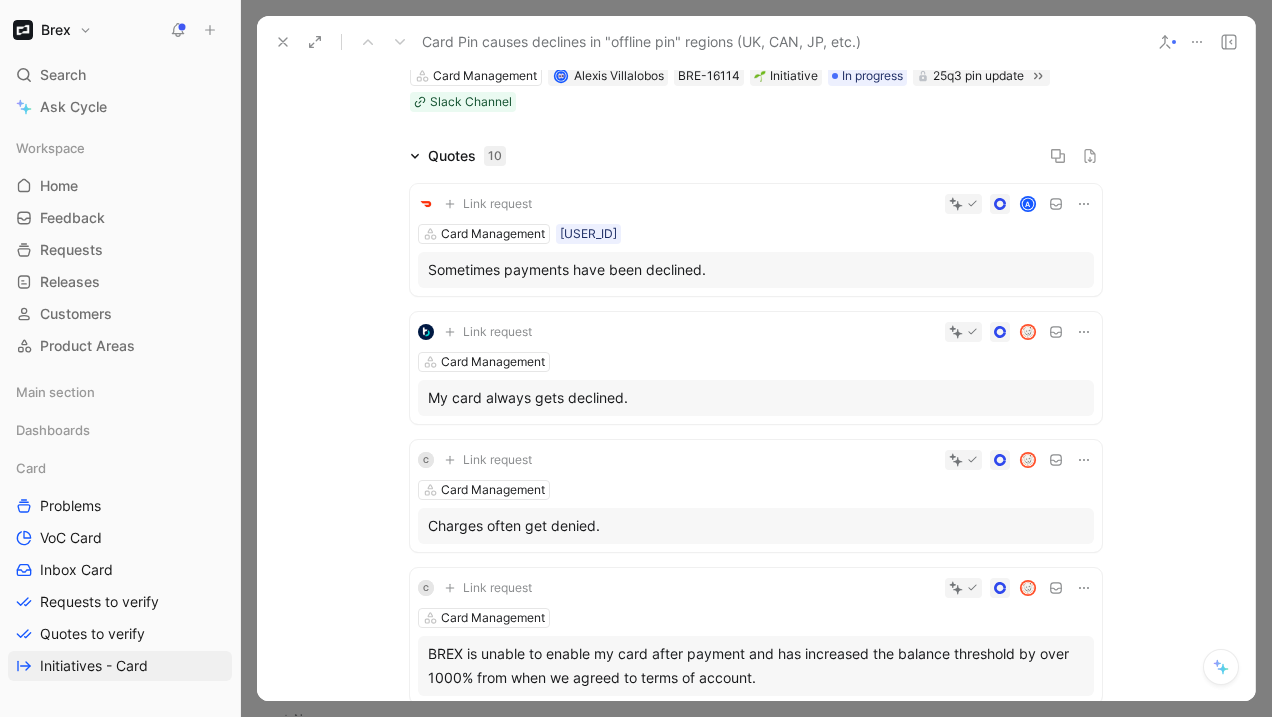 scroll, scrollTop: 125, scrollLeft: 0, axis: vertical 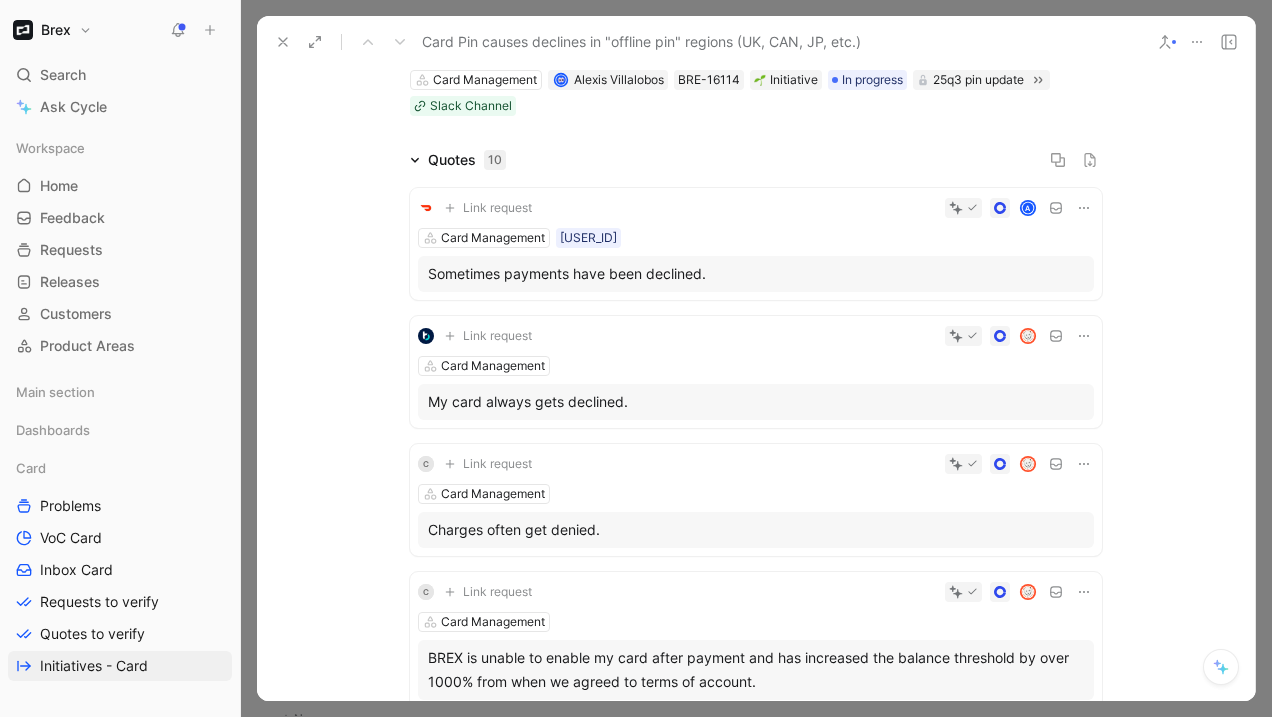 click at bounding box center [823, 336] 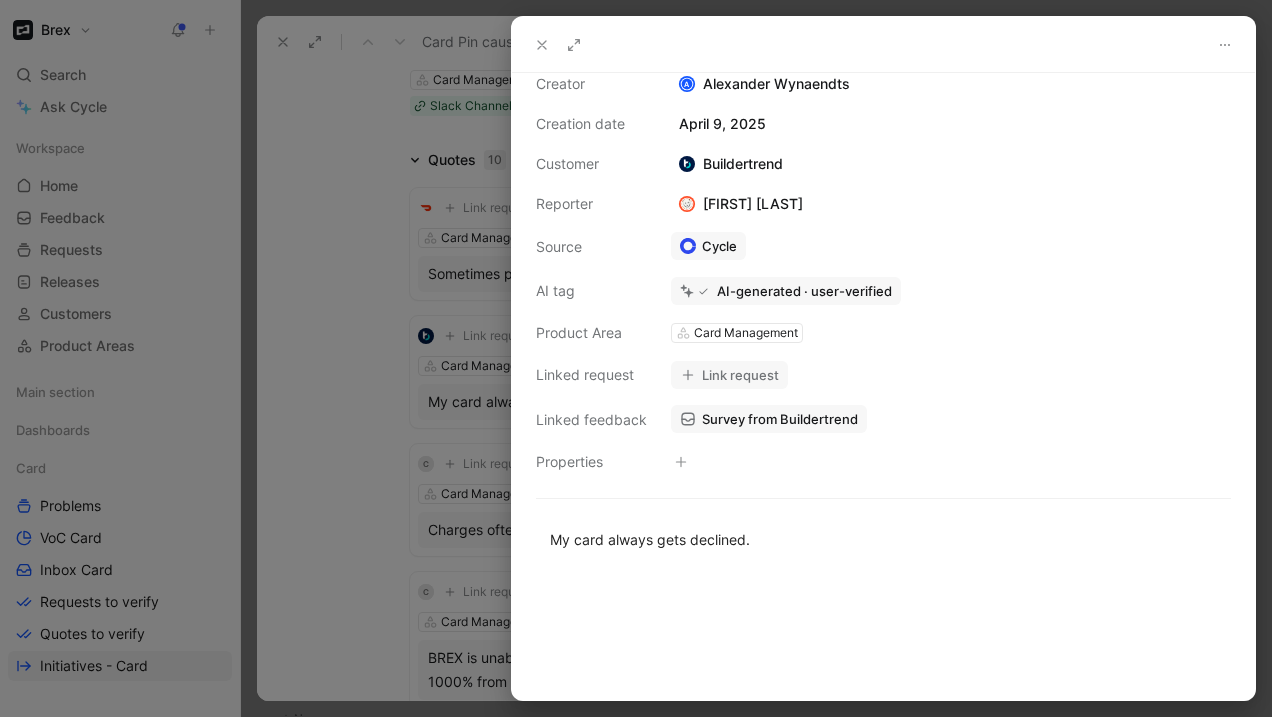 click 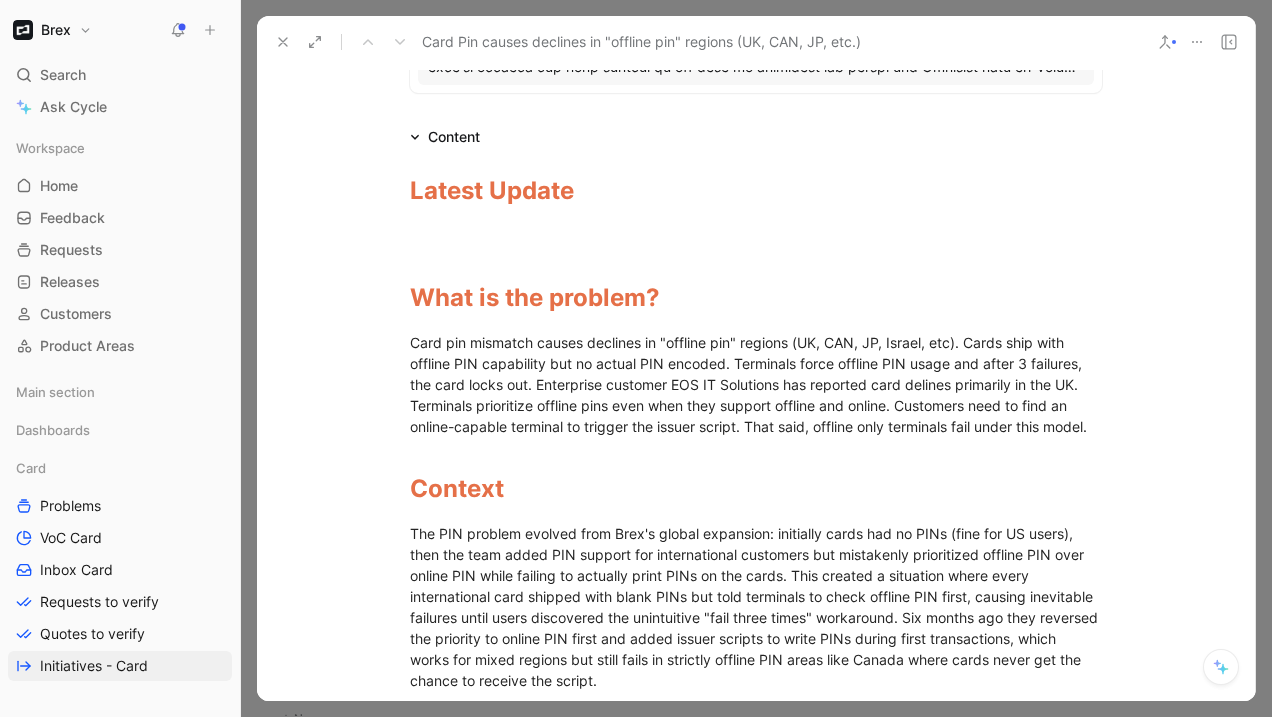 scroll, scrollTop: 1307, scrollLeft: 0, axis: vertical 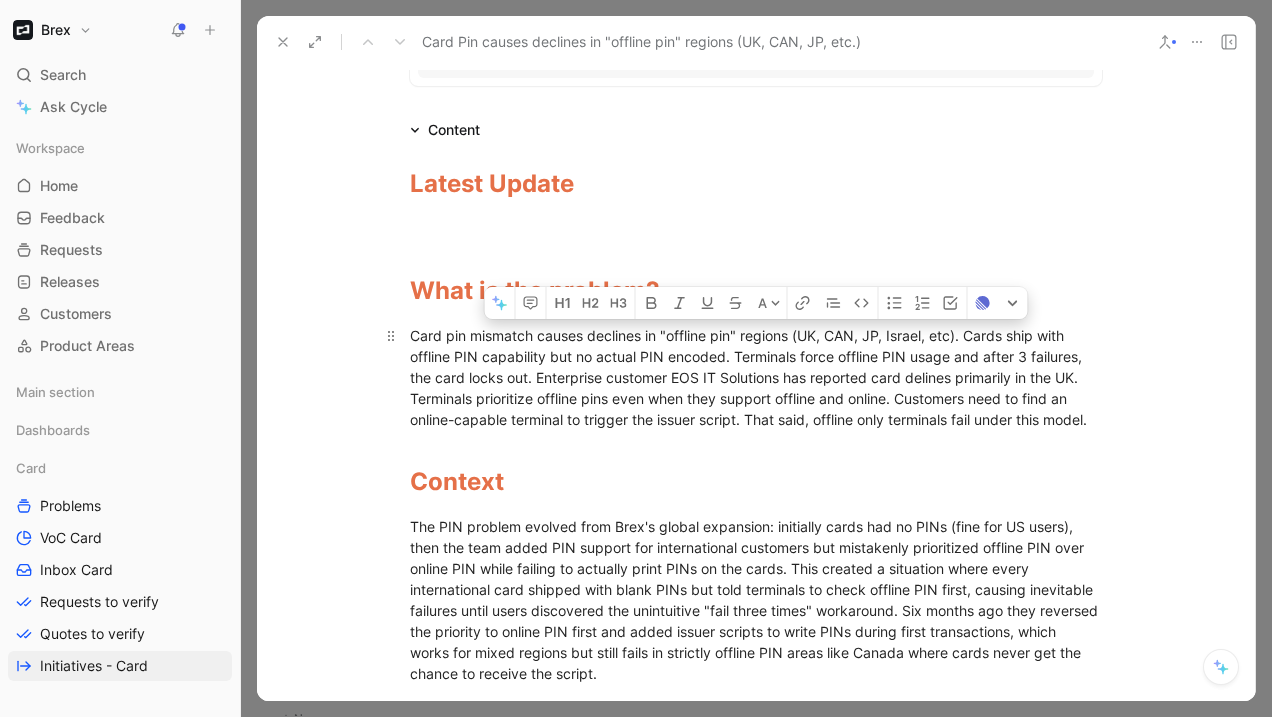 drag, startPoint x: 410, startPoint y: 335, endPoint x: 1116, endPoint y: 421, distance: 711.2187 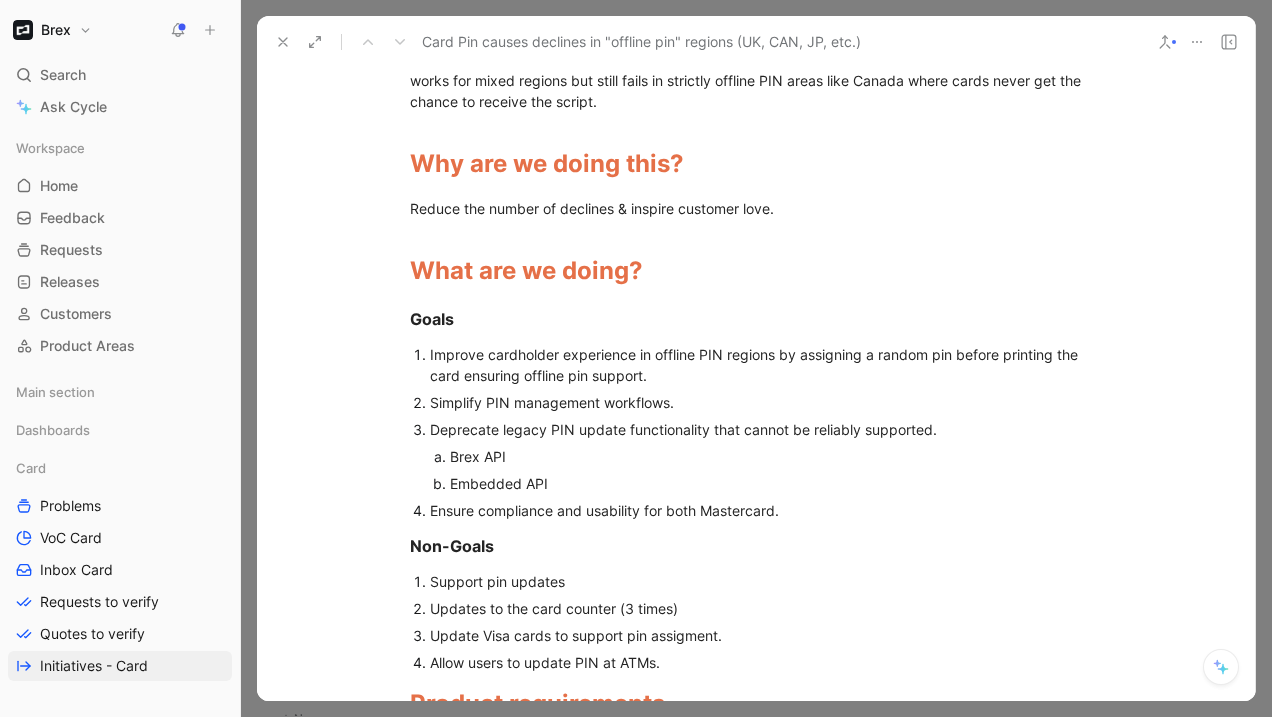 scroll, scrollTop: 1880, scrollLeft: 0, axis: vertical 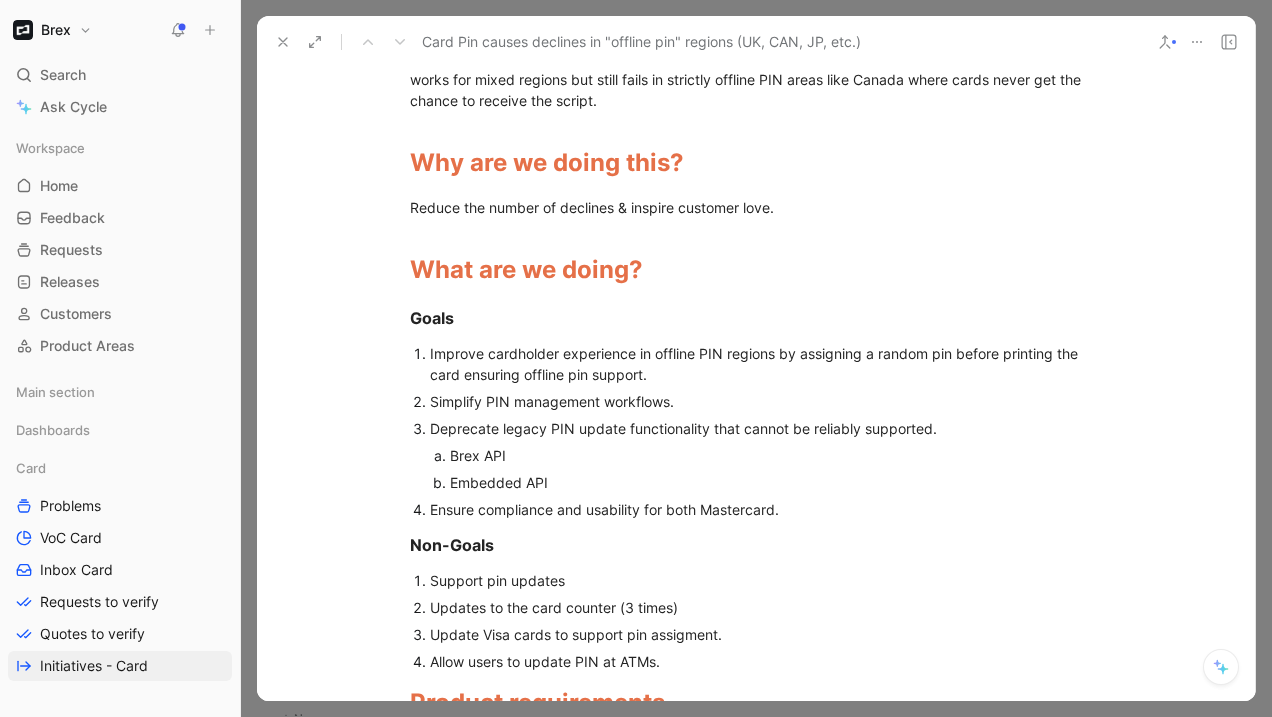 click on "Improve cardholder experience in offline PIN regions by assigning a random pin before printing the card ensuring offline pin support." at bounding box center (766, 364) 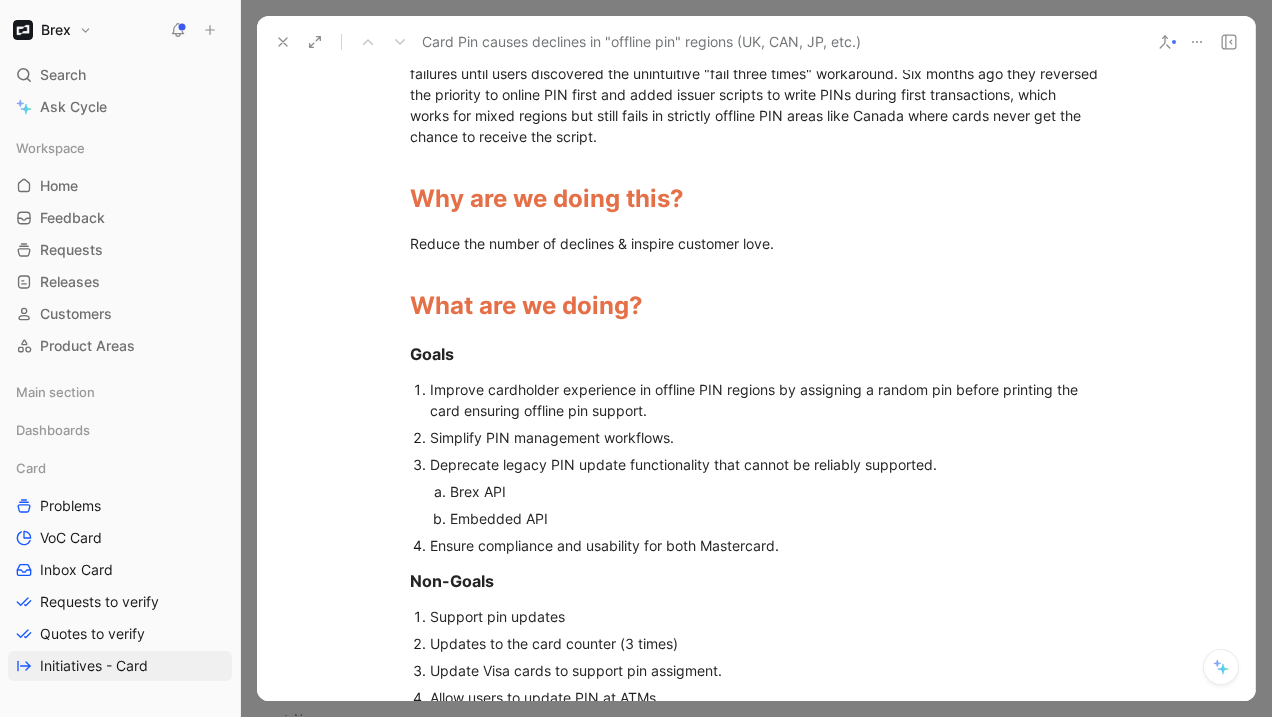 scroll, scrollTop: 1847, scrollLeft: 0, axis: vertical 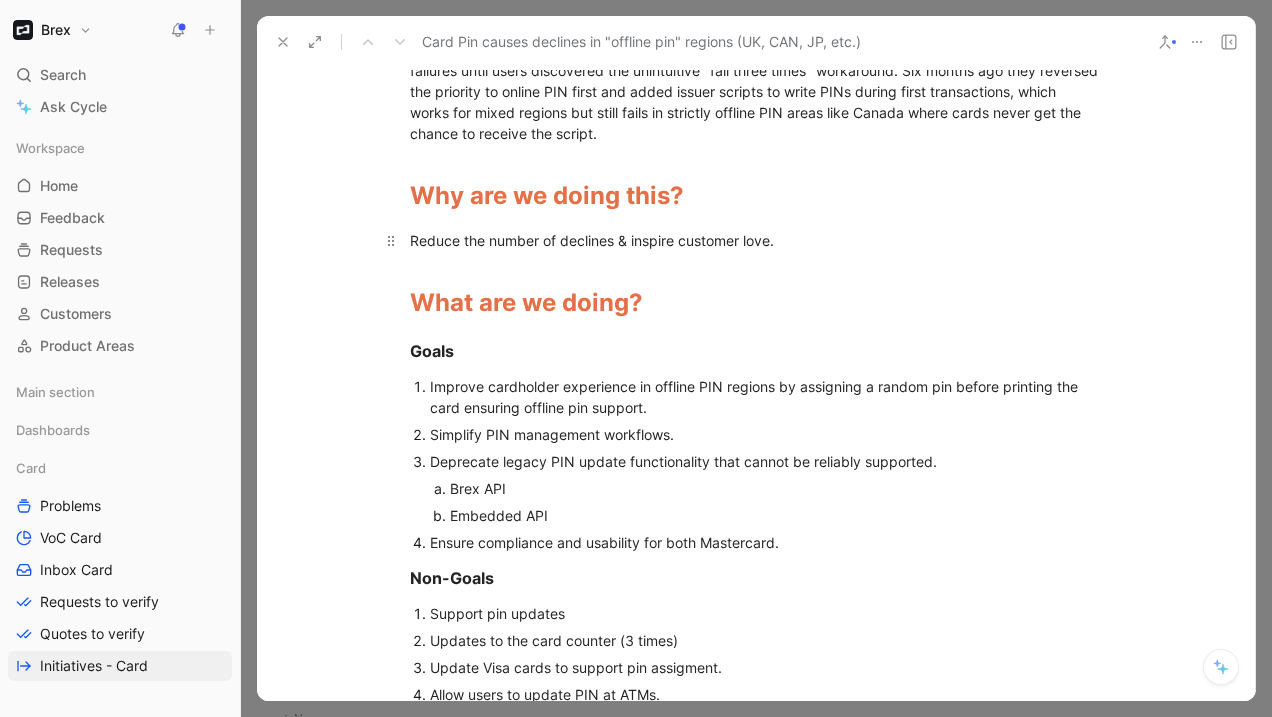 click on "Reduce the number of declines & inspire customer love." at bounding box center [592, 240] 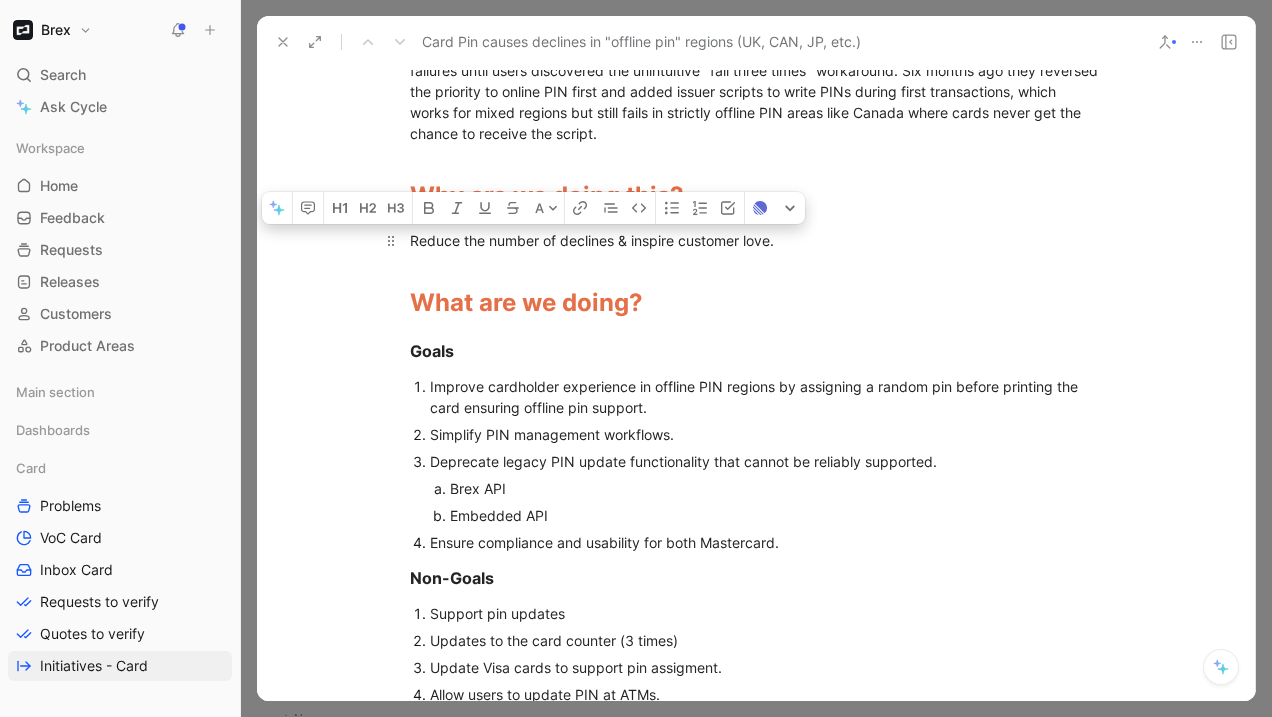 click on "Reduce the number of declines & inspire customer love." at bounding box center (592, 240) 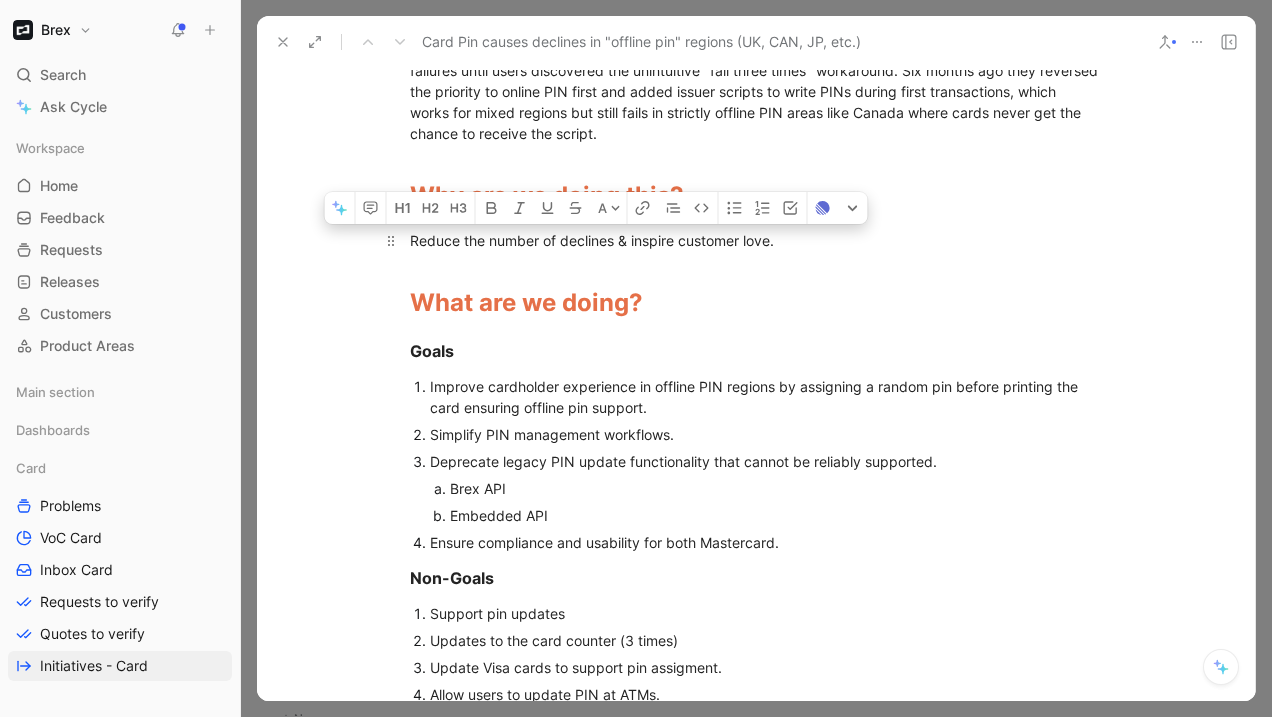 click on "Reduce the number of declines & inspire customer love." at bounding box center [592, 240] 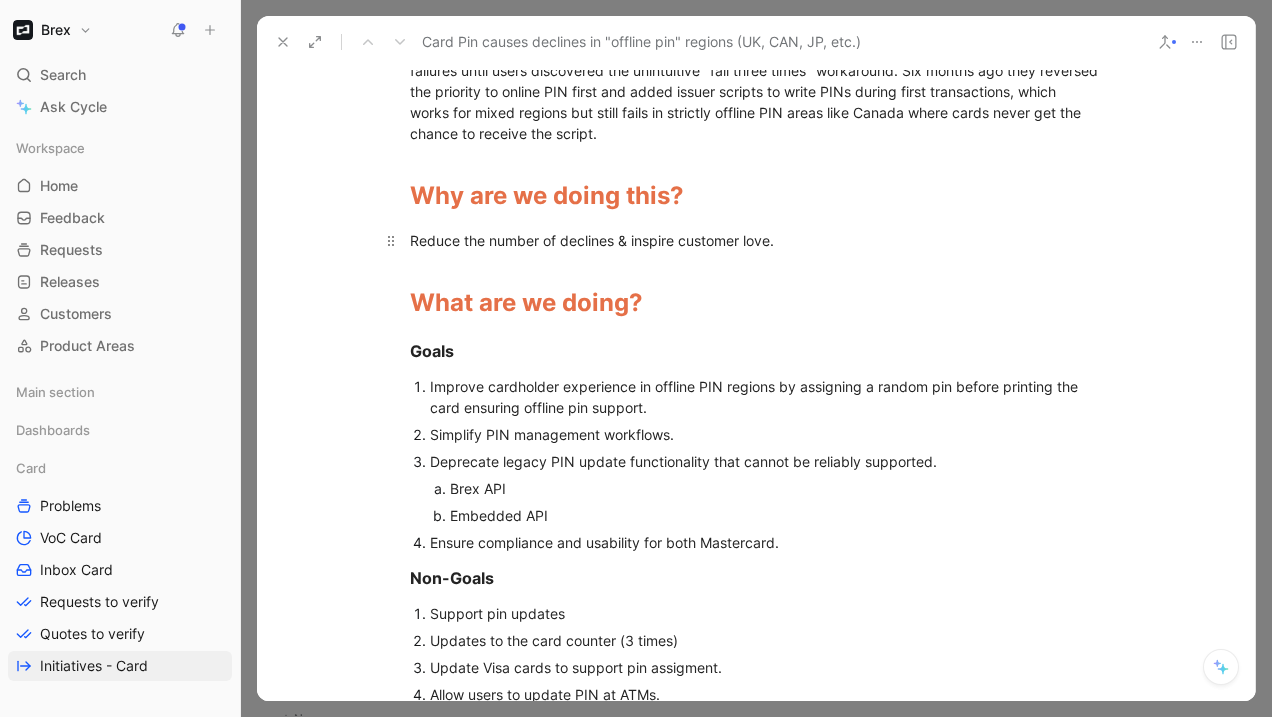 click on "Reduce the number of declines & inspire customer love." at bounding box center (592, 240) 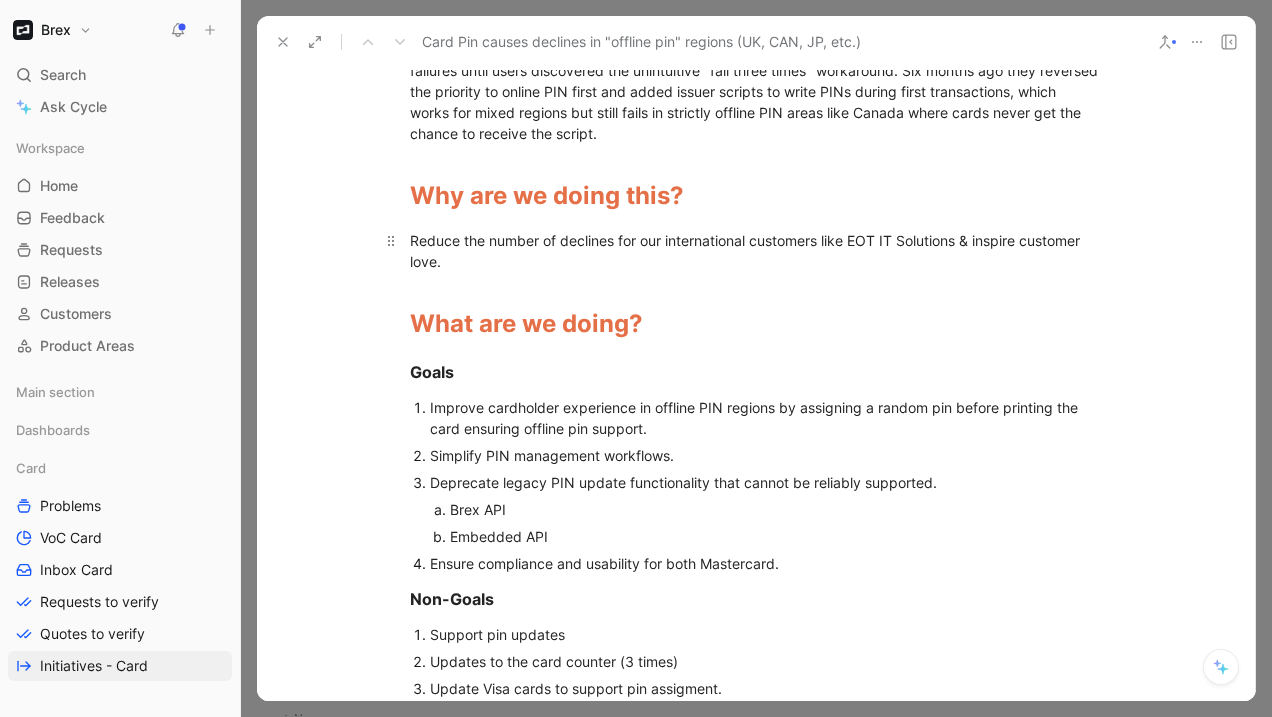 click on "Reduce the number of declines for our international customers like EOT IT Solutions & inspire customer love." at bounding box center [747, 251] 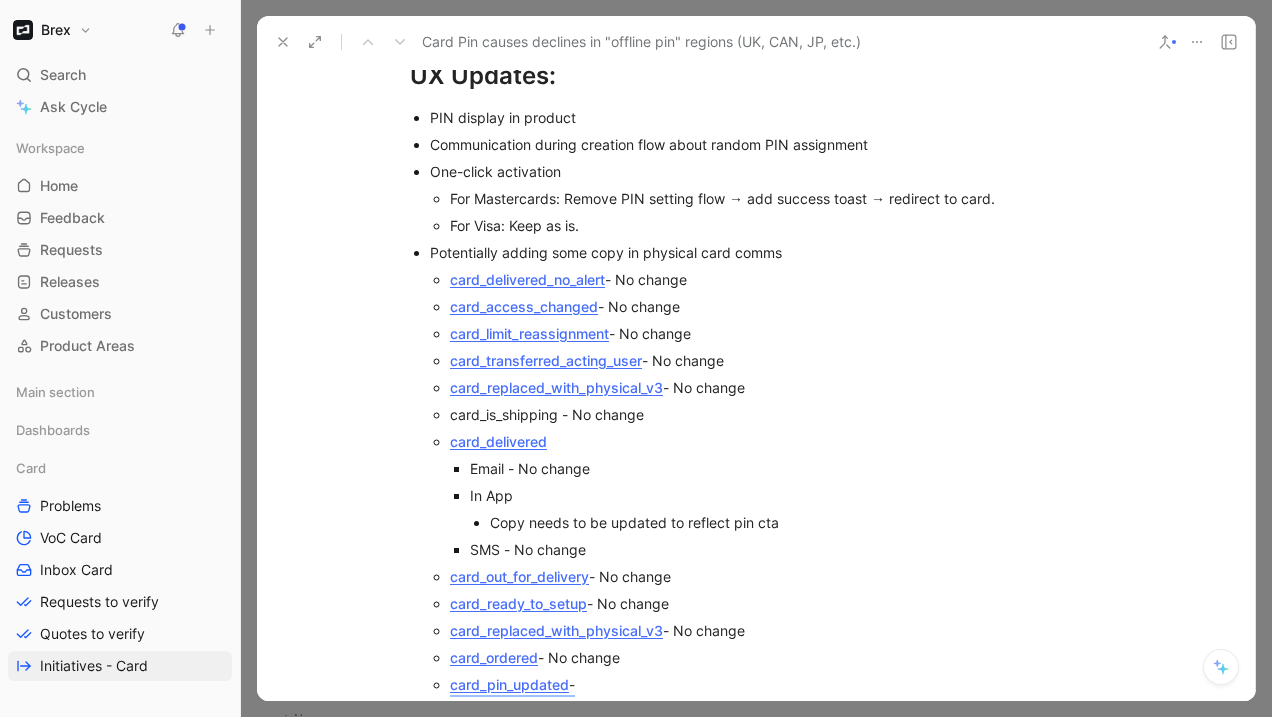 scroll, scrollTop: 8190, scrollLeft: 0, axis: vertical 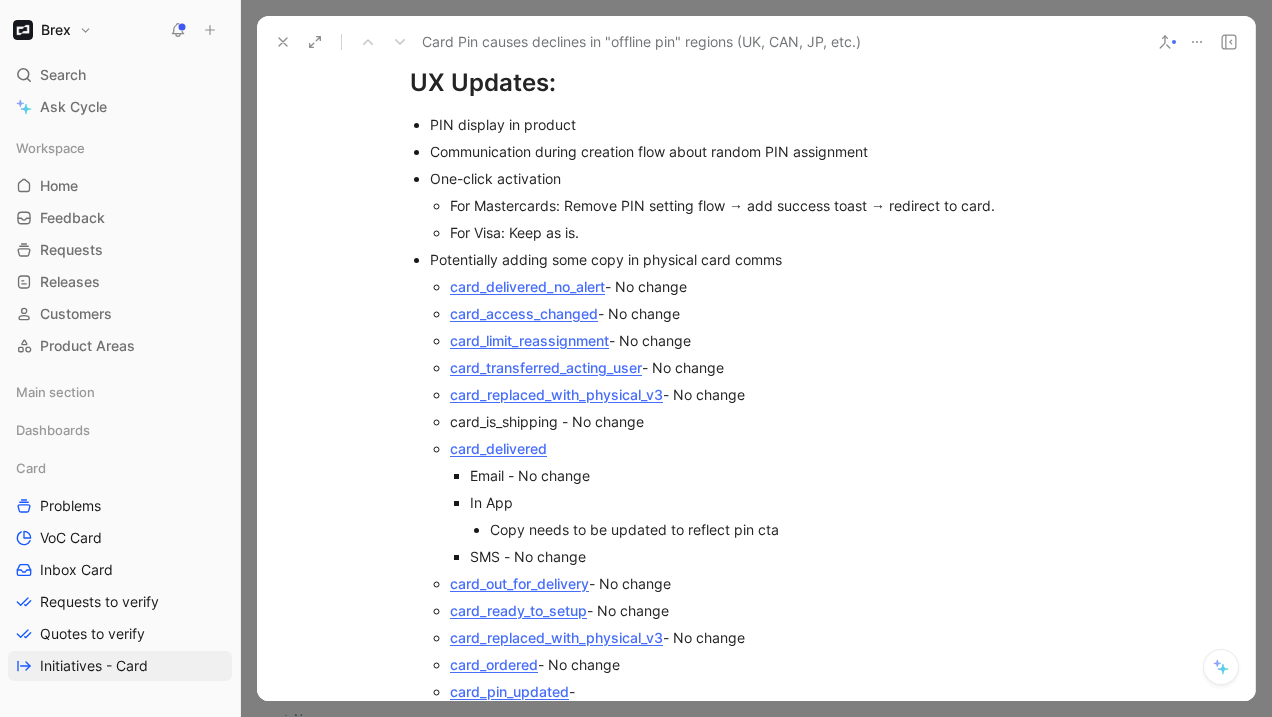 click on "For Visa: Keep as is." at bounding box center (776, 232) 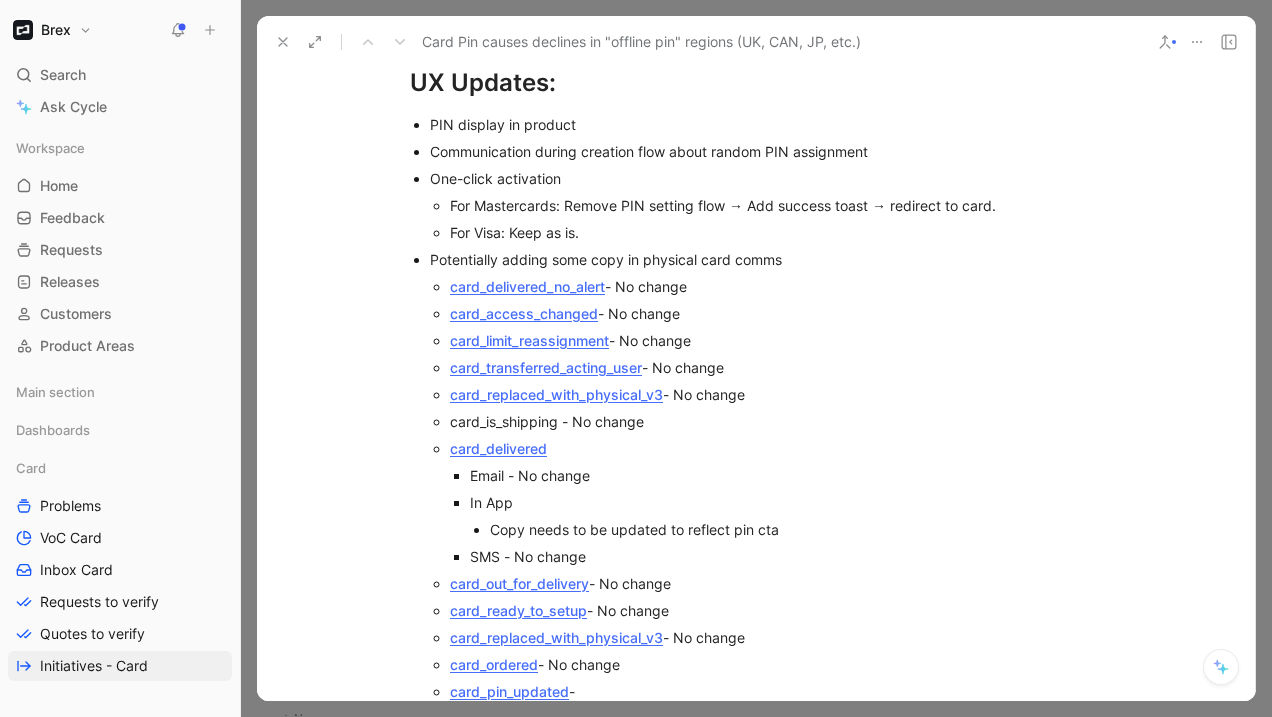 click on "For Visa: Keep as is." at bounding box center [776, 232] 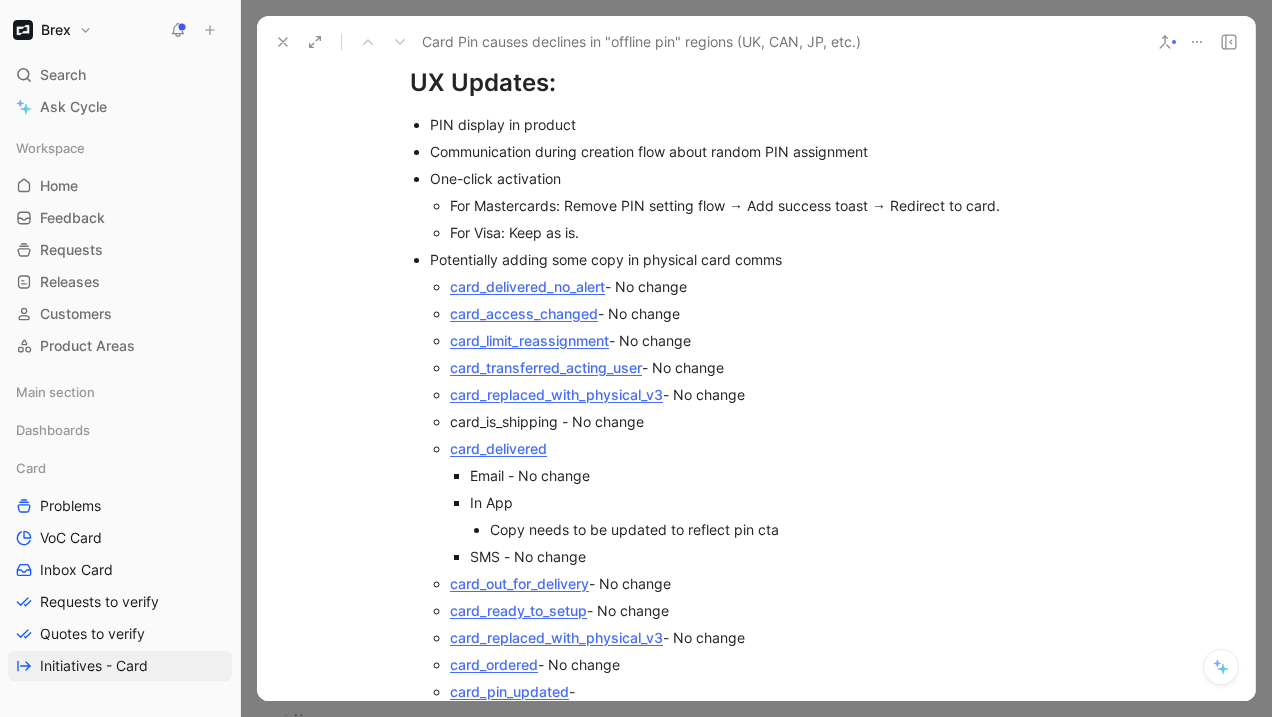 click on "For Mastercards: Remove PIN setting flow → Add success toast → Redirect to card." at bounding box center [776, 205] 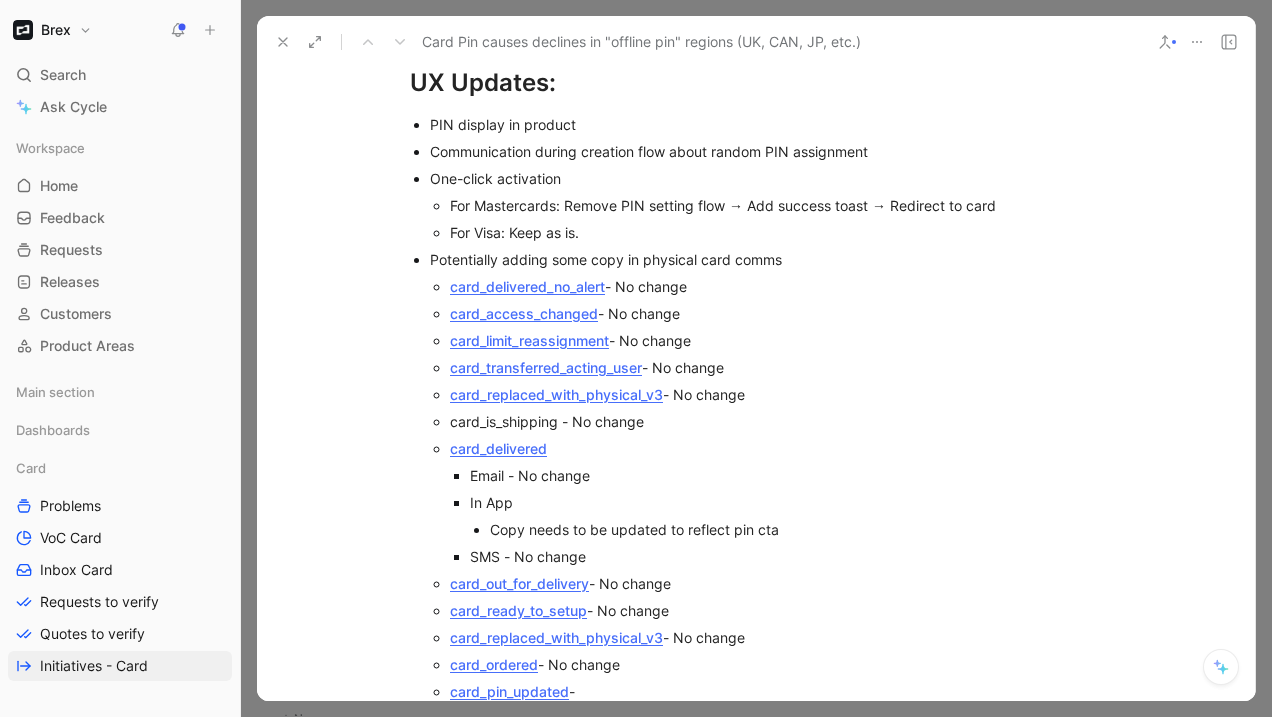 click on "For Visa: Keep as is." at bounding box center (776, 232) 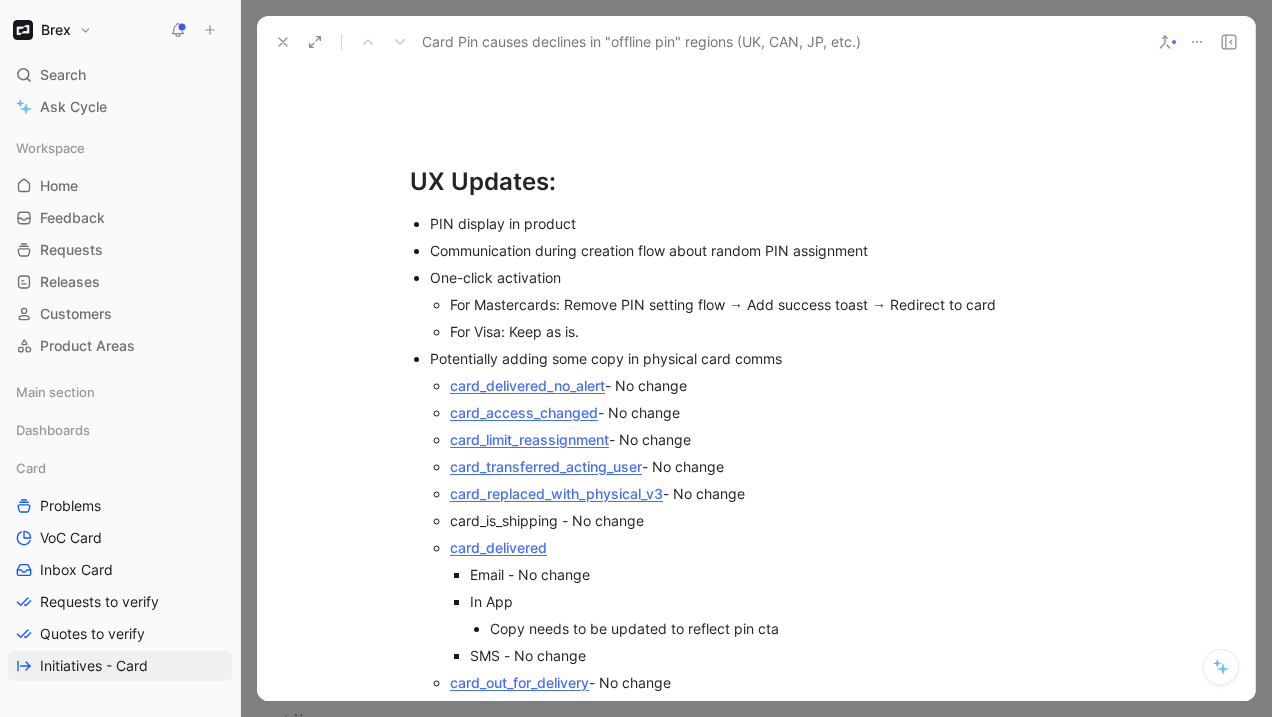 scroll, scrollTop: 8058, scrollLeft: 0, axis: vertical 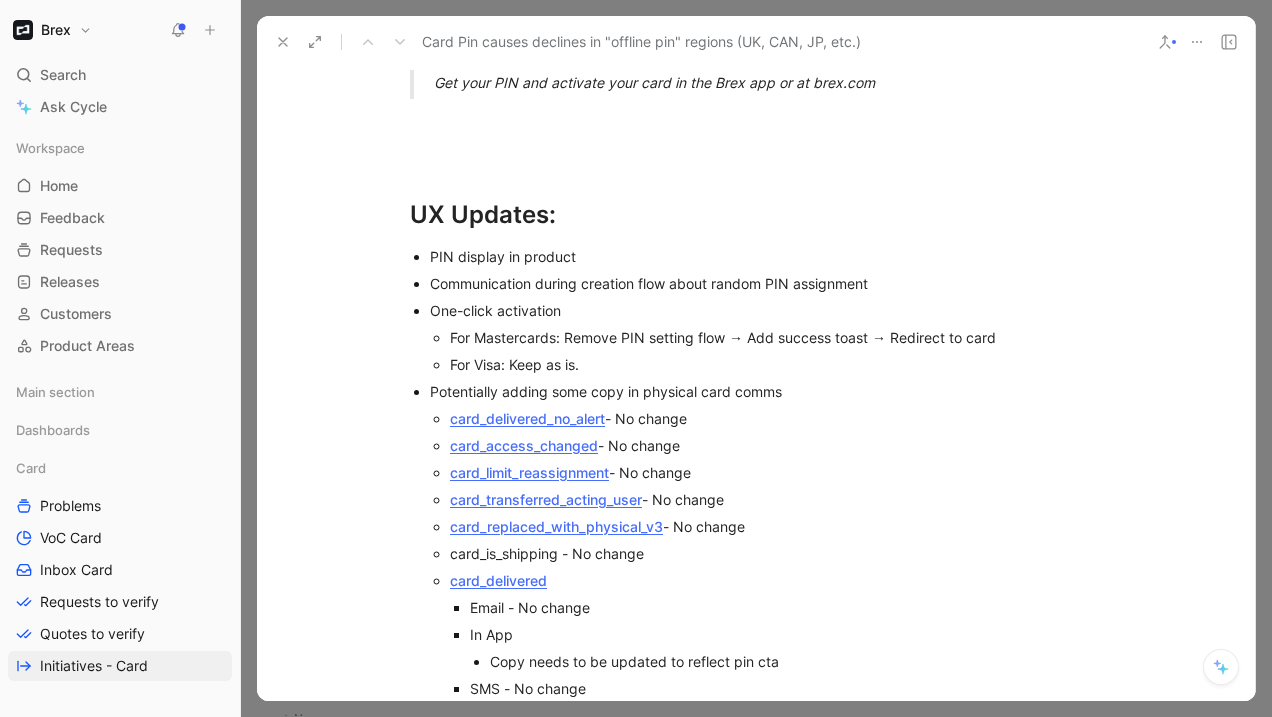 click on "One-click activation" at bounding box center (766, 310) 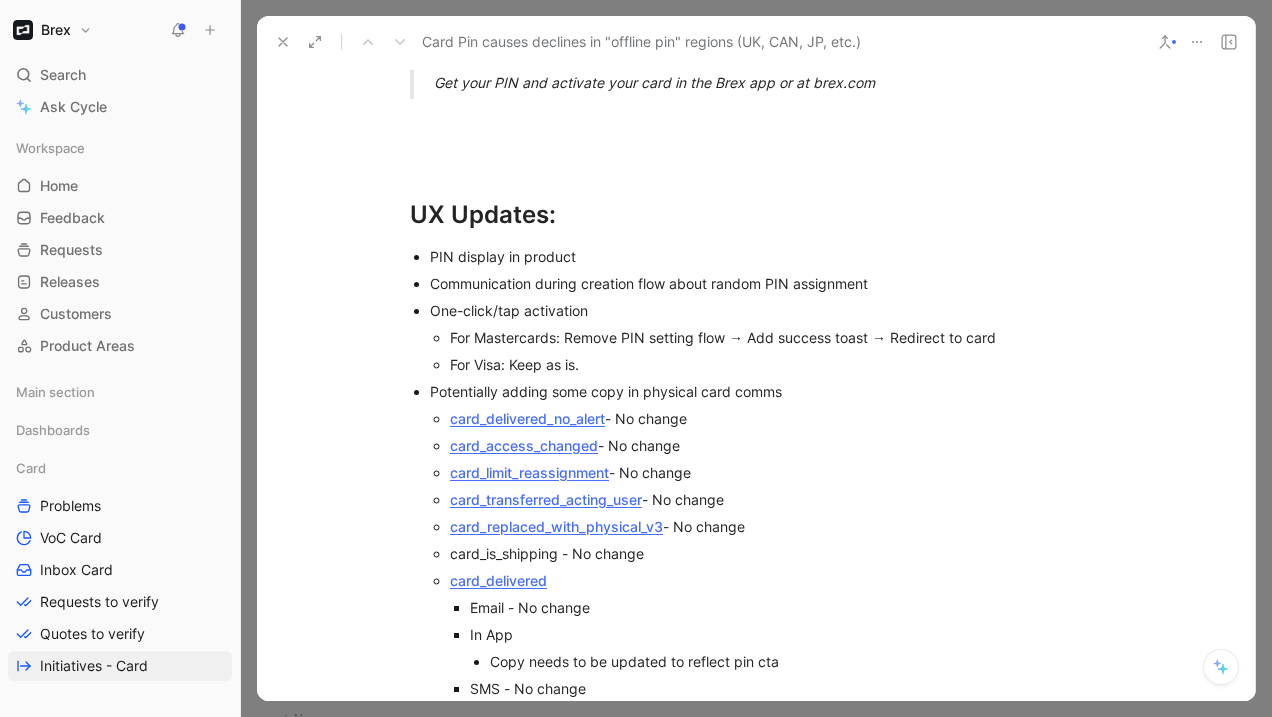 click on "Communication during creation flow about random PIN assignment" at bounding box center [766, 283] 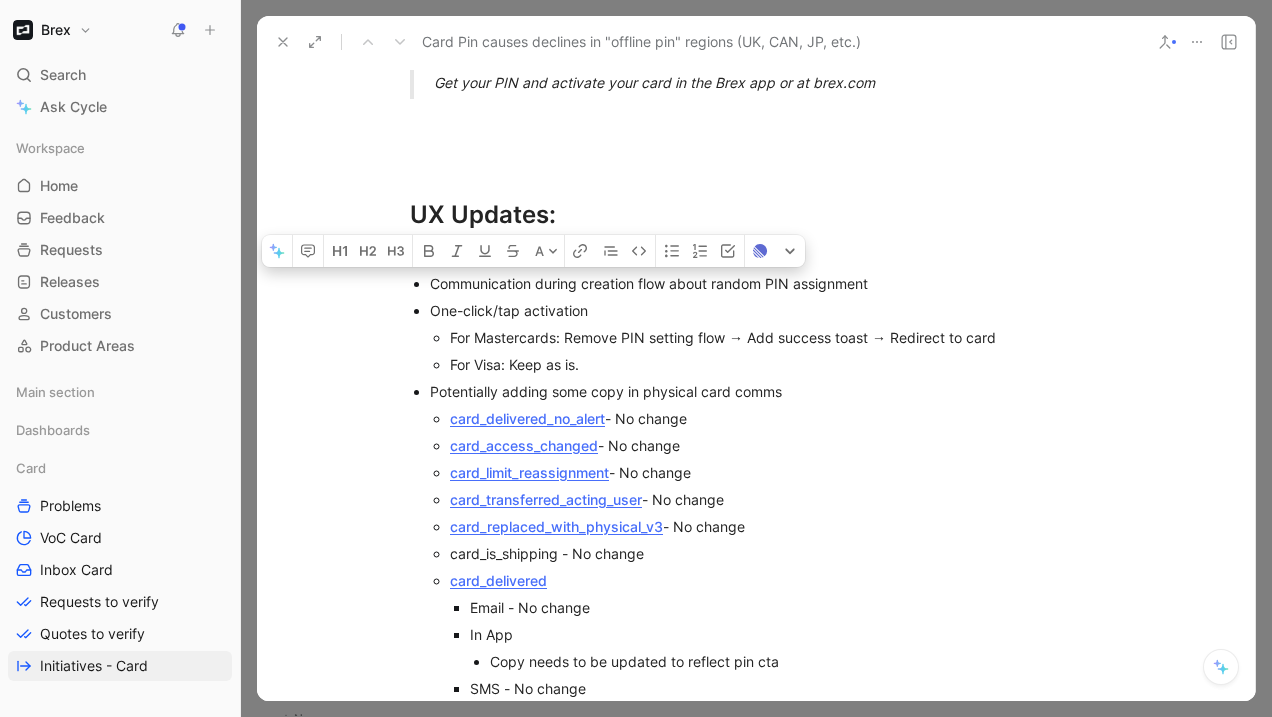 click on "Communication during creation flow about random PIN assignment" at bounding box center (766, 283) 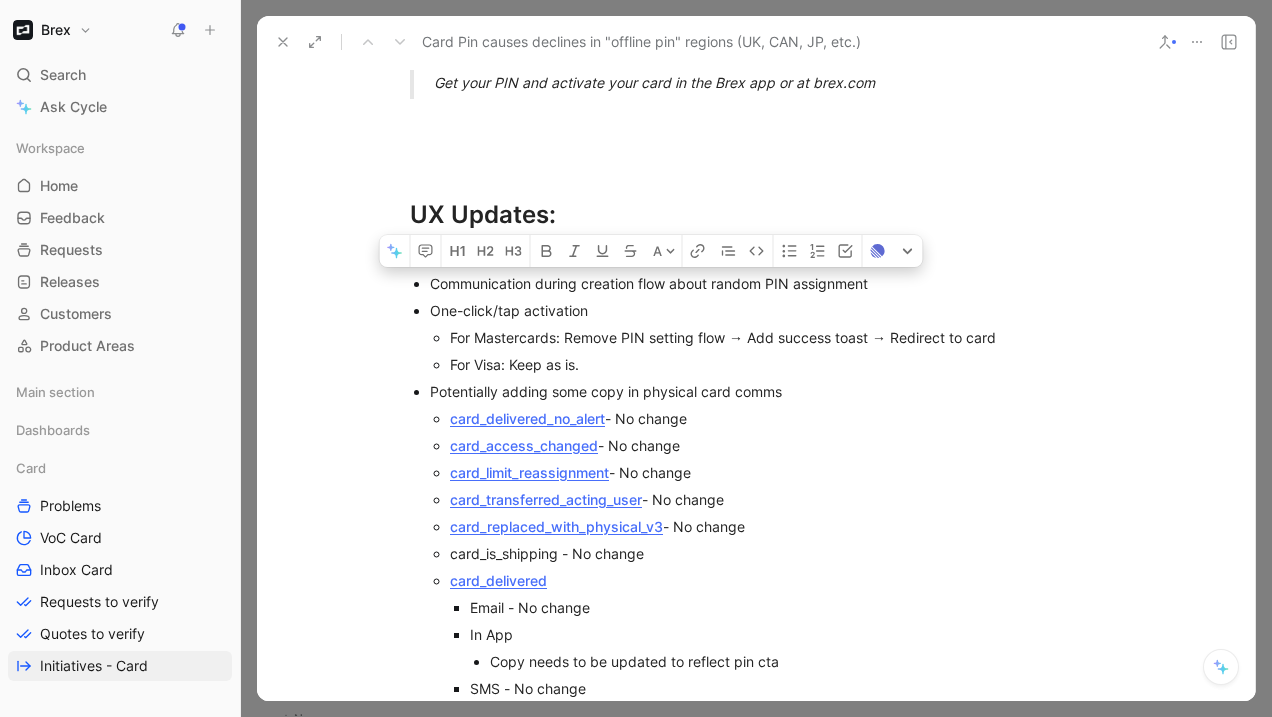 click on "Communication during creation flow about random PIN assignment" at bounding box center (766, 283) 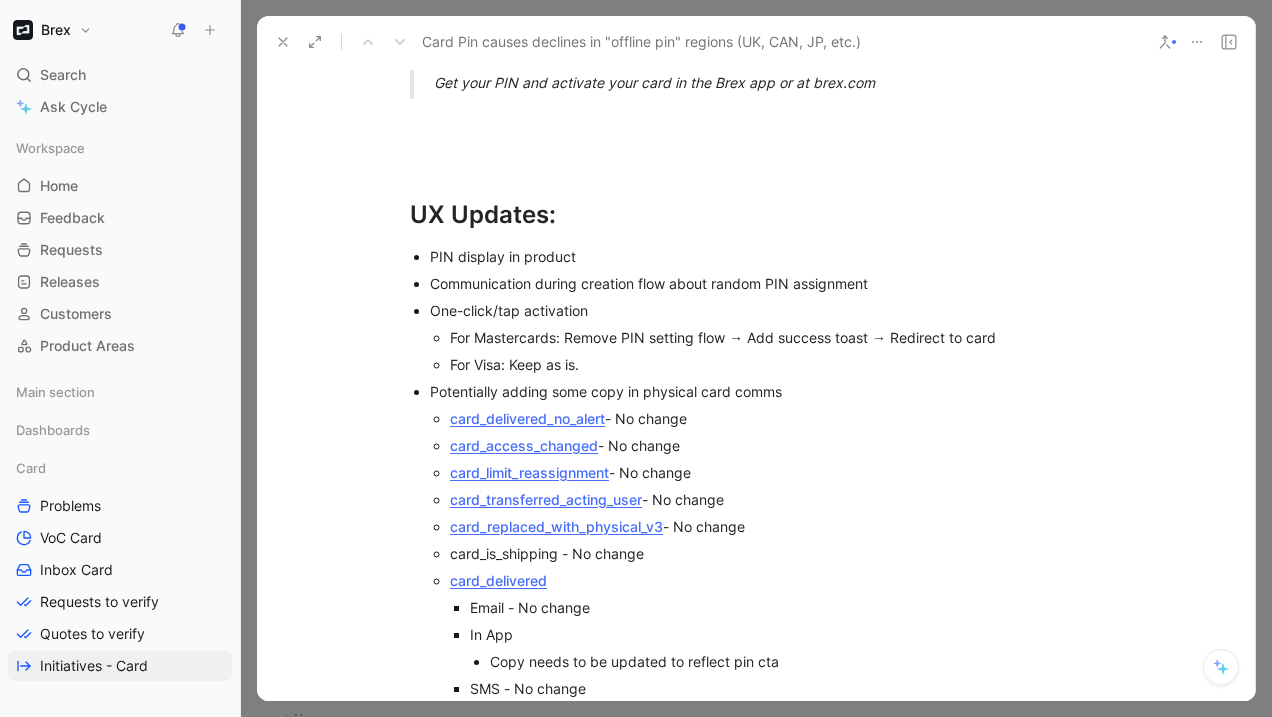 click on "Communication during creation flow about random PIN assignment" at bounding box center (766, 283) 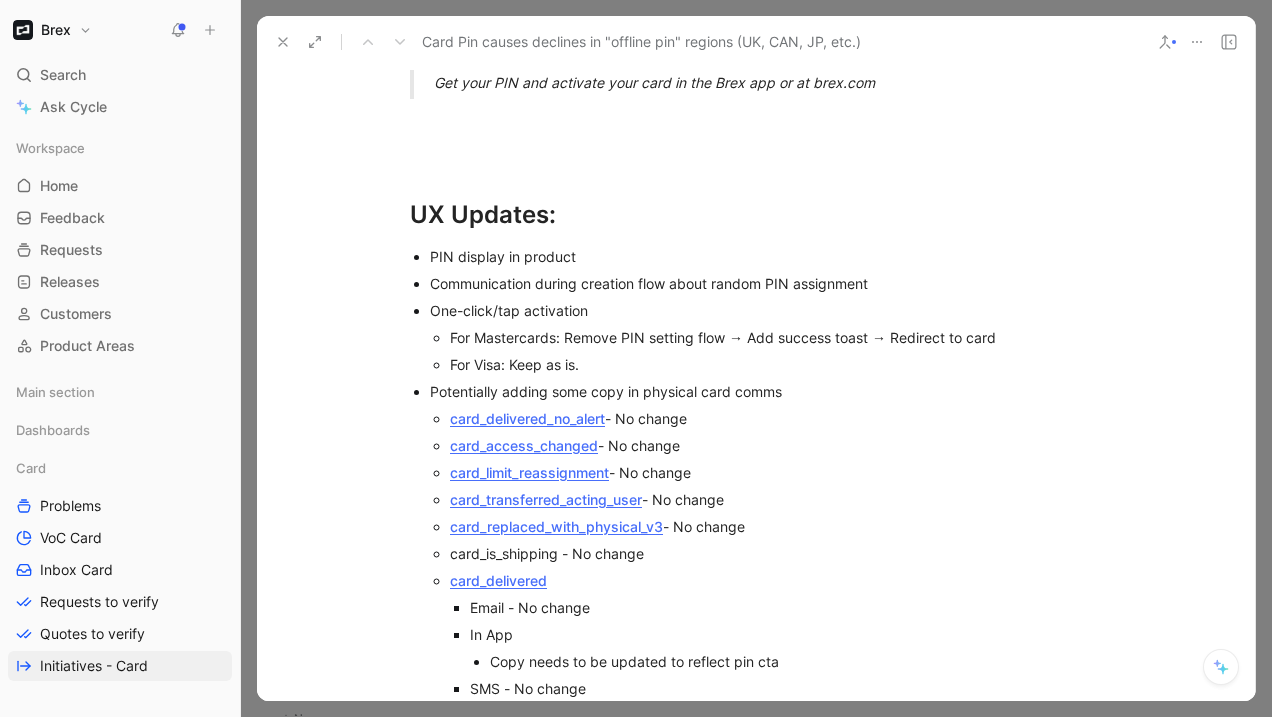 click on "Communication during creation flow about random PIN assignment" at bounding box center [766, 283] 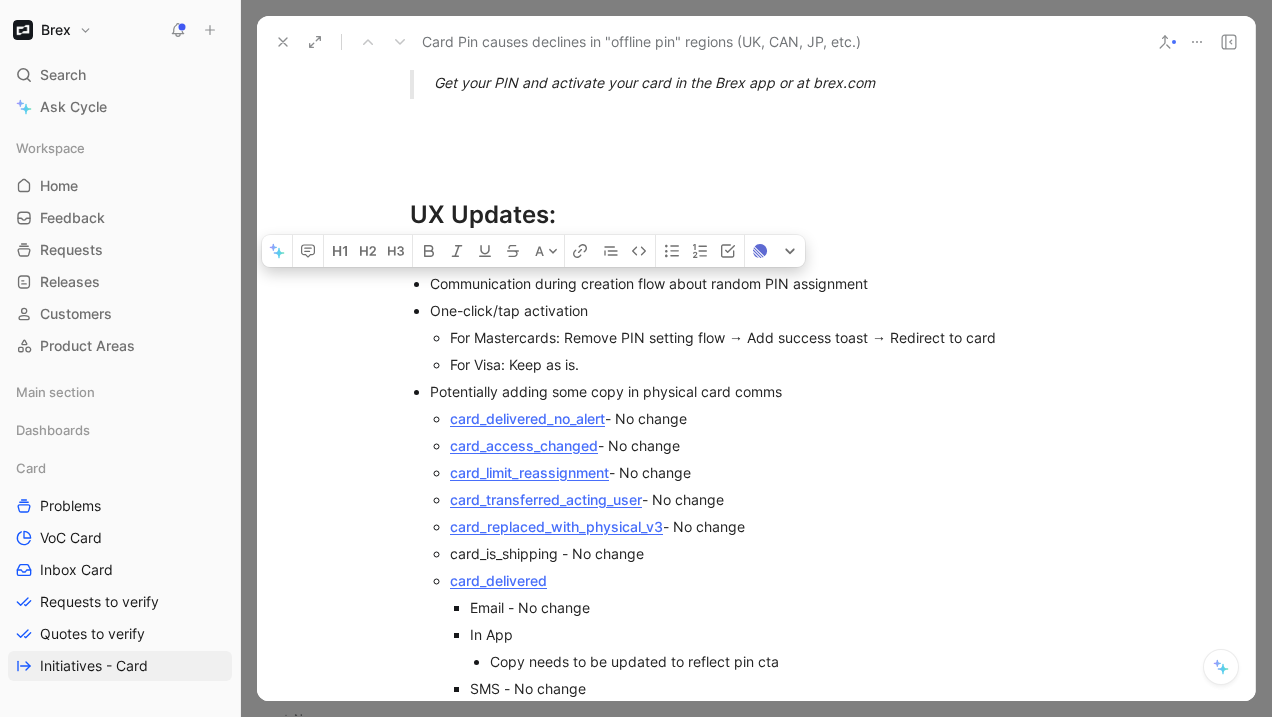 click on "Communication during creation flow about random PIN assignment" at bounding box center (766, 283) 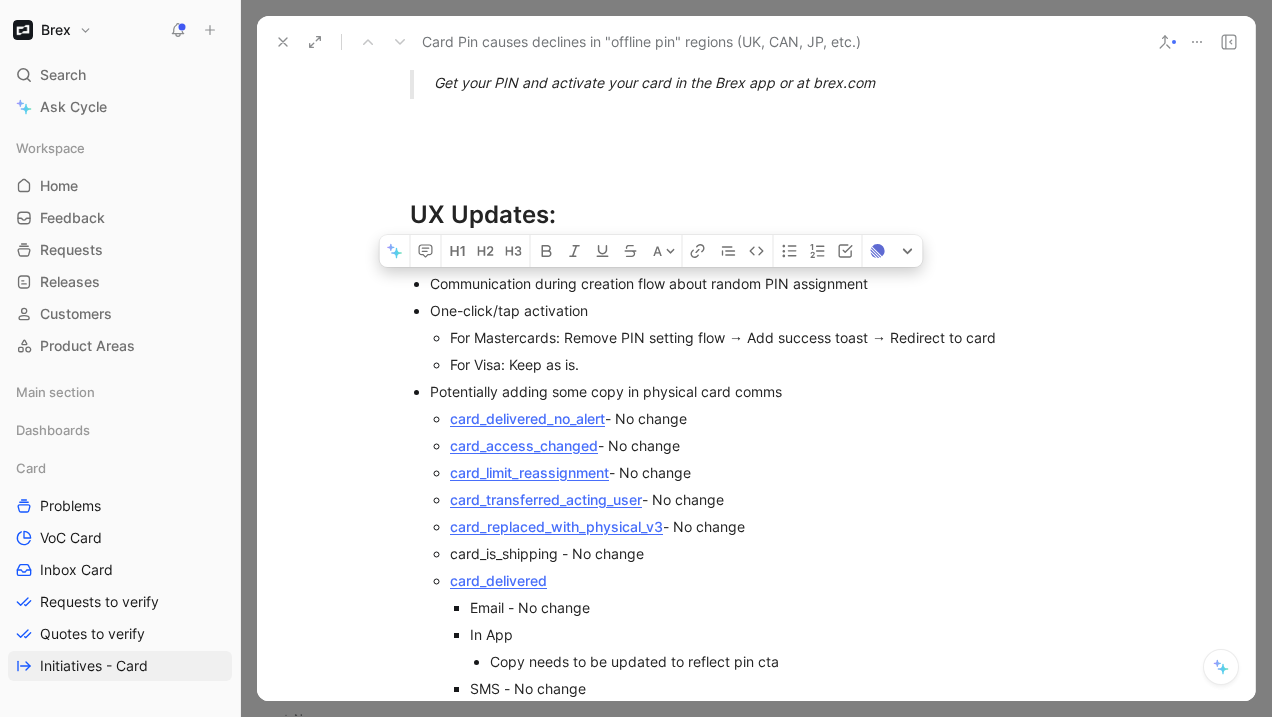 click on "Communication during creation flow about random PIN assignment" at bounding box center (766, 283) 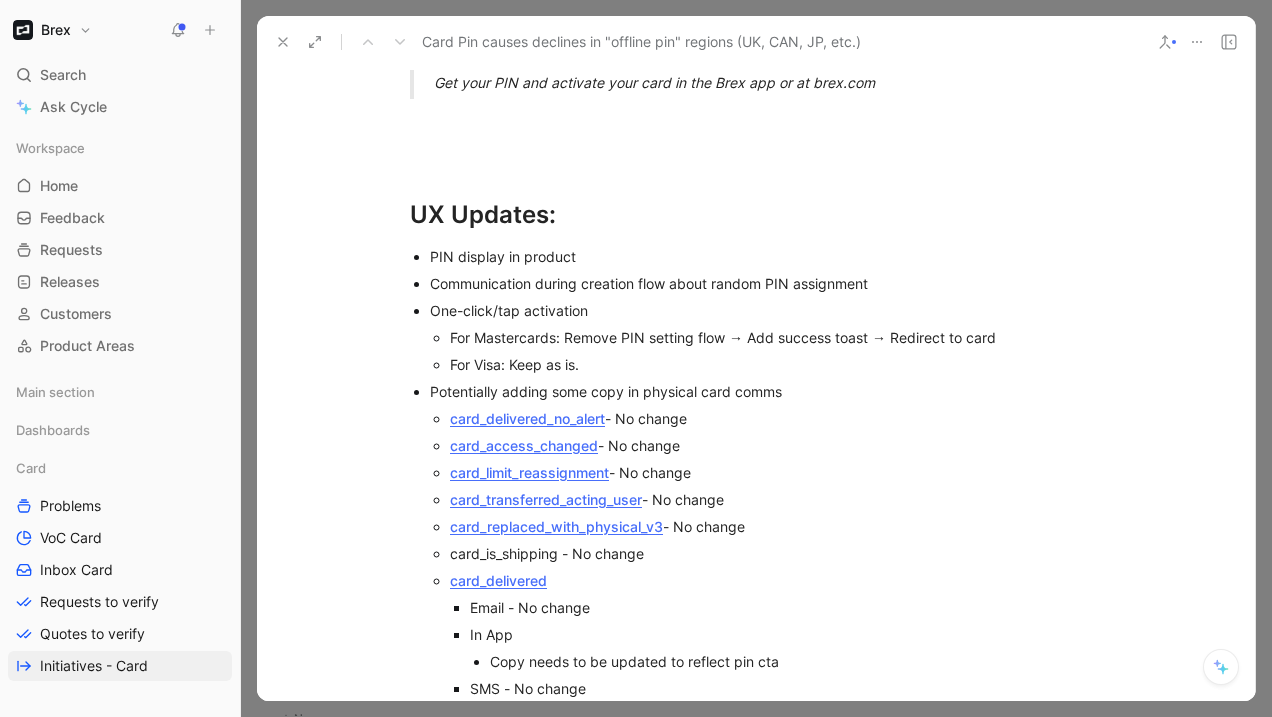 click on "Communication during creation flow about random PIN assignment" at bounding box center [766, 283] 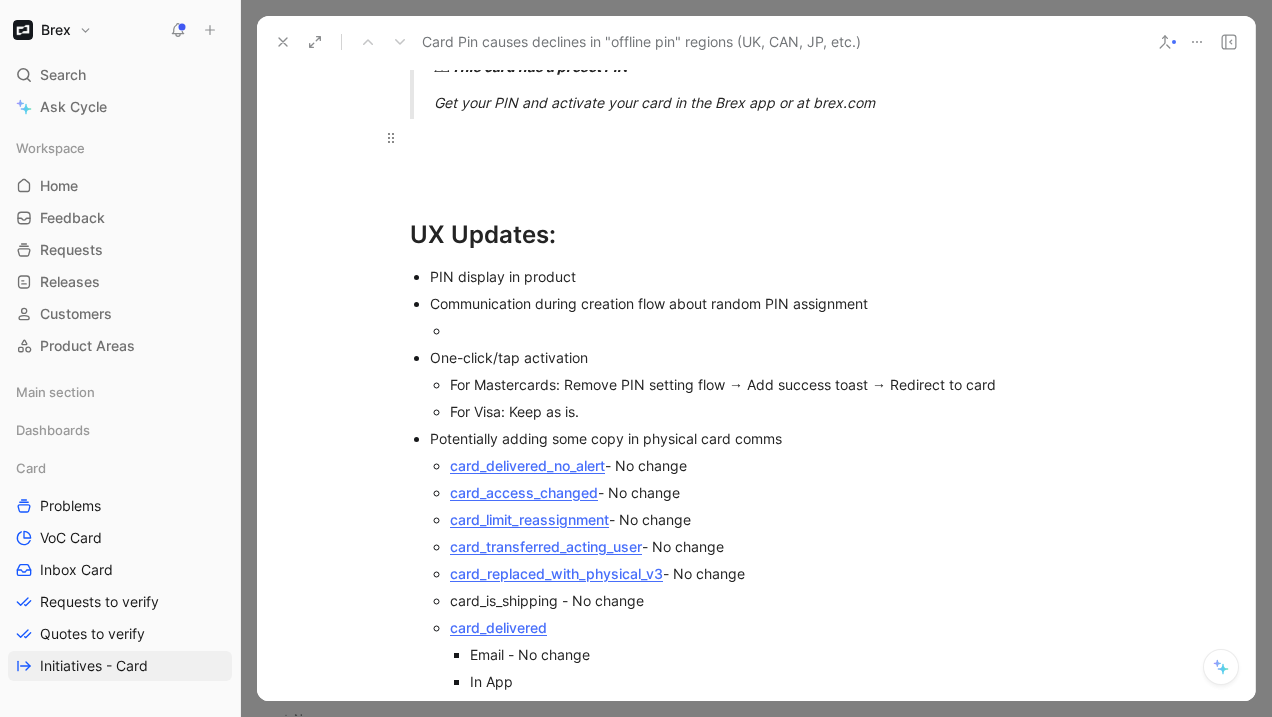 scroll, scrollTop: 8050, scrollLeft: 0, axis: vertical 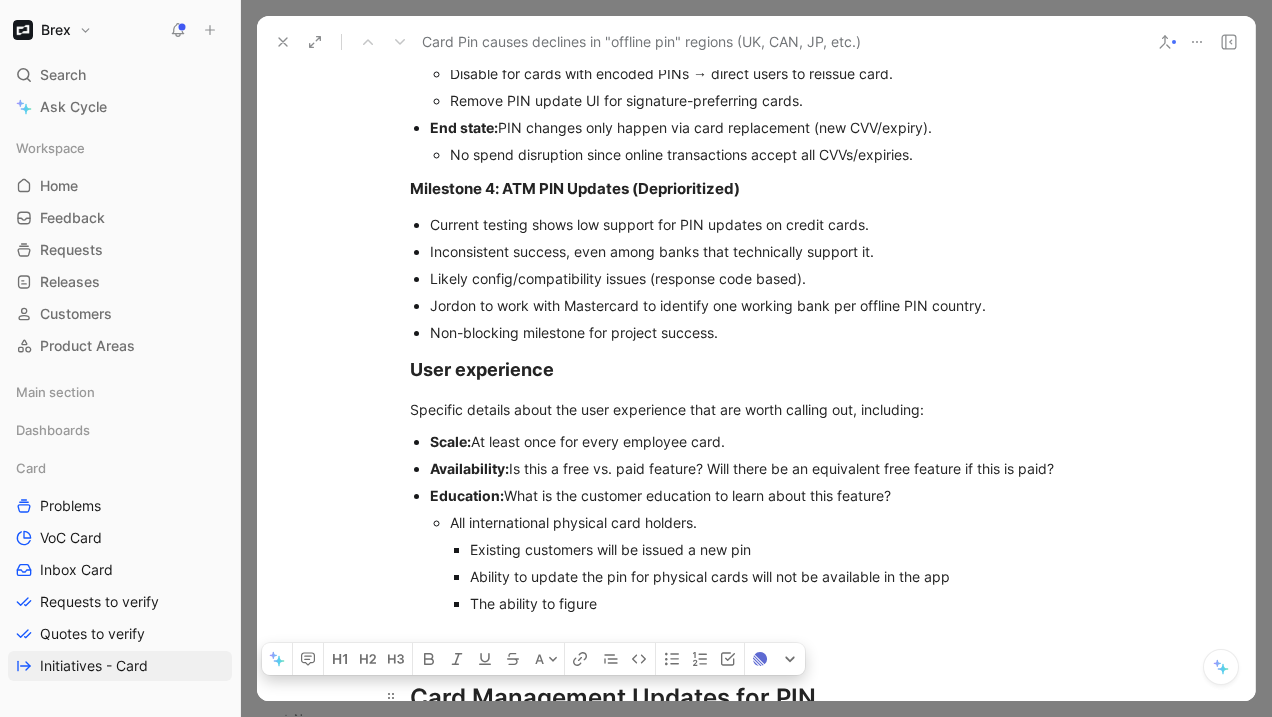 drag, startPoint x: 674, startPoint y: 574, endPoint x: 384, endPoint y: 672, distance: 306.11108 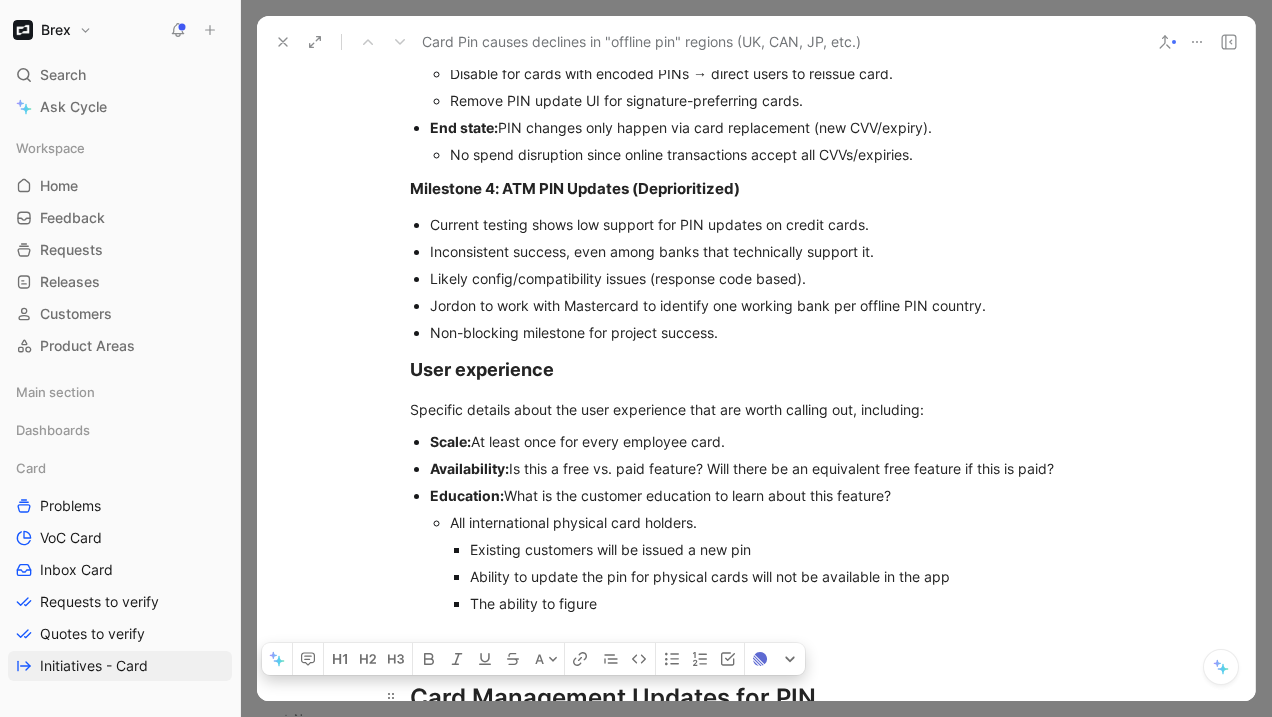 copy on "Card Management Updates for PIN Mastercard  (Pin prefering cards - Intl.) Issue a new card [Admin Issue] Set random pin on card creation for physical & virtual card. No changes to UI. [Owner Self Issue] Set random pin on card creation for physical & virtual card. [Brex] Set random pin on card creationg for physical and virtual cards. Replace a card [Admin Issue] Maintain pin on card for physical & virtual card.  [Owner Self Issue] Maintain pin on card creation for physical & virtual card. [Brex] Maintain pin on card creationg for physical and virtual cards. Re-issue a card [Admin Issue] Set new random pin on card creation for physical & virtual card. No changes to UI. [Owner Self Issue] Set new random pin on card creation for physical & virtual card. [Brex] Set new random pin on card creation for physical & virtual card. Activate a card [Admin Issue] Set random pin on card creation for physical & virtual card. No changes to UI. [Owner Self Issue] Set same random pin on card creation for physical & virtual ..." 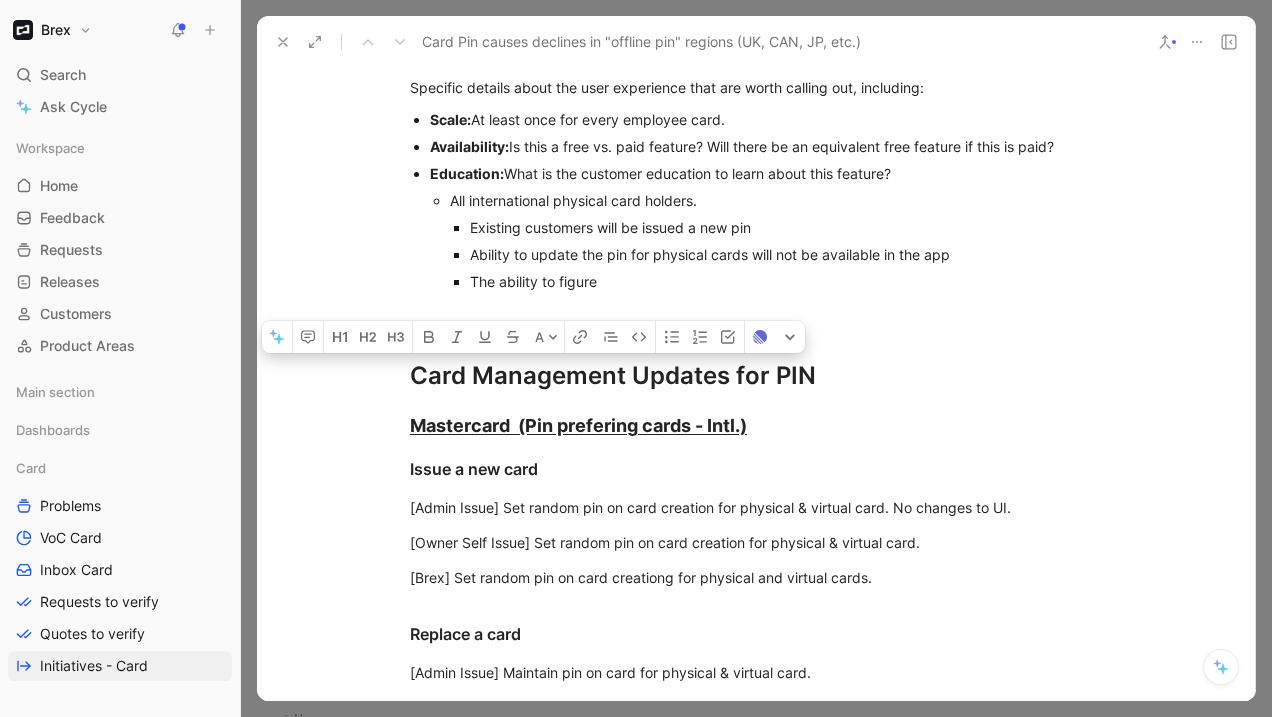 scroll, scrollTop: 3554, scrollLeft: 0, axis: vertical 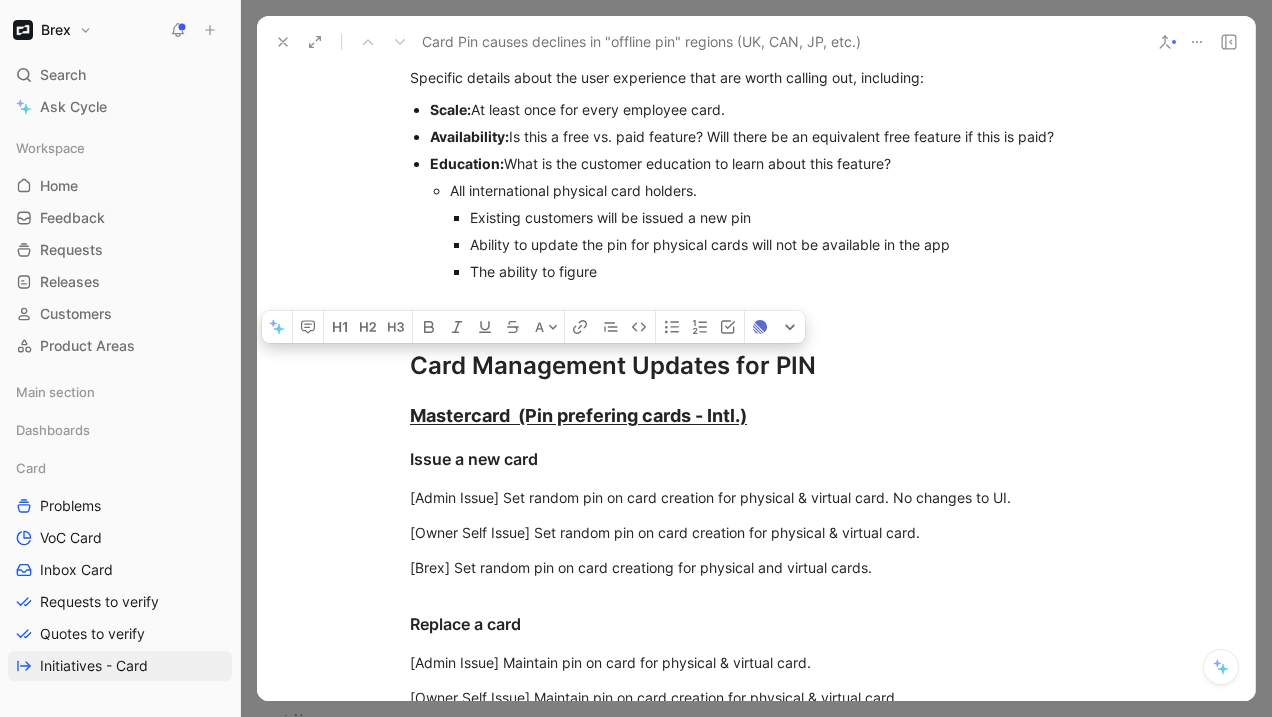 click on "Existing customers will be issued a new pin" at bounding box center (786, 217) 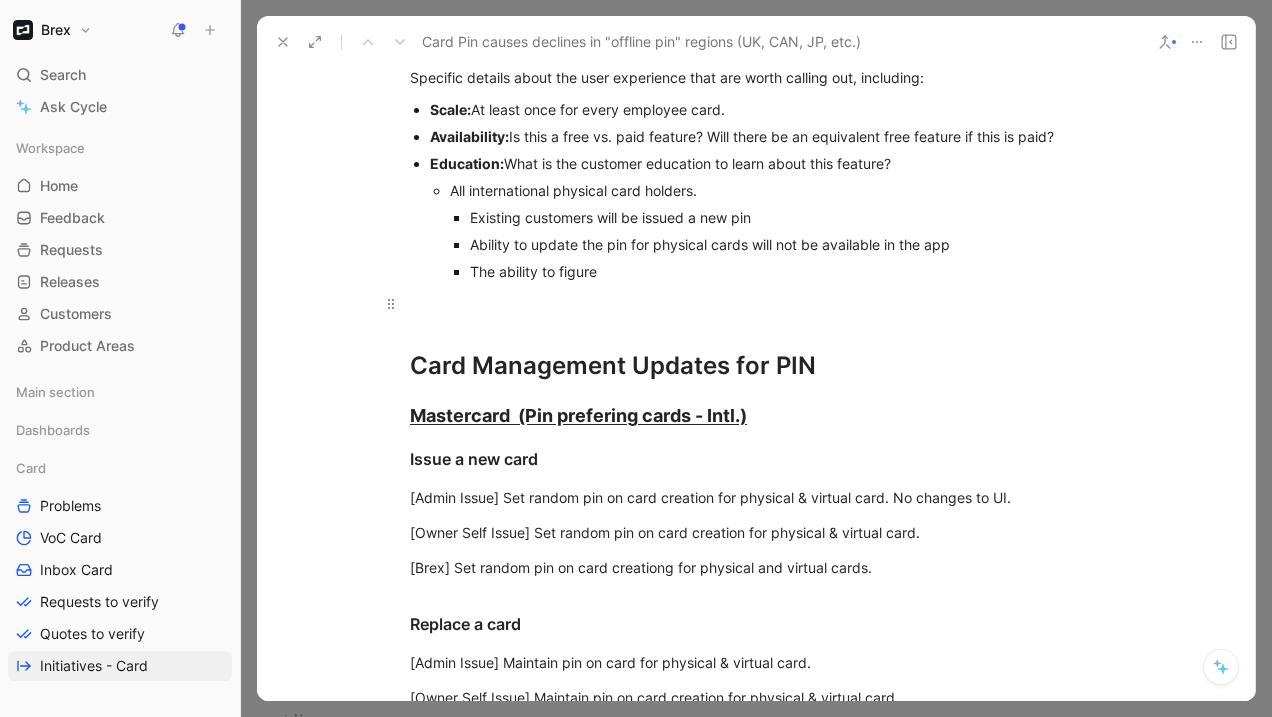 click at bounding box center (756, 303) 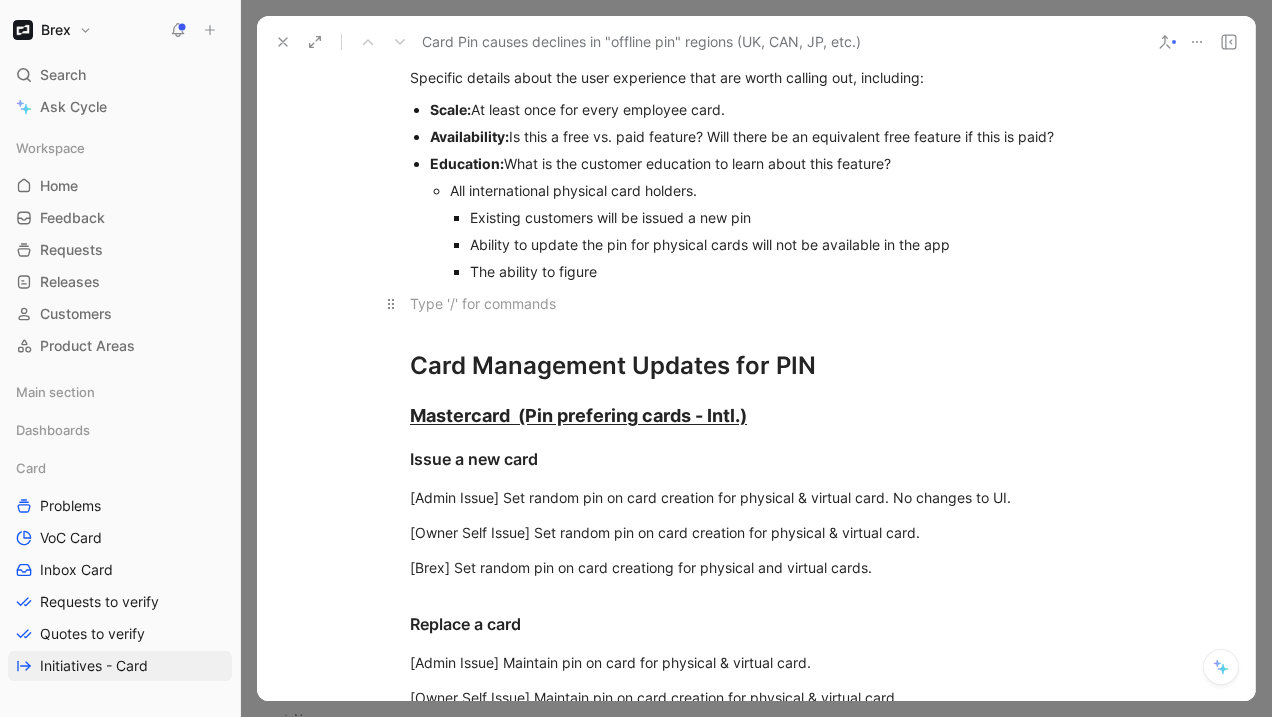 scroll, scrollTop: 3581, scrollLeft: 0, axis: vertical 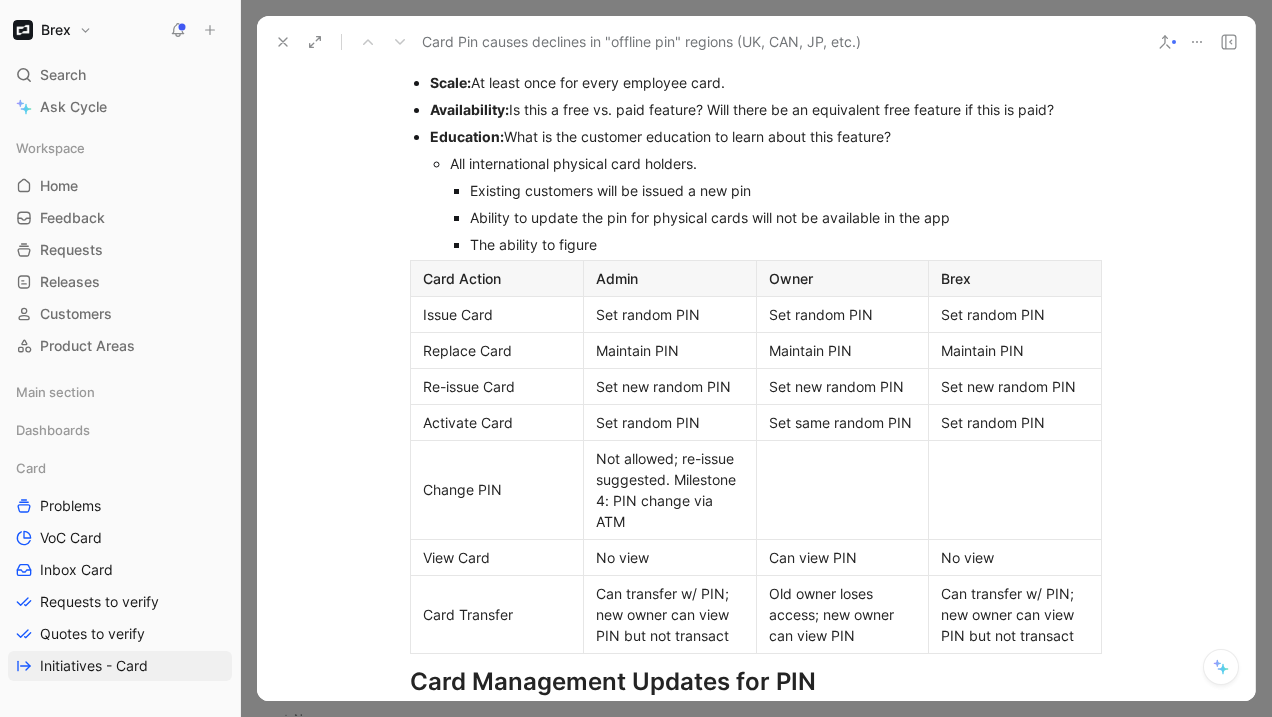 click on "The ability to figure" at bounding box center [786, 244] 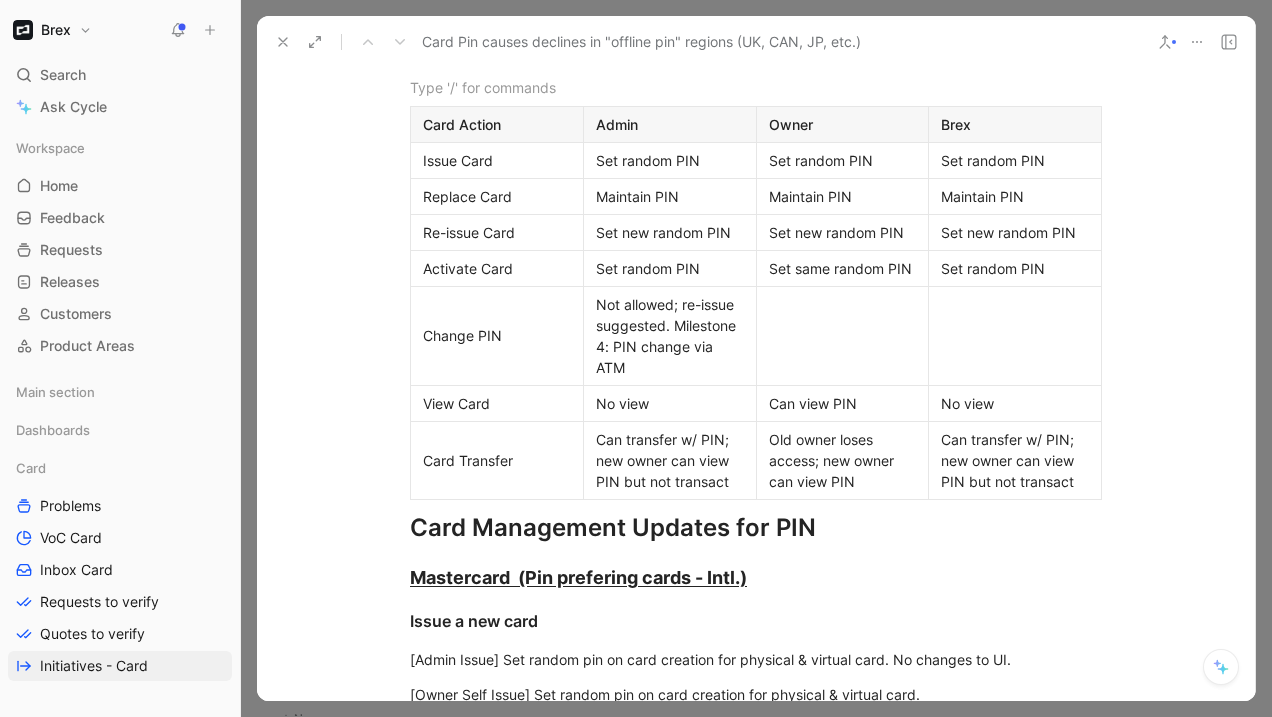 scroll, scrollTop: 3834, scrollLeft: 0, axis: vertical 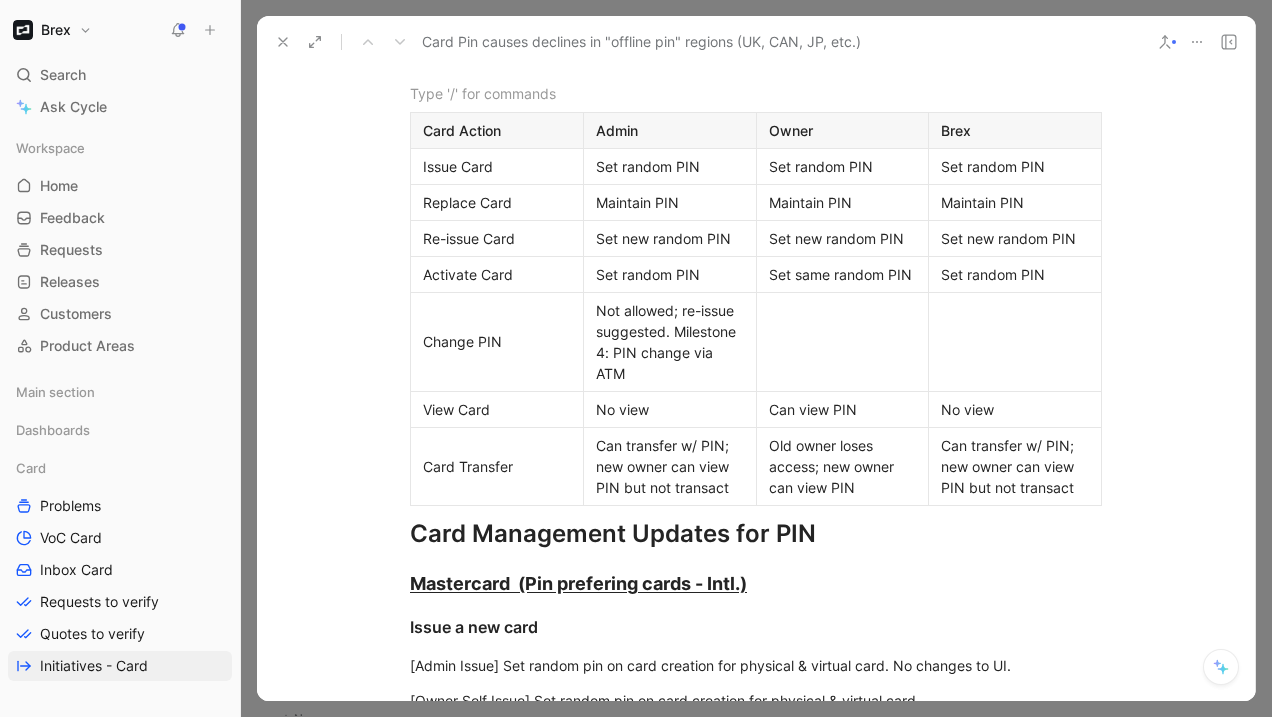 click on "Not allowed; re-issue suggested. Milestone 4: PIN change via ATM" at bounding box center (670, 342) 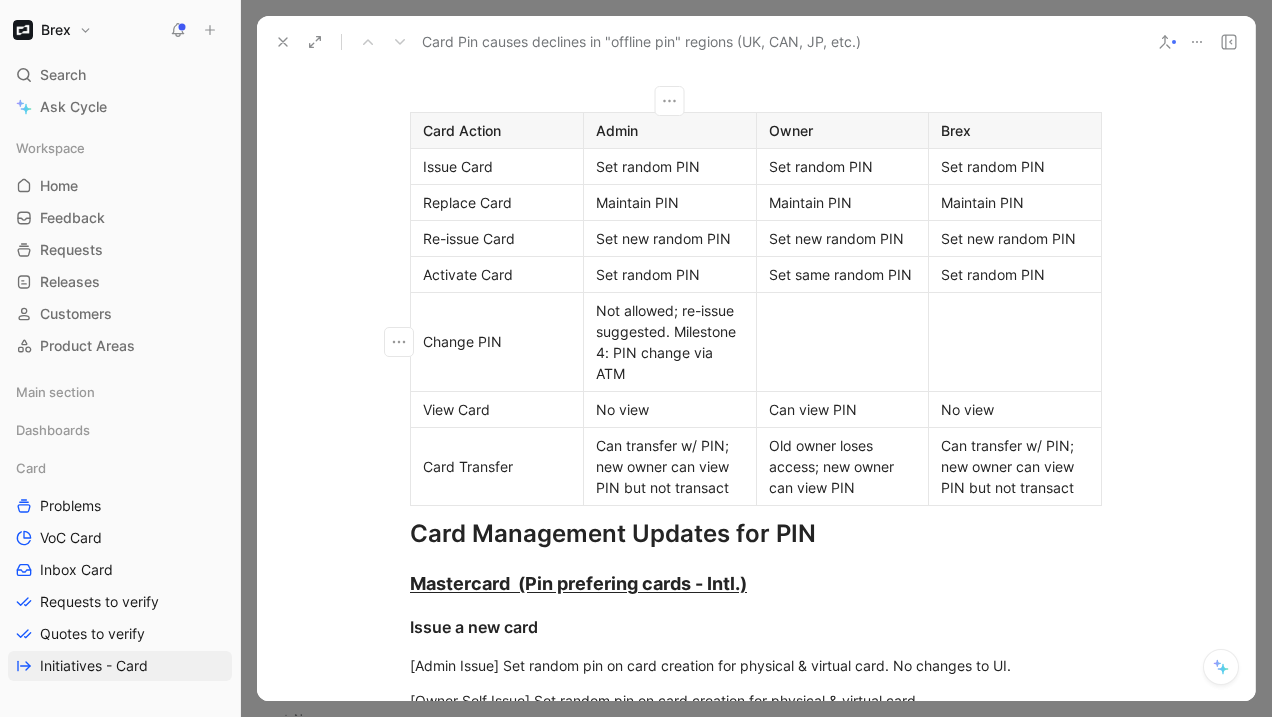 click on "Not allowed; re-issue suggested. Milestone 4: PIN change via ATM" at bounding box center (670, 342) 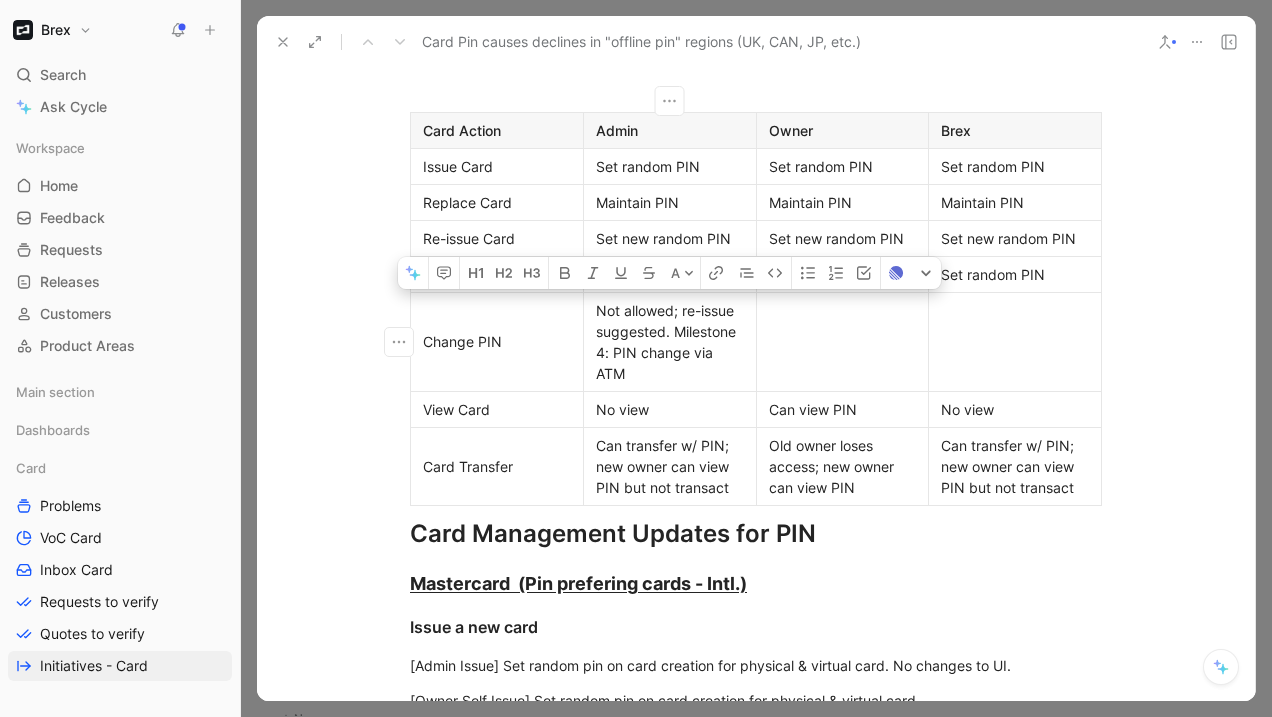 click on "Not allowed; re-issue suggested. Milestone 4: PIN change via ATM" at bounding box center (670, 342) 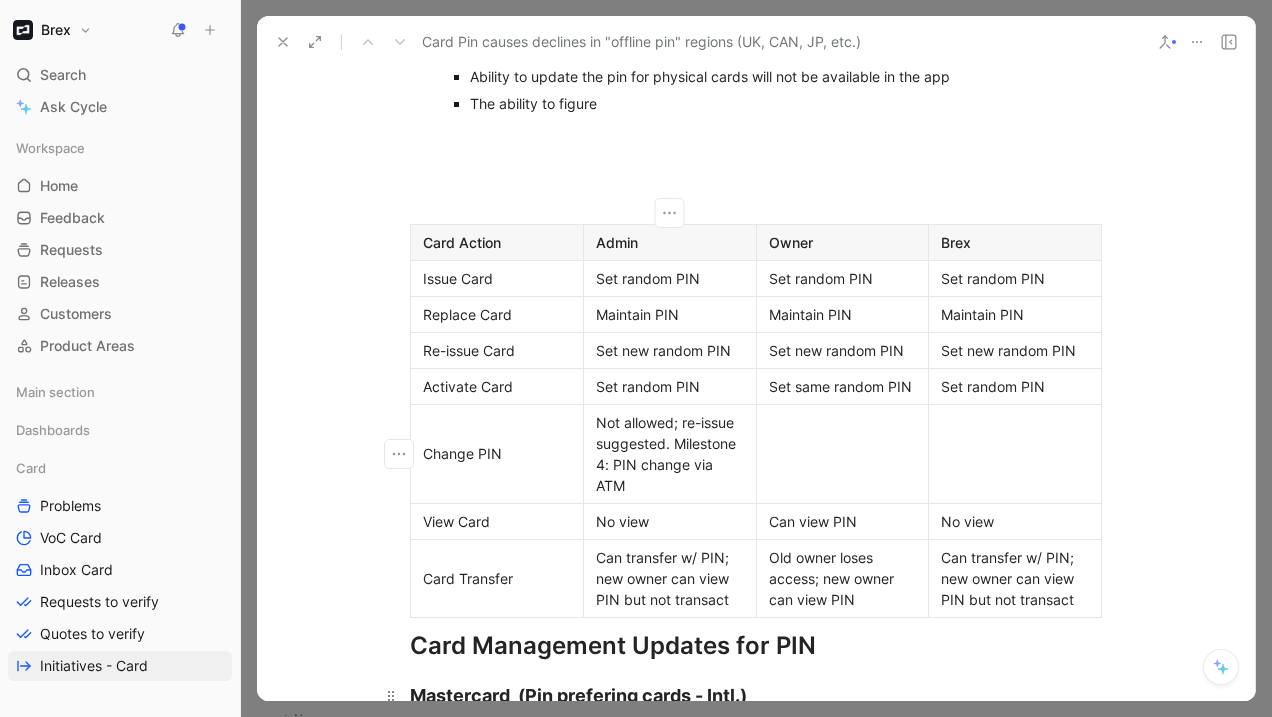 scroll, scrollTop: 3662, scrollLeft: 0, axis: vertical 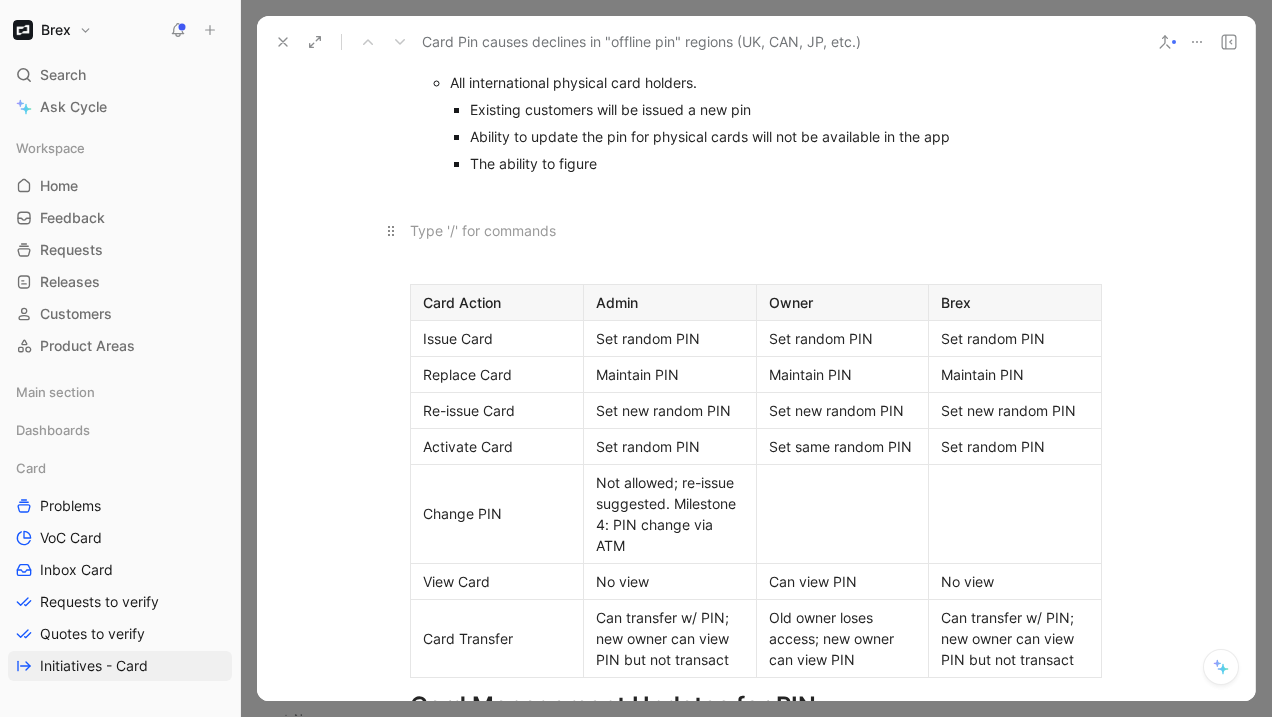 click at bounding box center (756, 230) 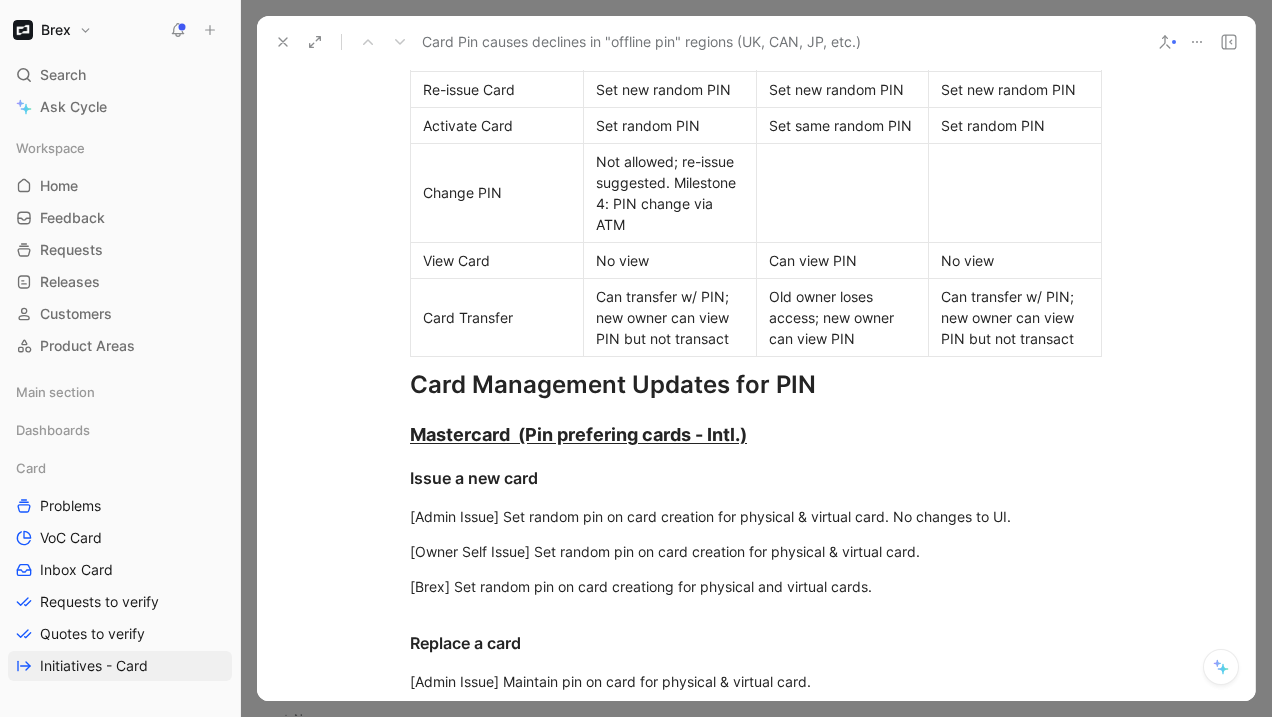 scroll, scrollTop: 4051, scrollLeft: 0, axis: vertical 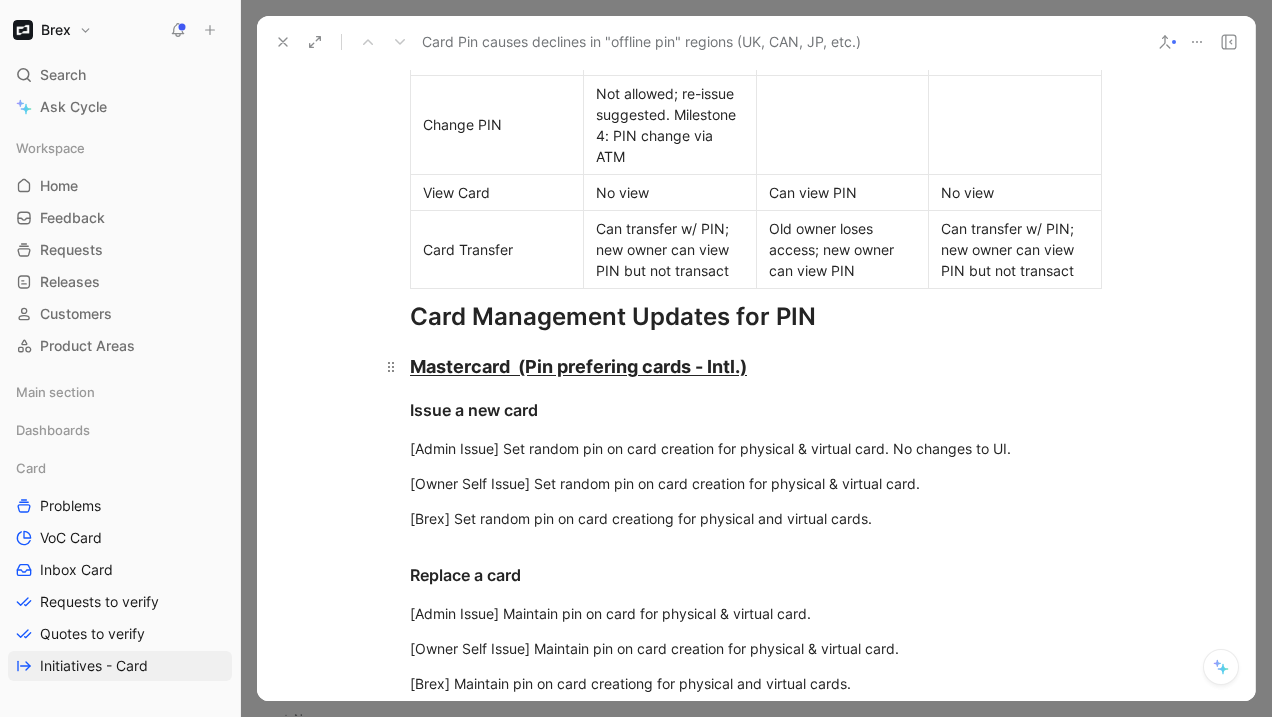 click on "Mastercard (Pin prefering cards - Intl.)" at bounding box center (578, 366) 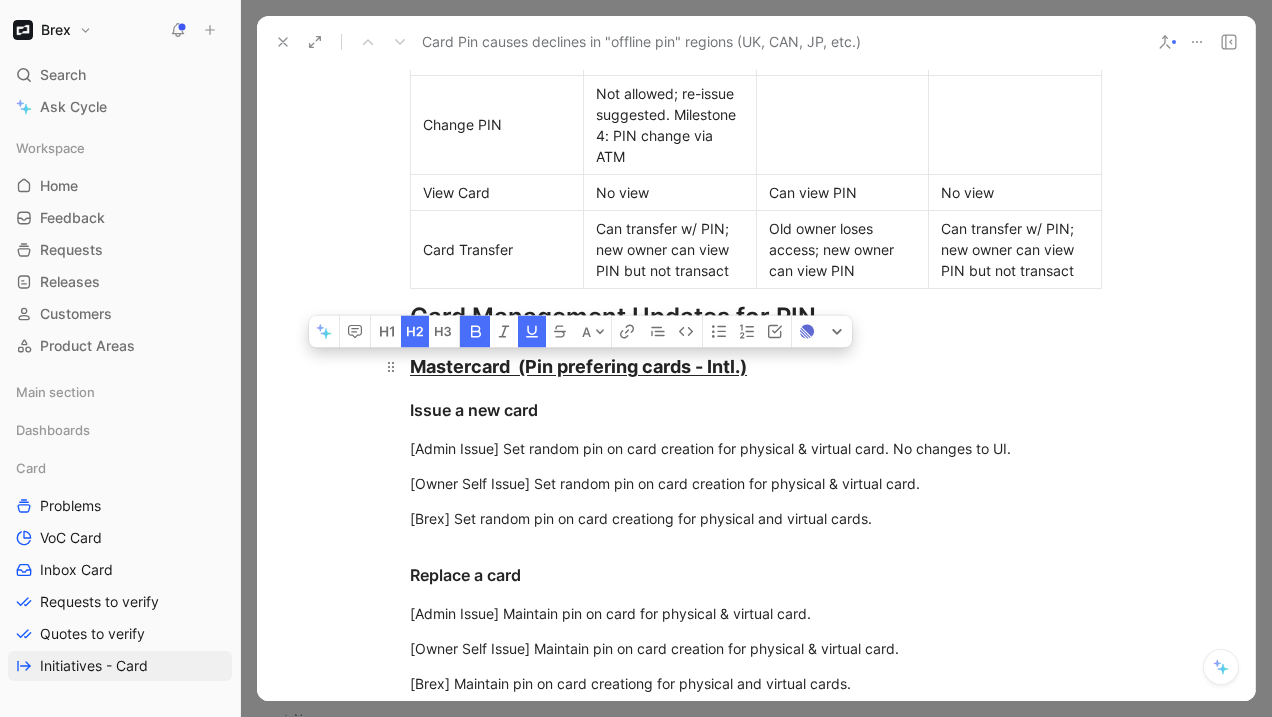 click on "Mastercard (Pin prefering cards - Intl.)" at bounding box center [578, 366] 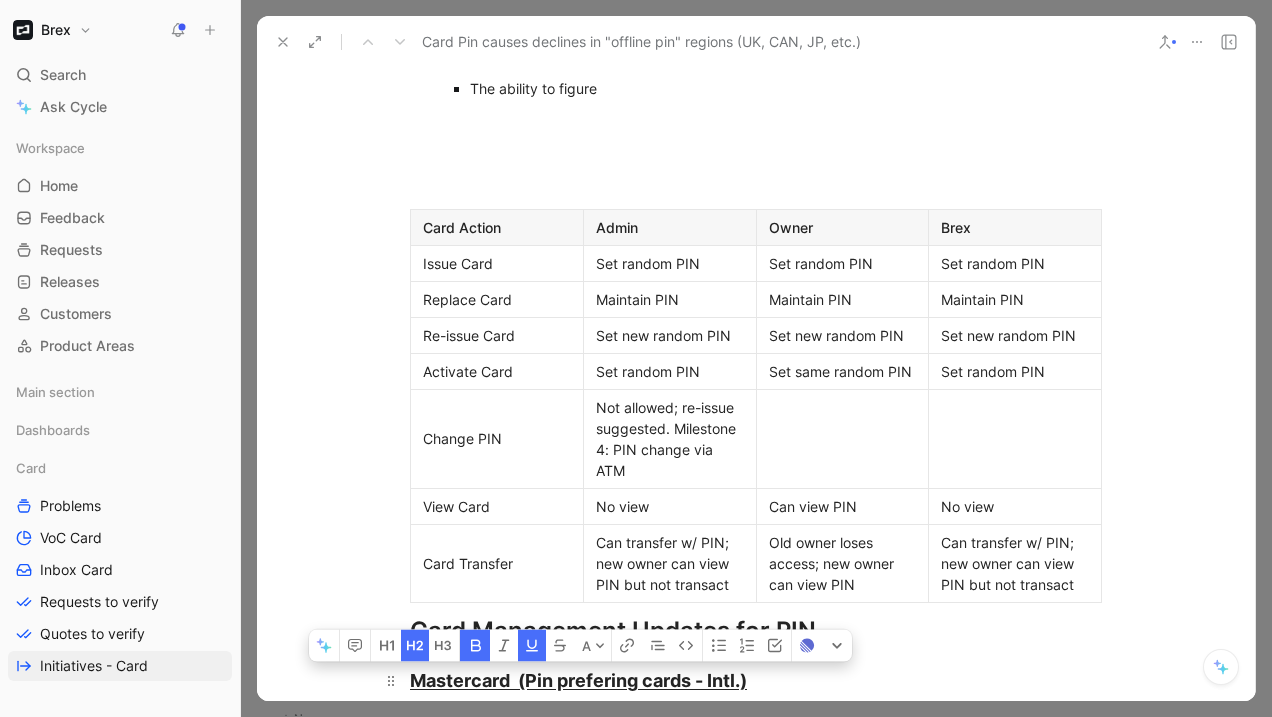 scroll, scrollTop: 3677, scrollLeft: 0, axis: vertical 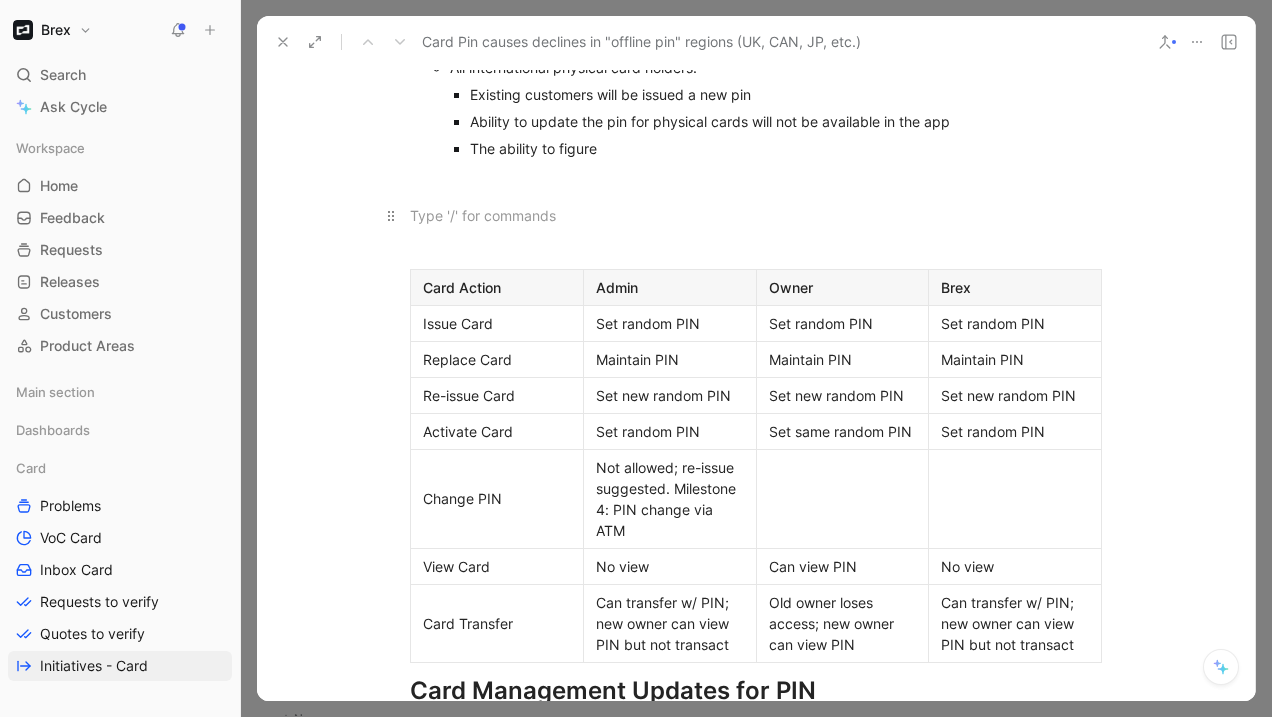 click at bounding box center [756, 215] 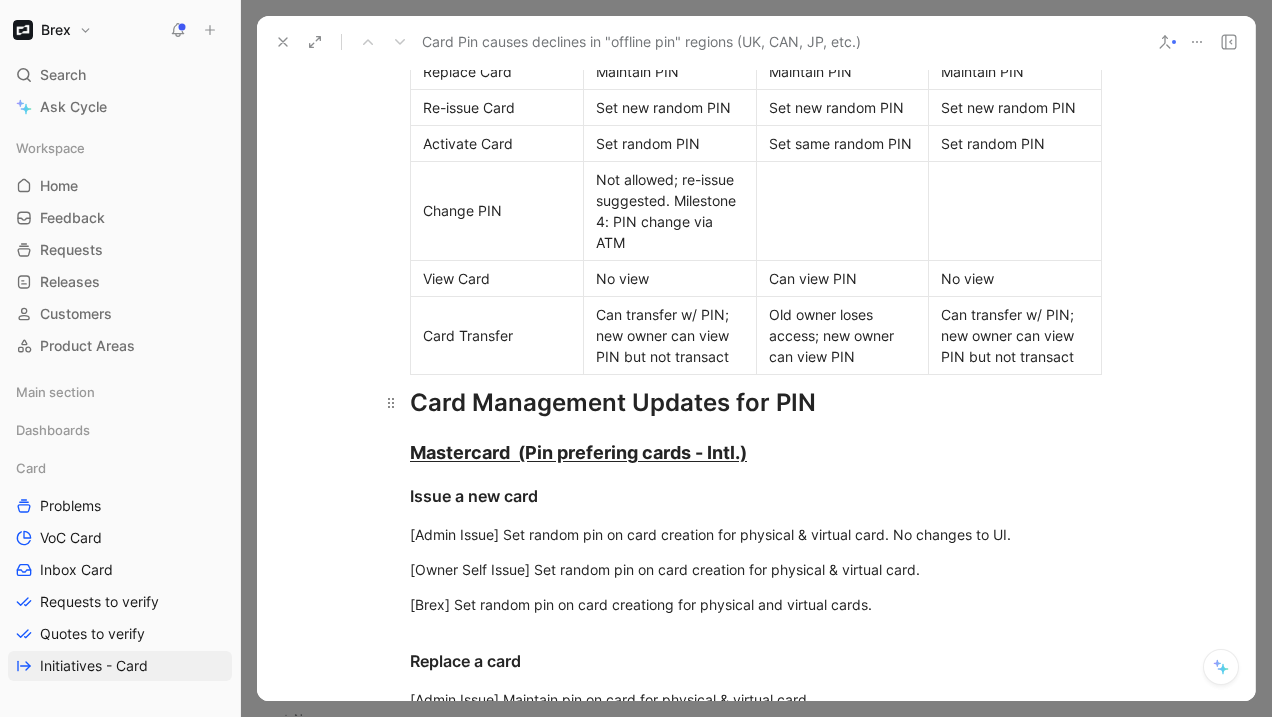 scroll, scrollTop: 3995, scrollLeft: 0, axis: vertical 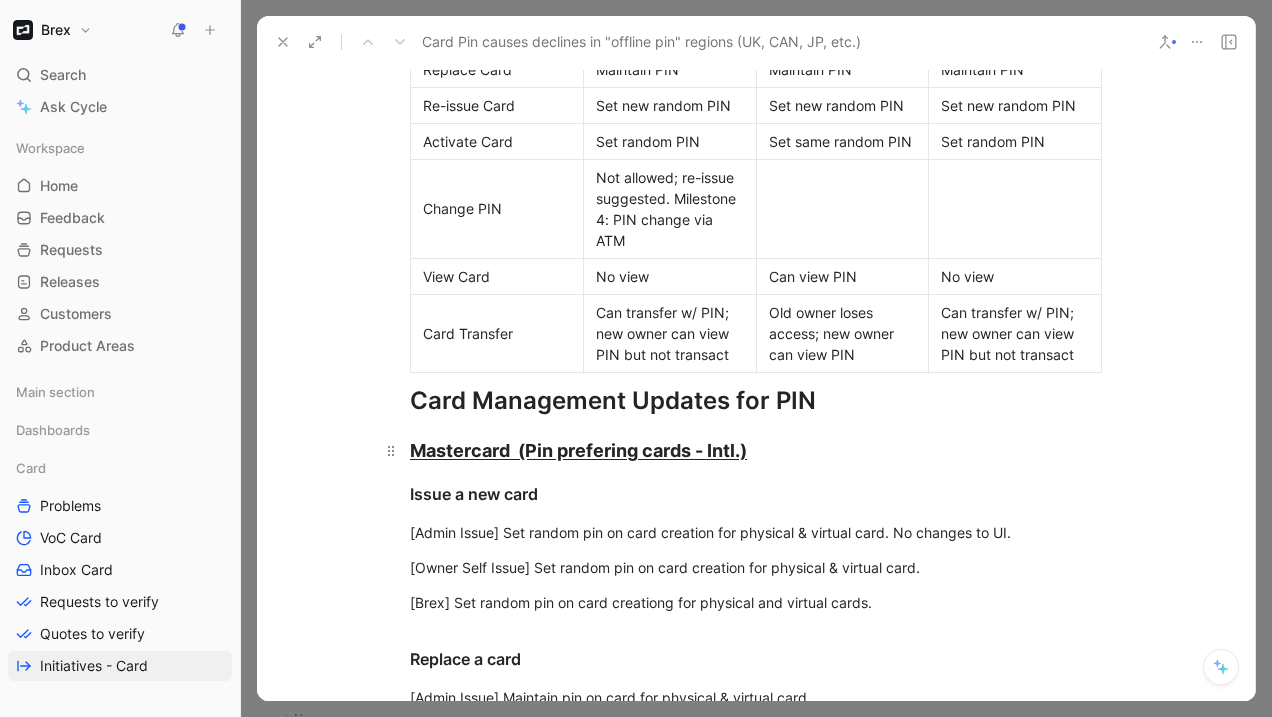 click on "Mastercard (Pin prefering cards - Intl.)" at bounding box center (756, 450) 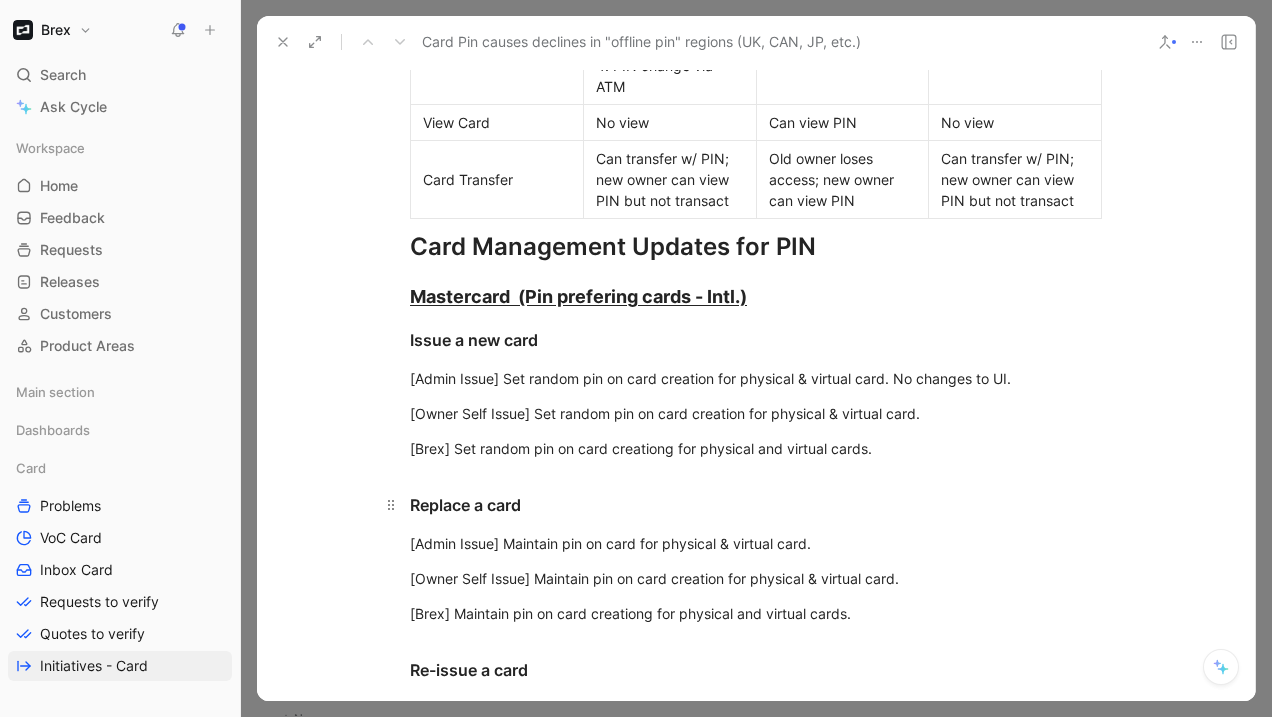 scroll, scrollTop: 4148, scrollLeft: 0, axis: vertical 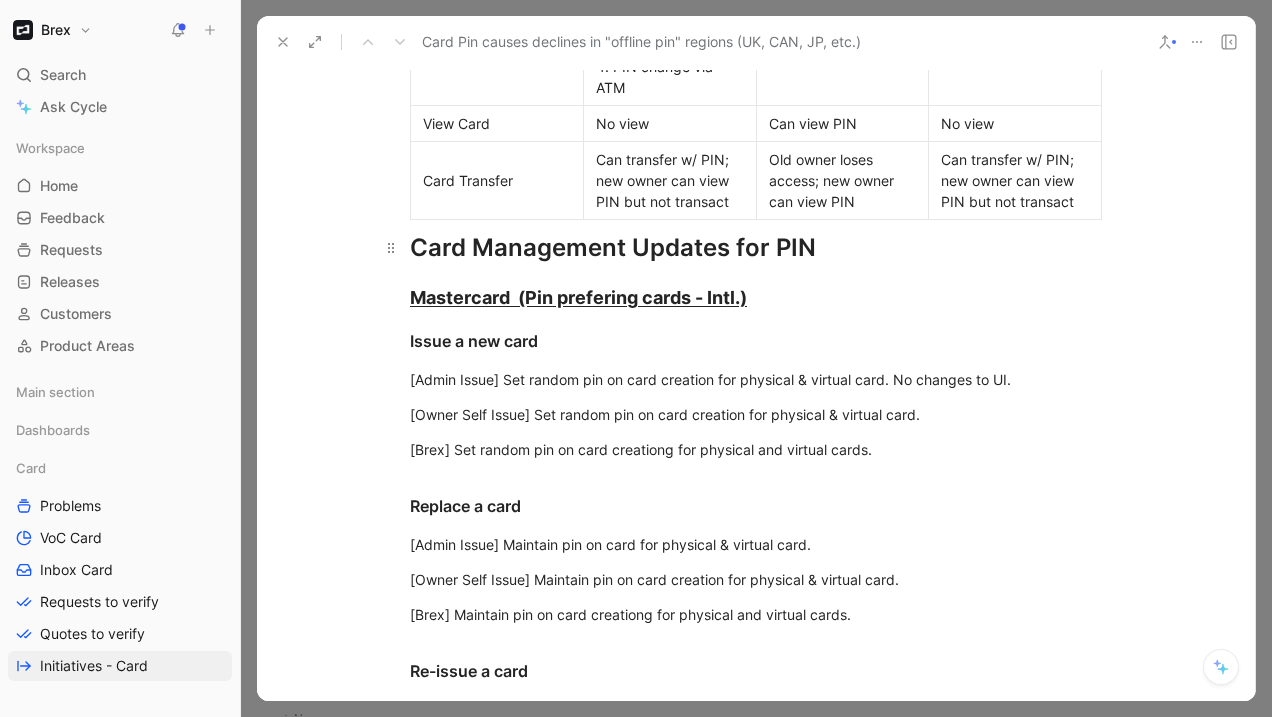 click on "Card Management Updates for PIN" at bounding box center (756, 248) 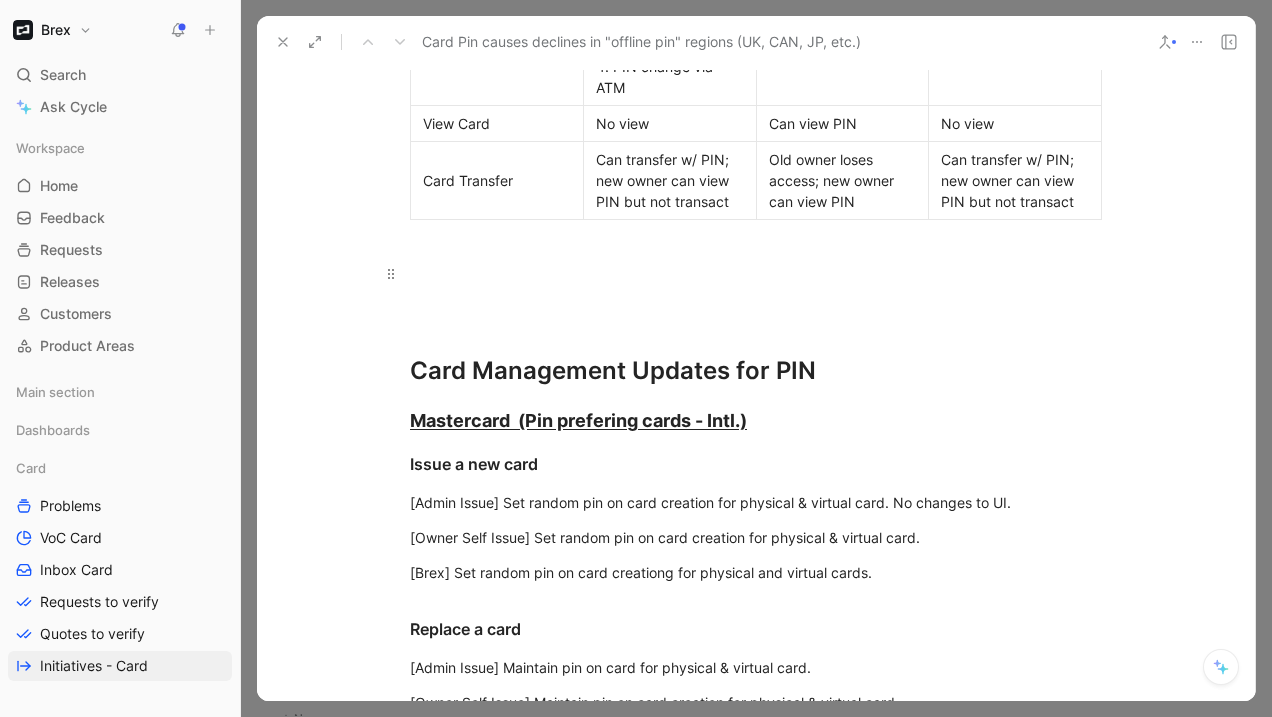 click at bounding box center [756, 273] 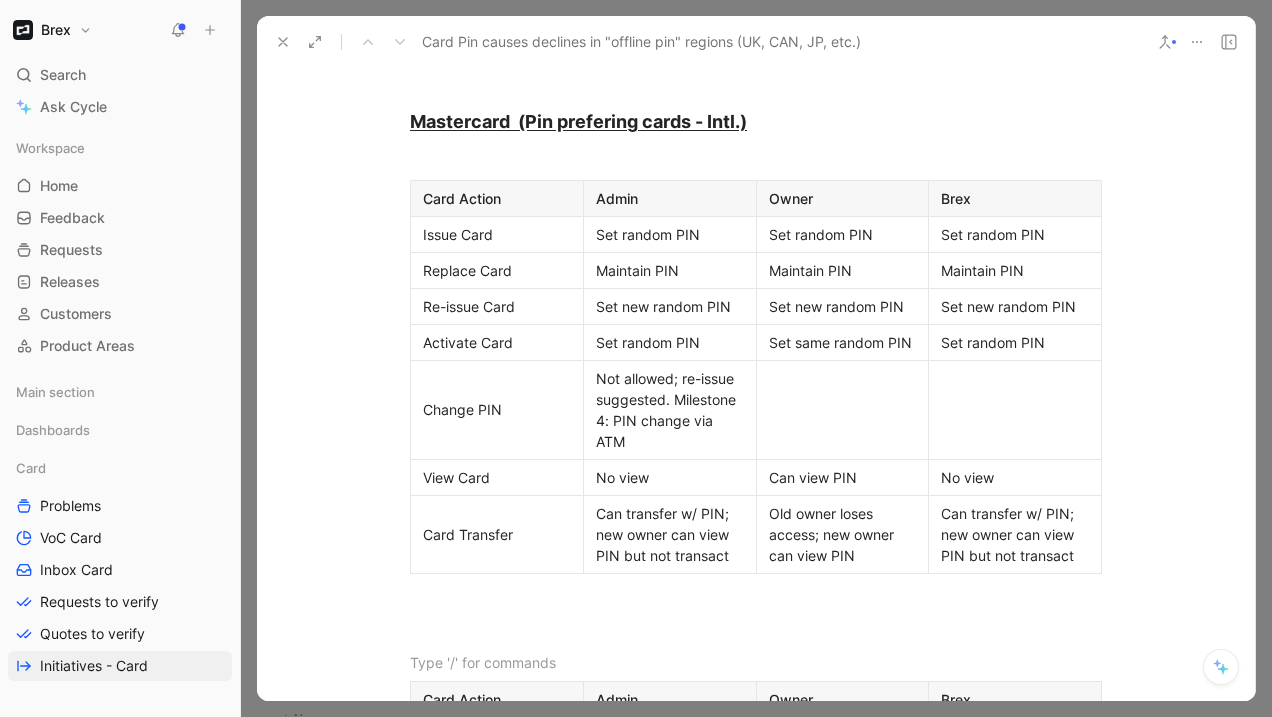 scroll, scrollTop: 3790, scrollLeft: 0, axis: vertical 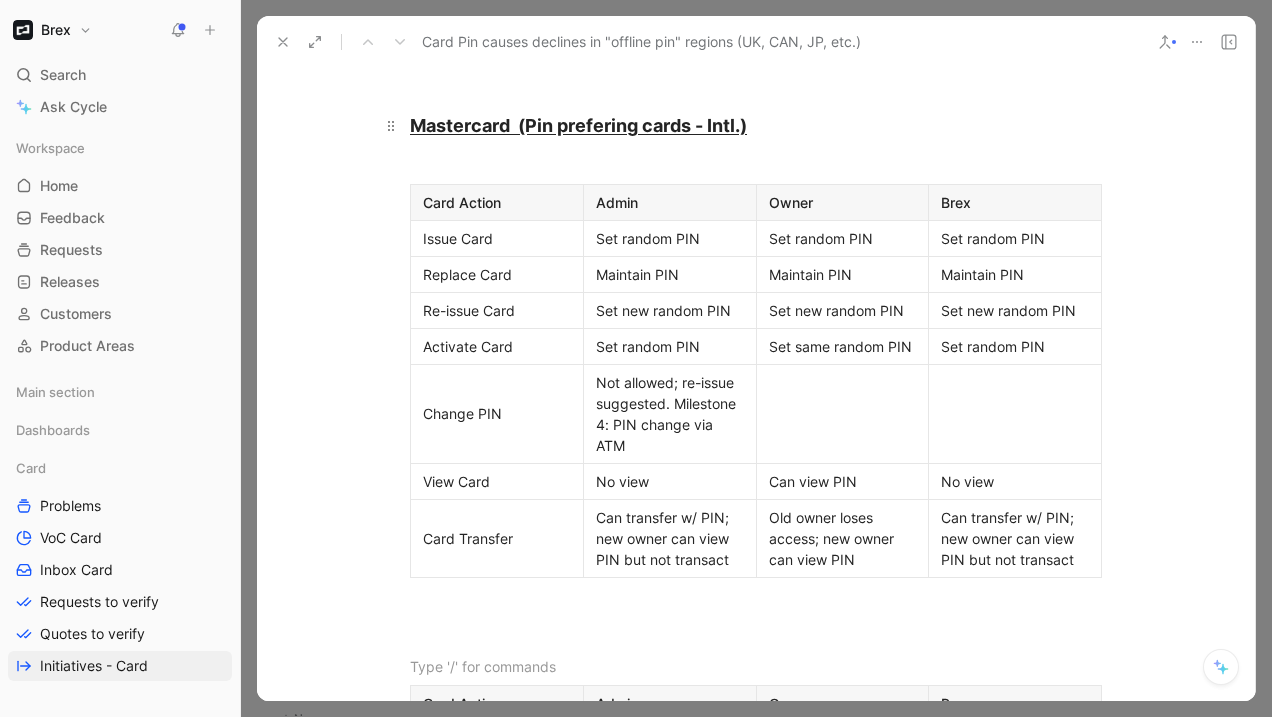 click on "Mastercard (Pin prefering cards - Intl.)" at bounding box center [578, 125] 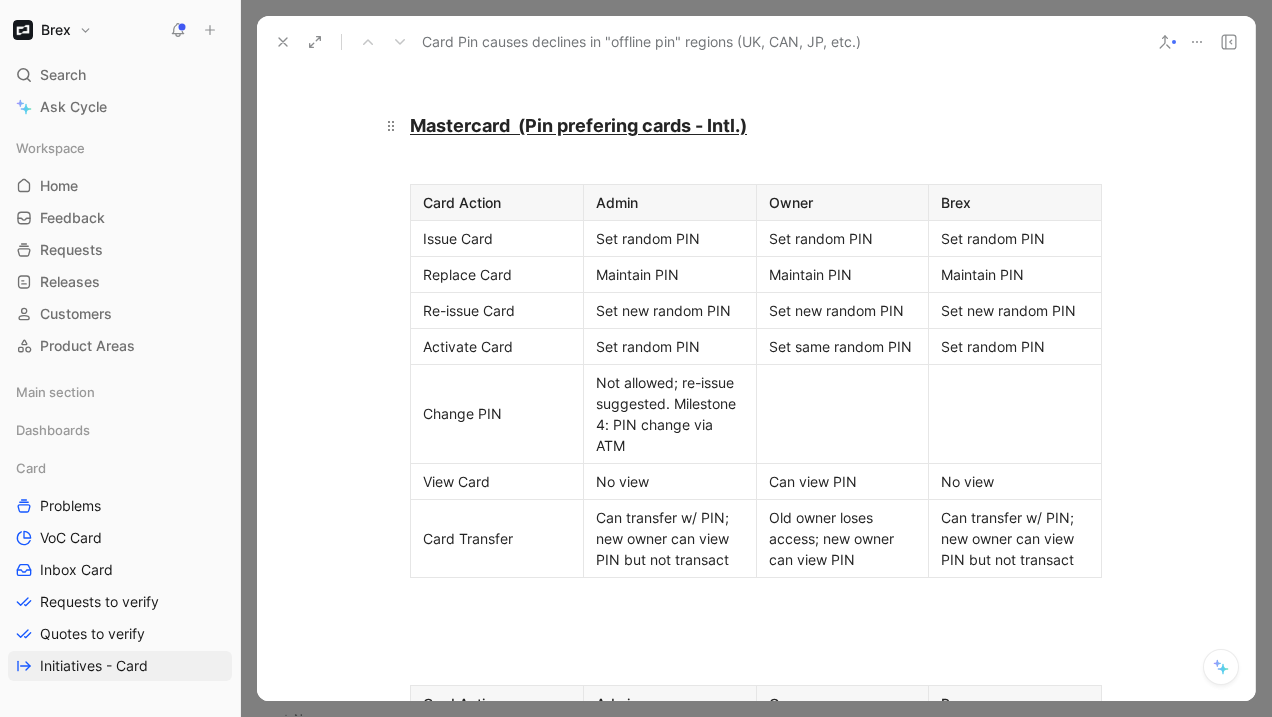 click on "Mastercard (Pin prefering cards - Intl.)" at bounding box center (578, 125) 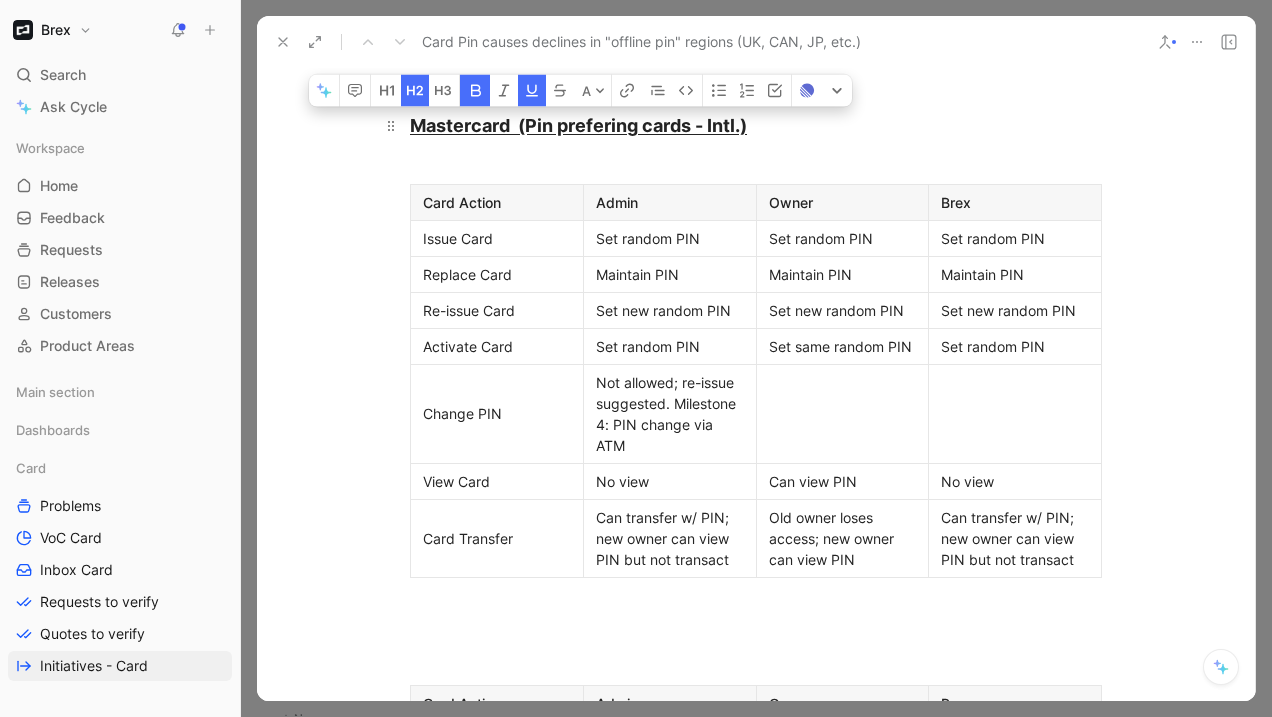 click on "Mastercard (Pin prefering cards - Intl.)" at bounding box center (578, 125) 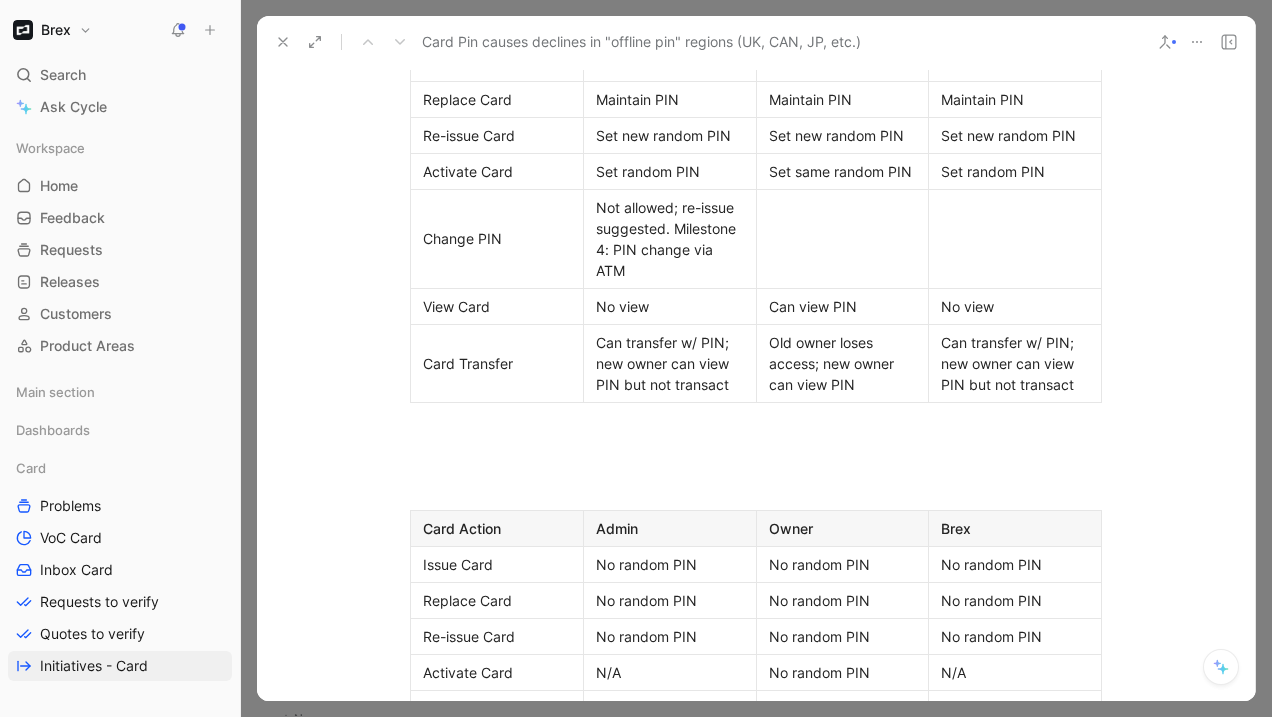 scroll, scrollTop: 3972, scrollLeft: 0, axis: vertical 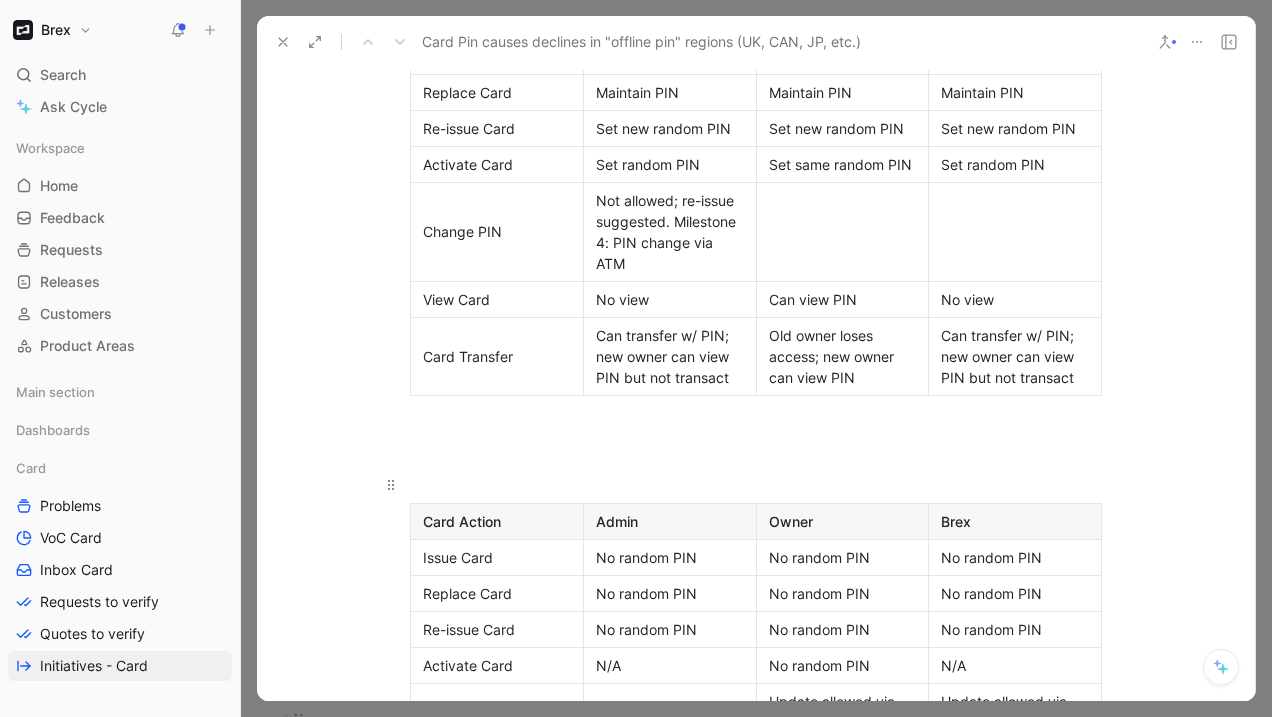 click at bounding box center (756, 484) 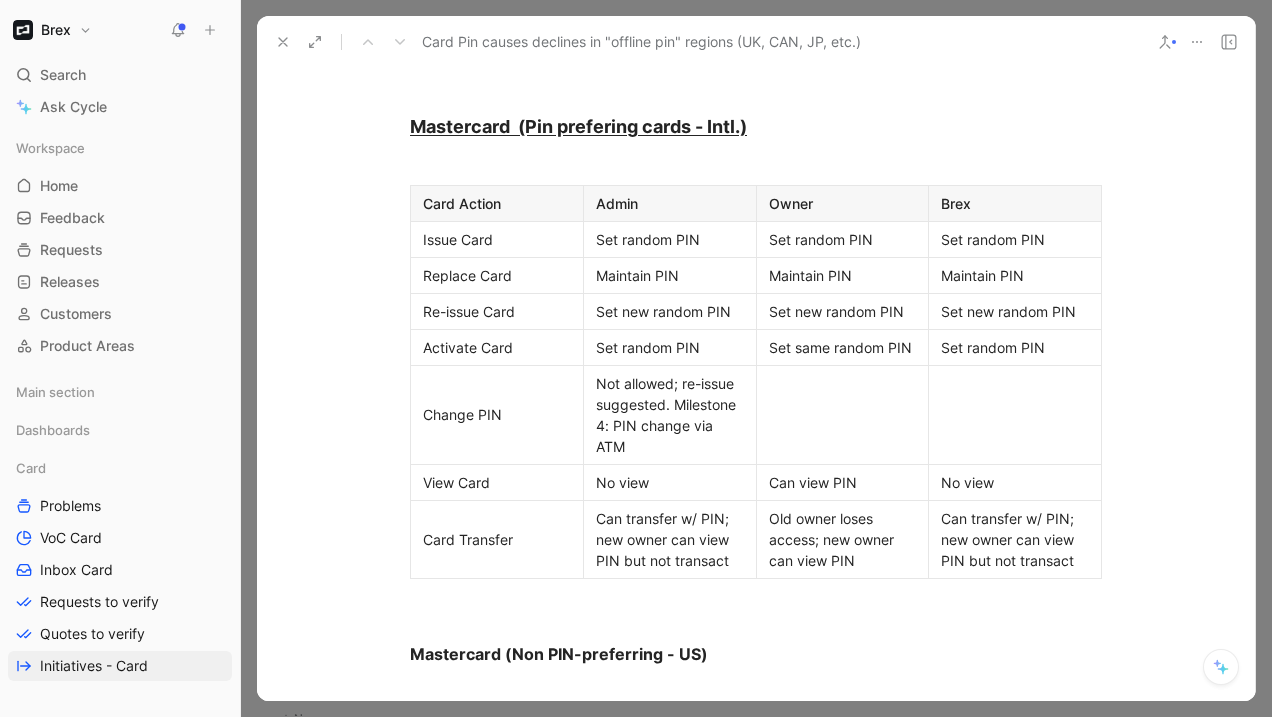 scroll, scrollTop: 3707, scrollLeft: 0, axis: vertical 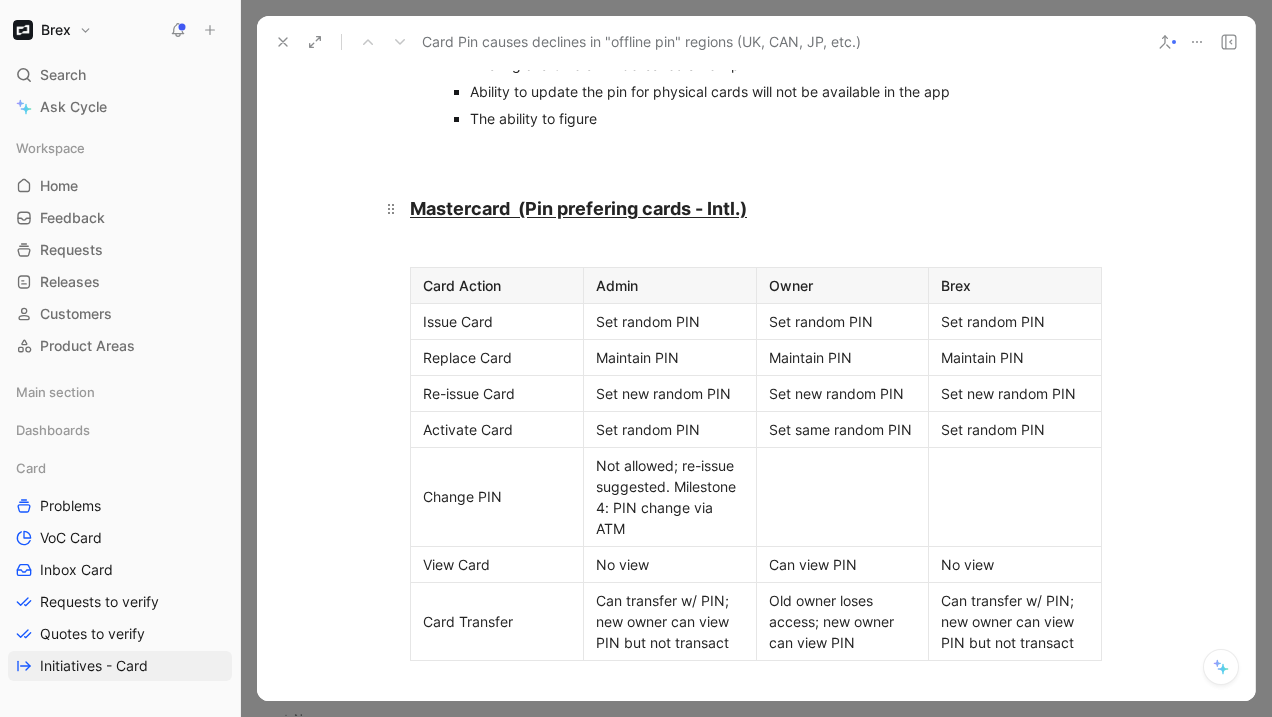 click on "Mastercard (Pin prefering cards - Intl.)" at bounding box center (578, 208) 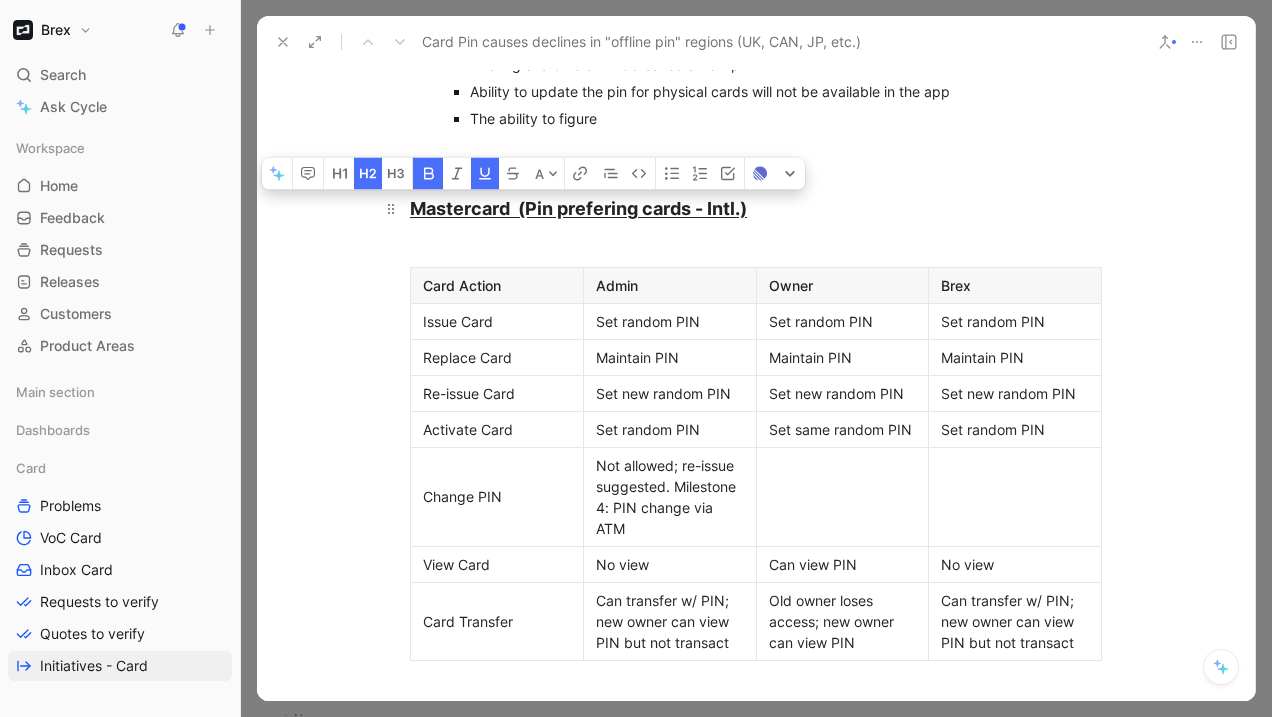 click on "Mastercard (Pin prefering cards - Intl.)" at bounding box center (578, 208) 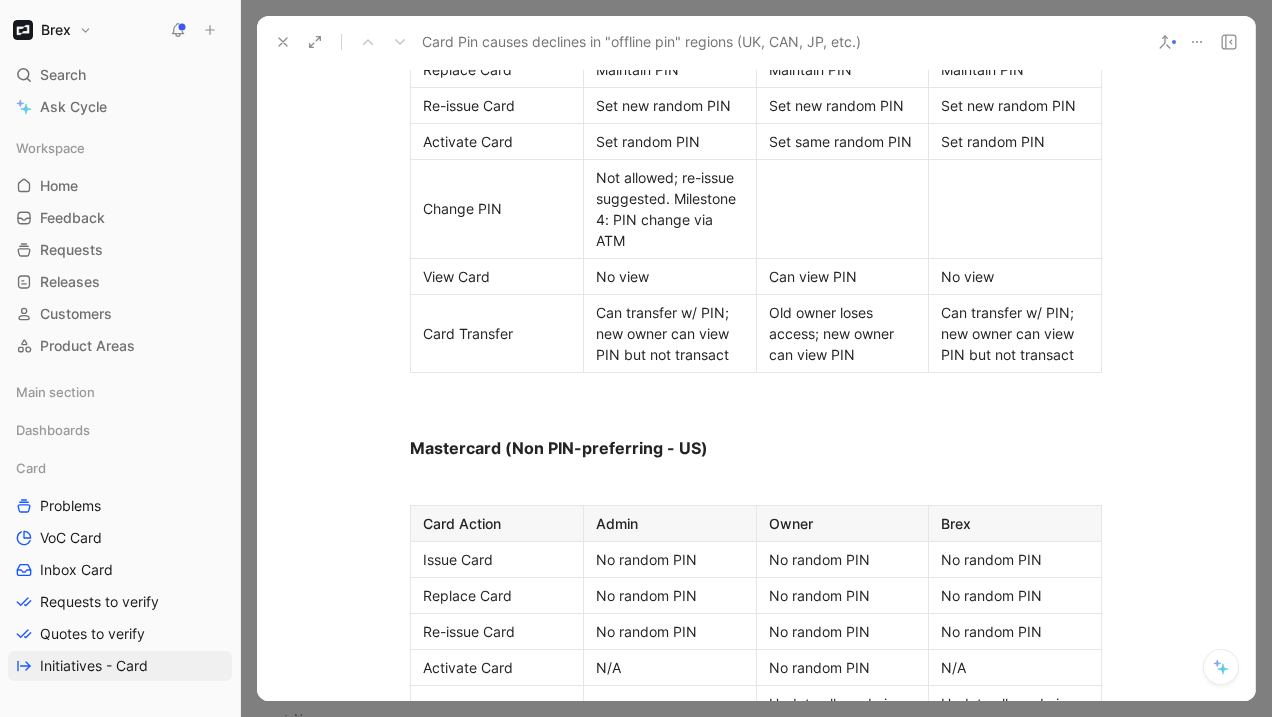 scroll, scrollTop: 4000, scrollLeft: 0, axis: vertical 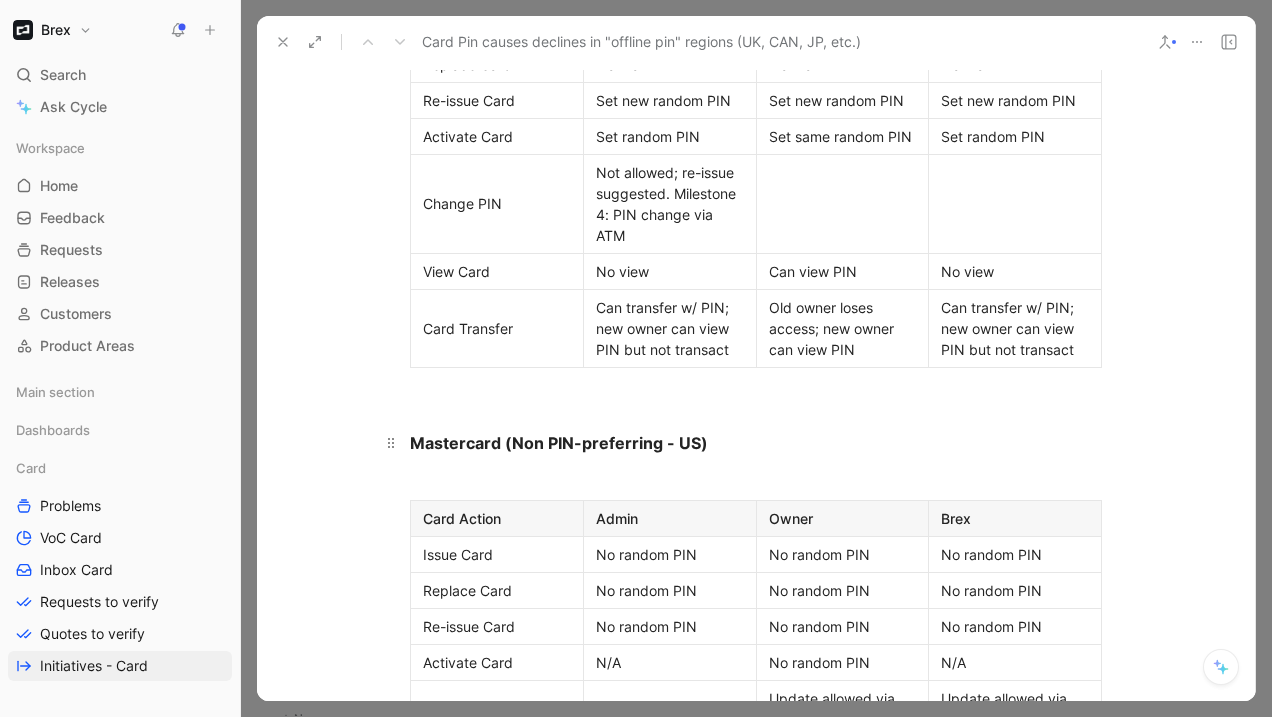 click on "Mastercard (Non PIN-preferring - US)" at bounding box center (756, 434) 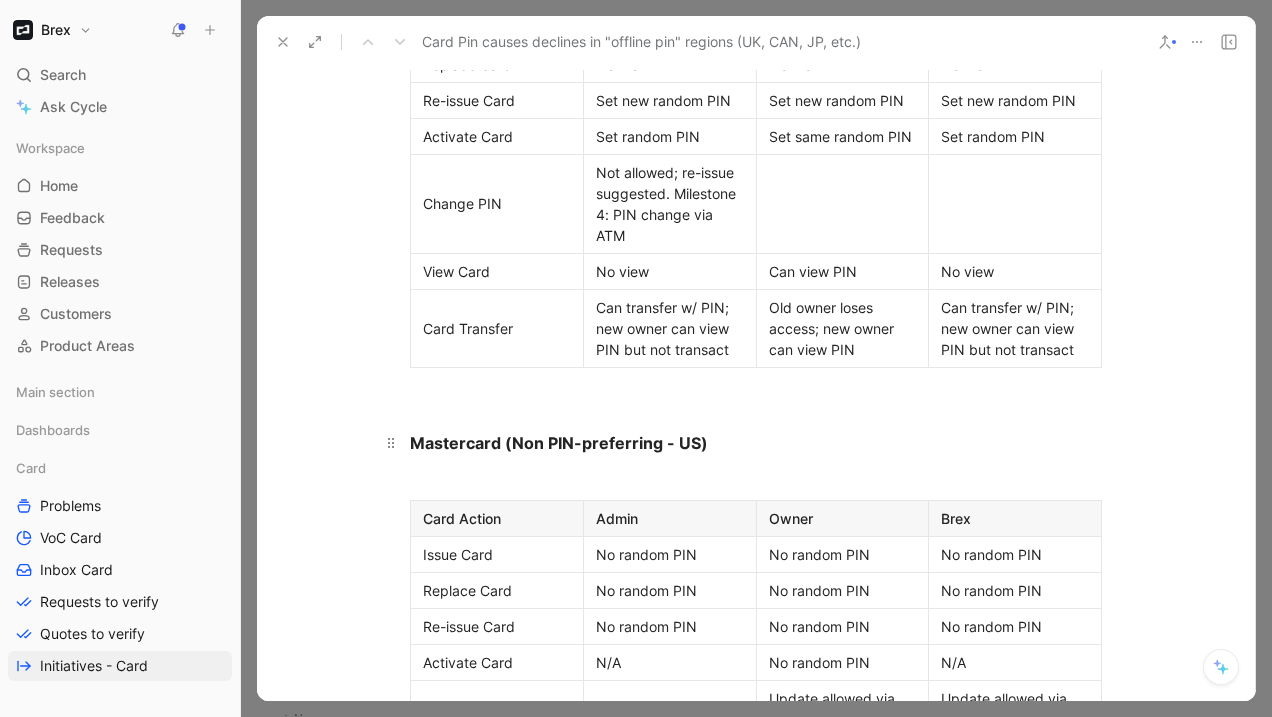 click on "Mastercard (Non PIN-preferring - US)" at bounding box center [559, 443] 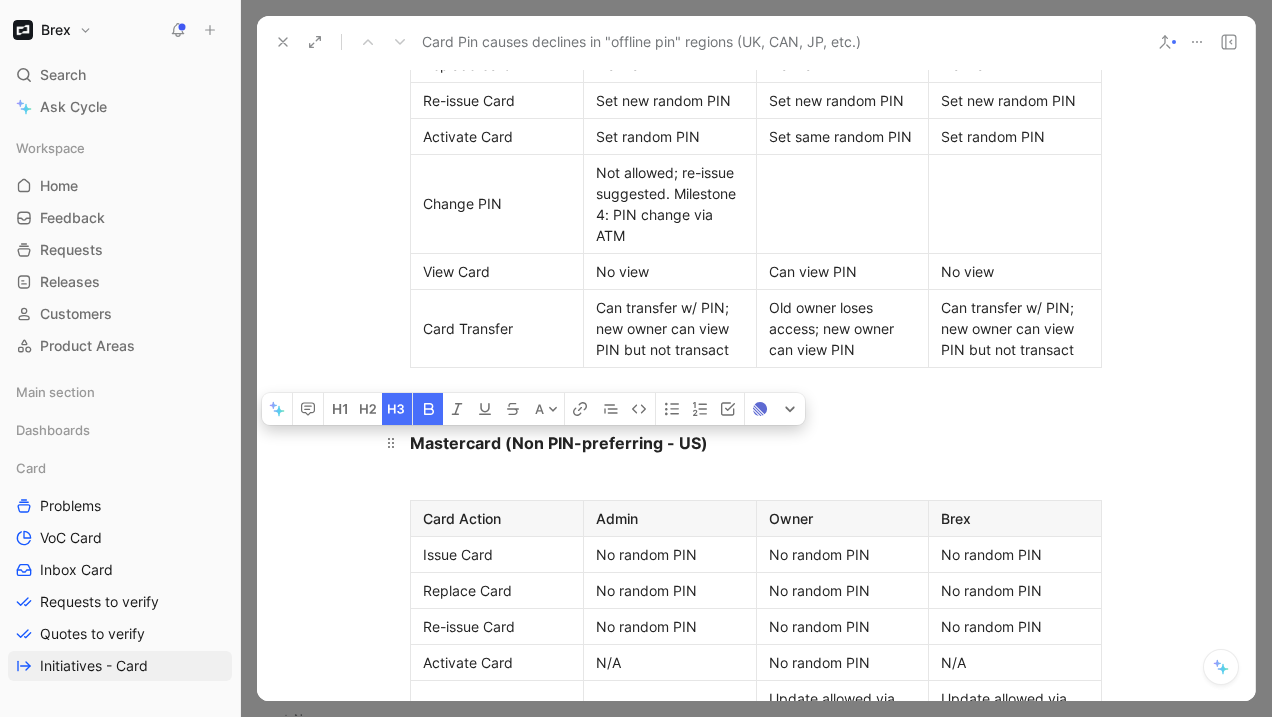 click on "Mastercard (Non PIN-preferring - US)" at bounding box center (559, 443) 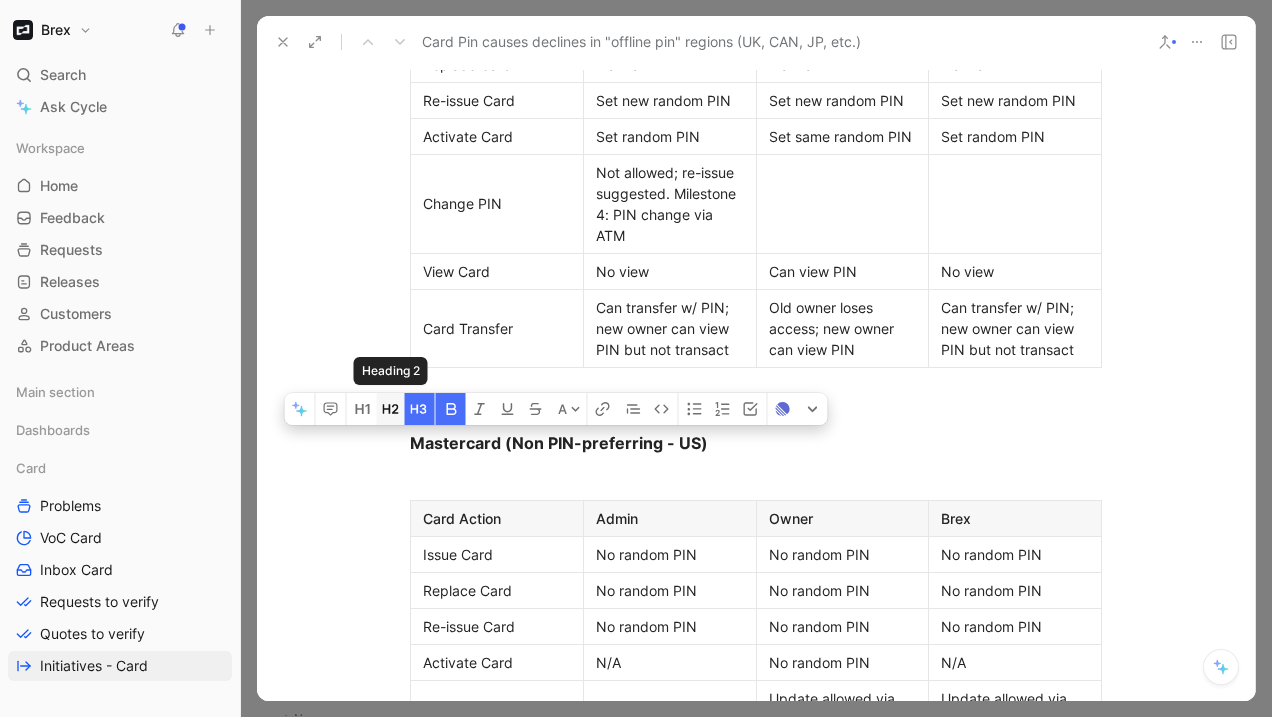 click 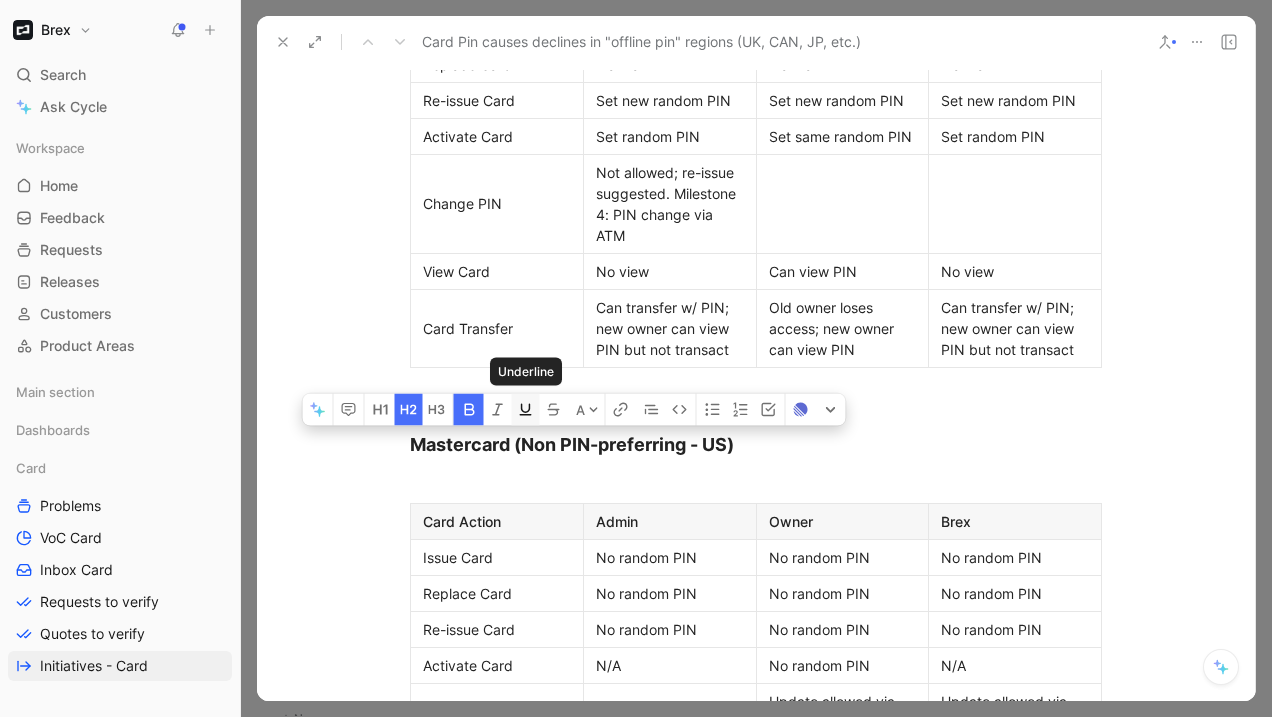 click 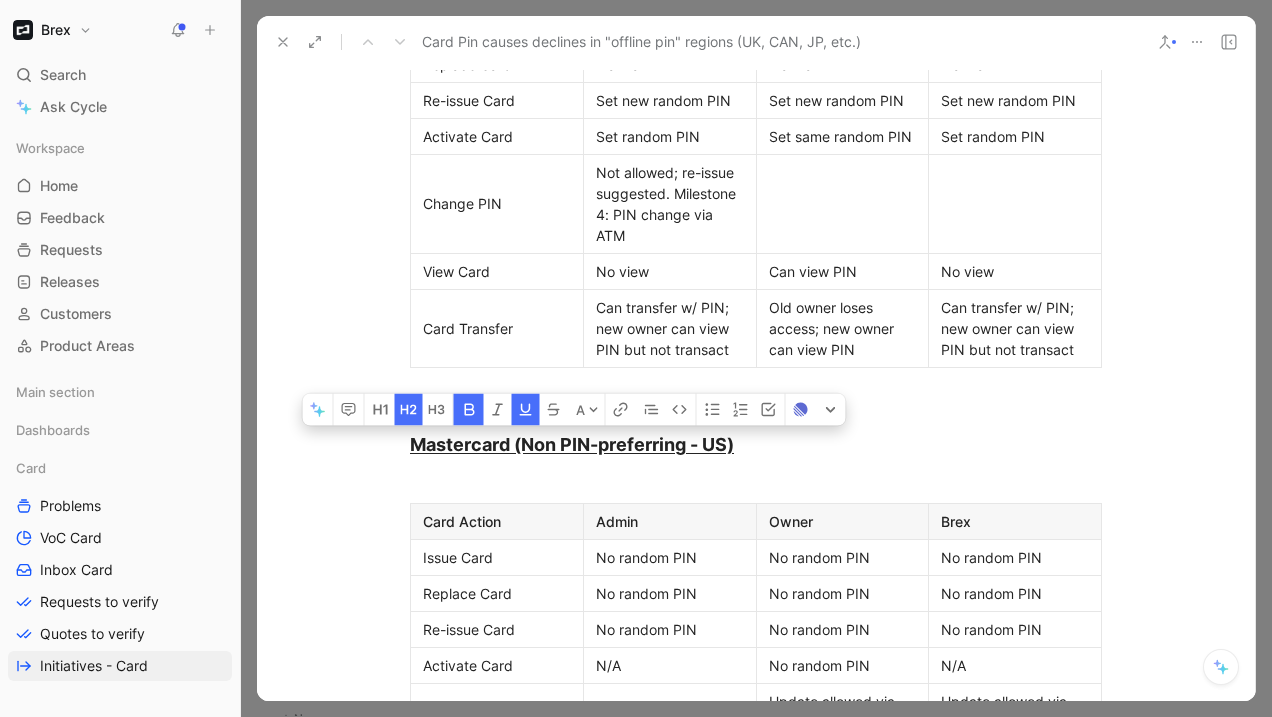 click on "Admin" at bounding box center (670, 521) 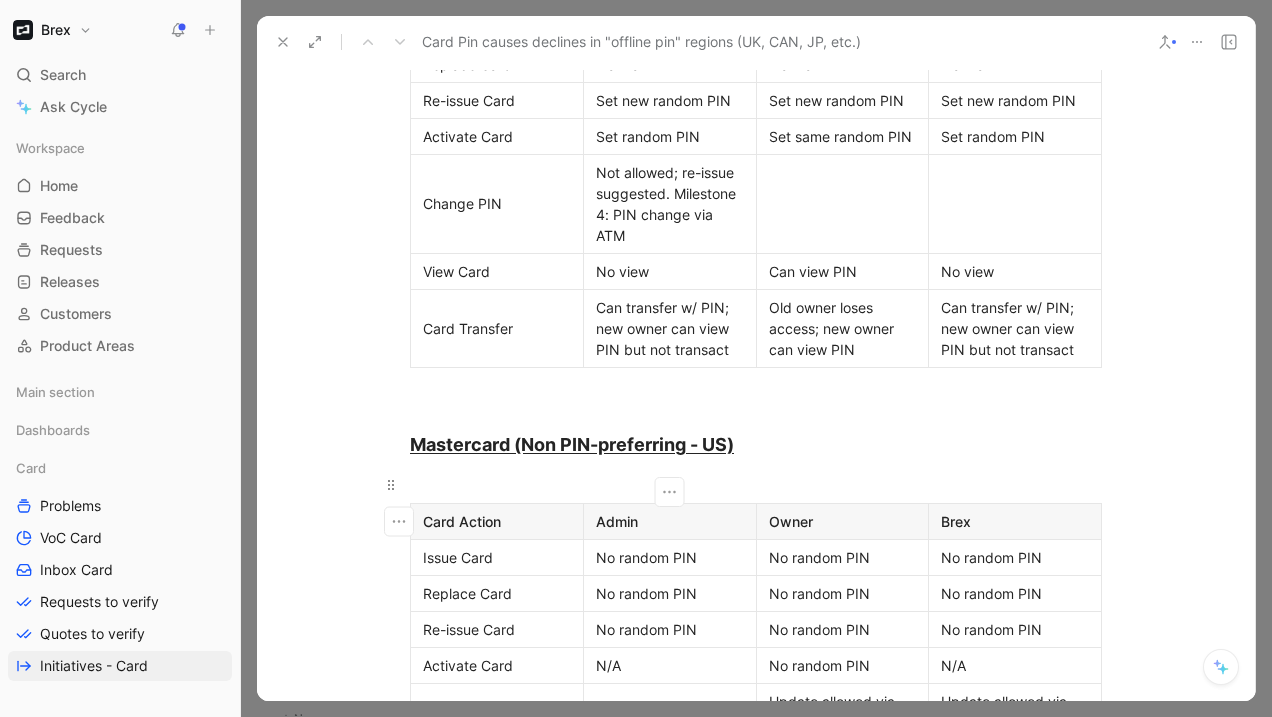 click at bounding box center (756, 484) 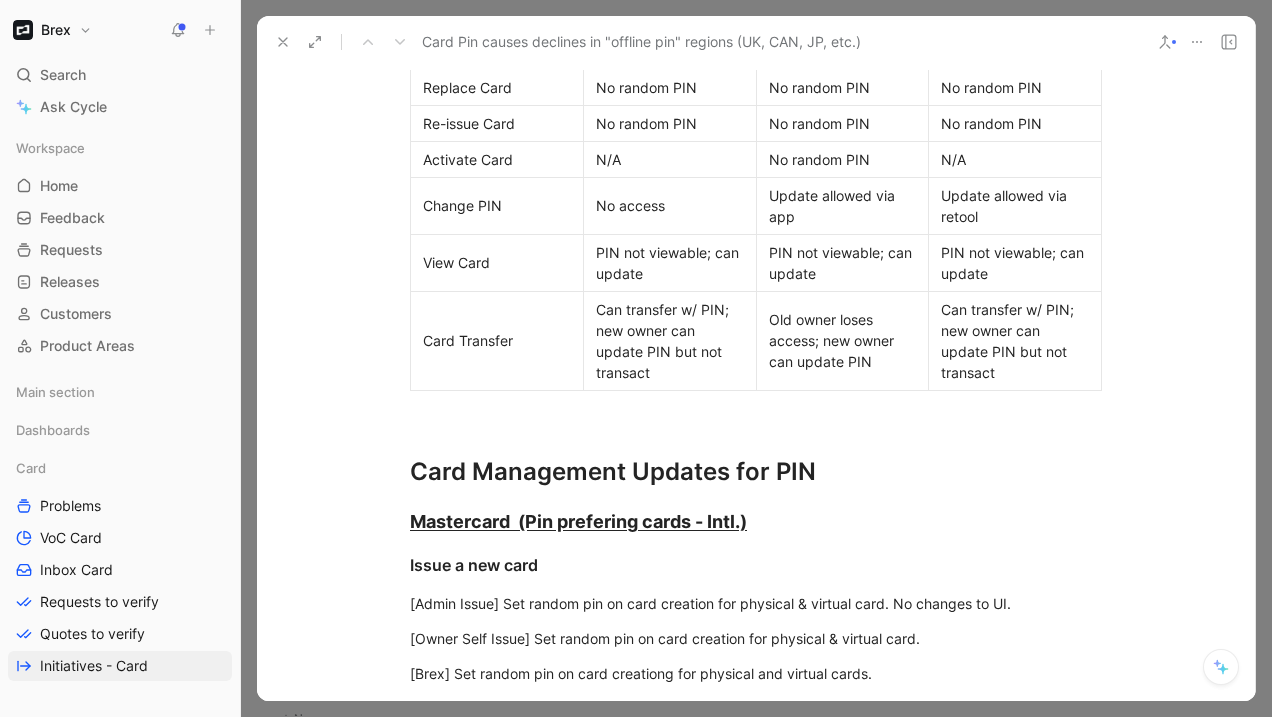 scroll, scrollTop: 4484, scrollLeft: 0, axis: vertical 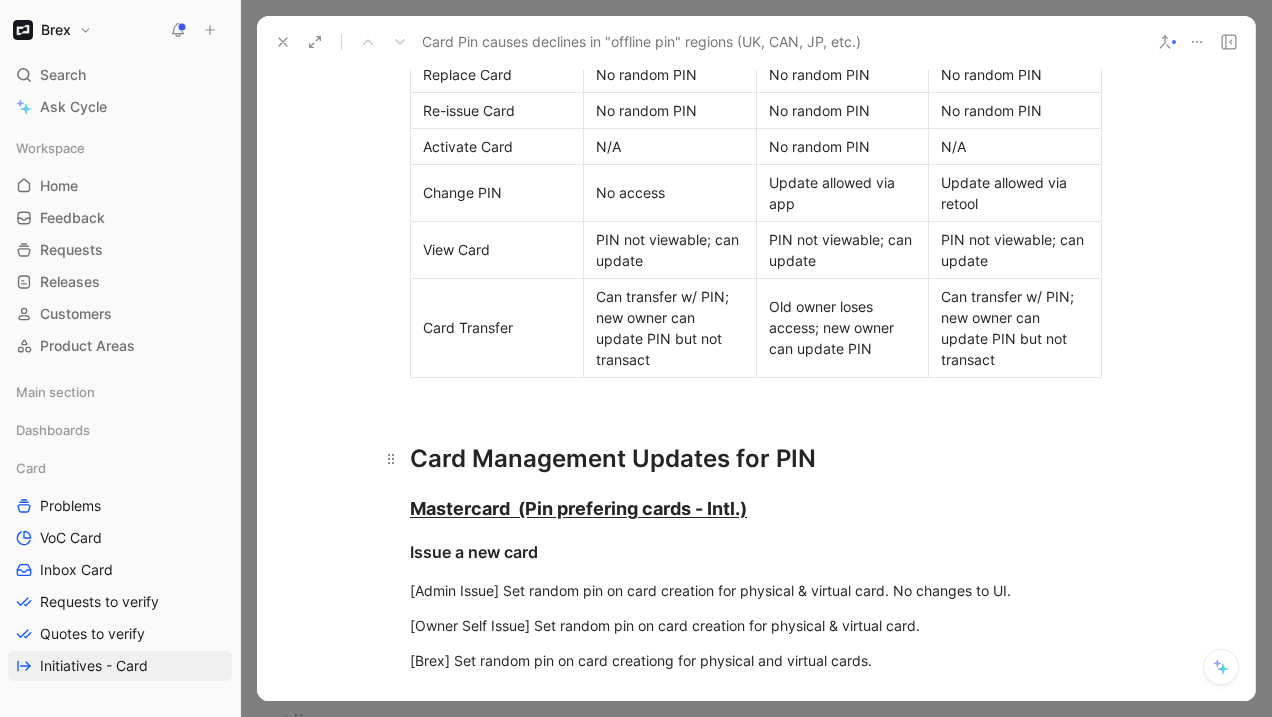 click on "Card Management Updates for PIN" at bounding box center (756, 450) 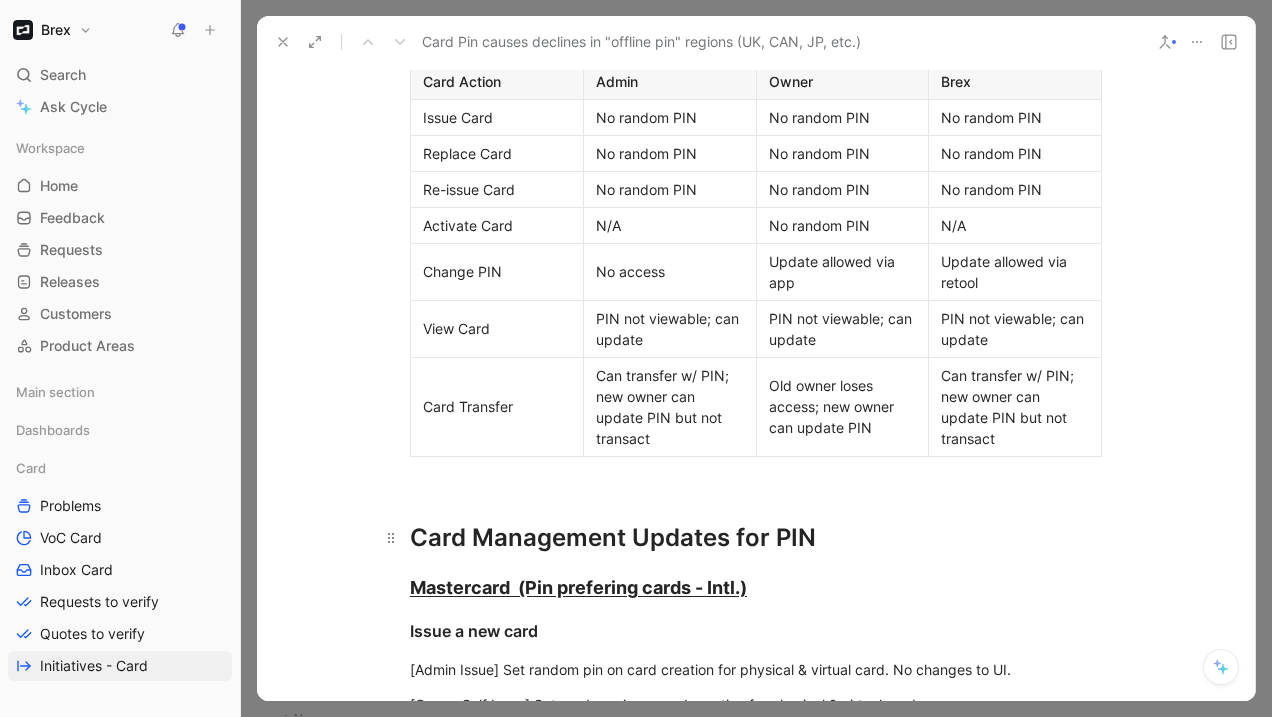 scroll, scrollTop: 4401, scrollLeft: 0, axis: vertical 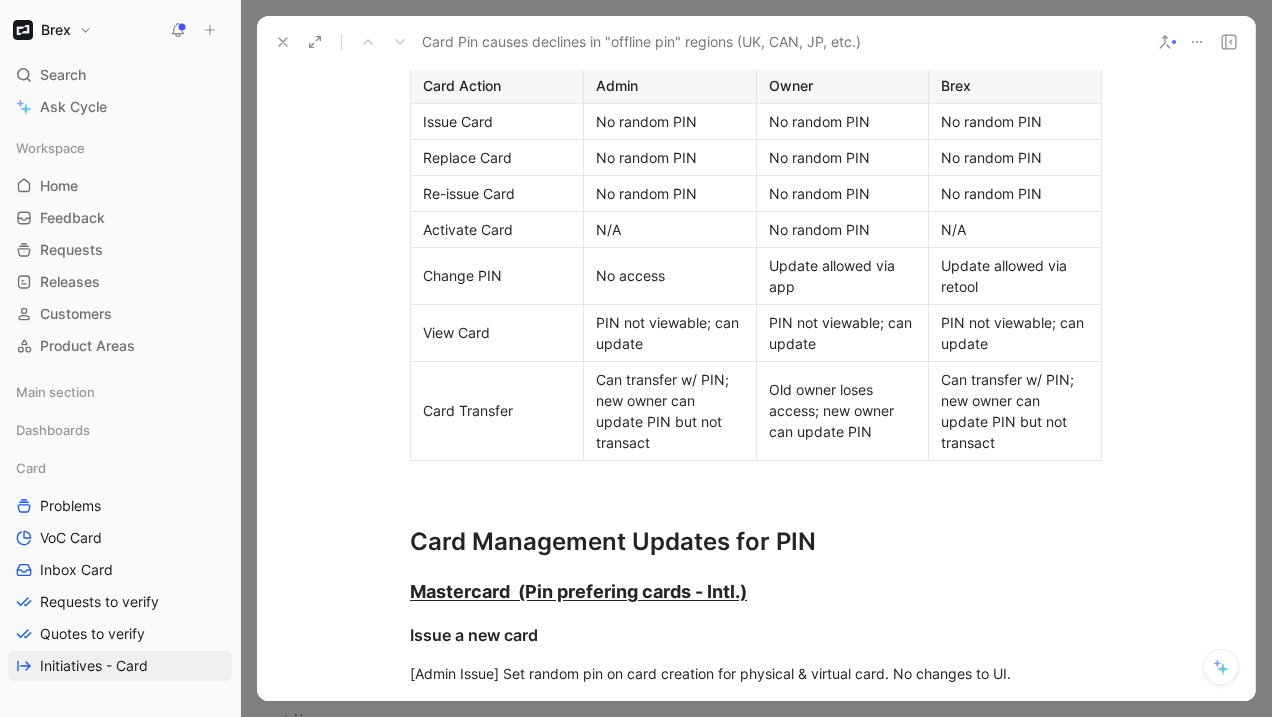 click on "N/A" at bounding box center [670, 229] 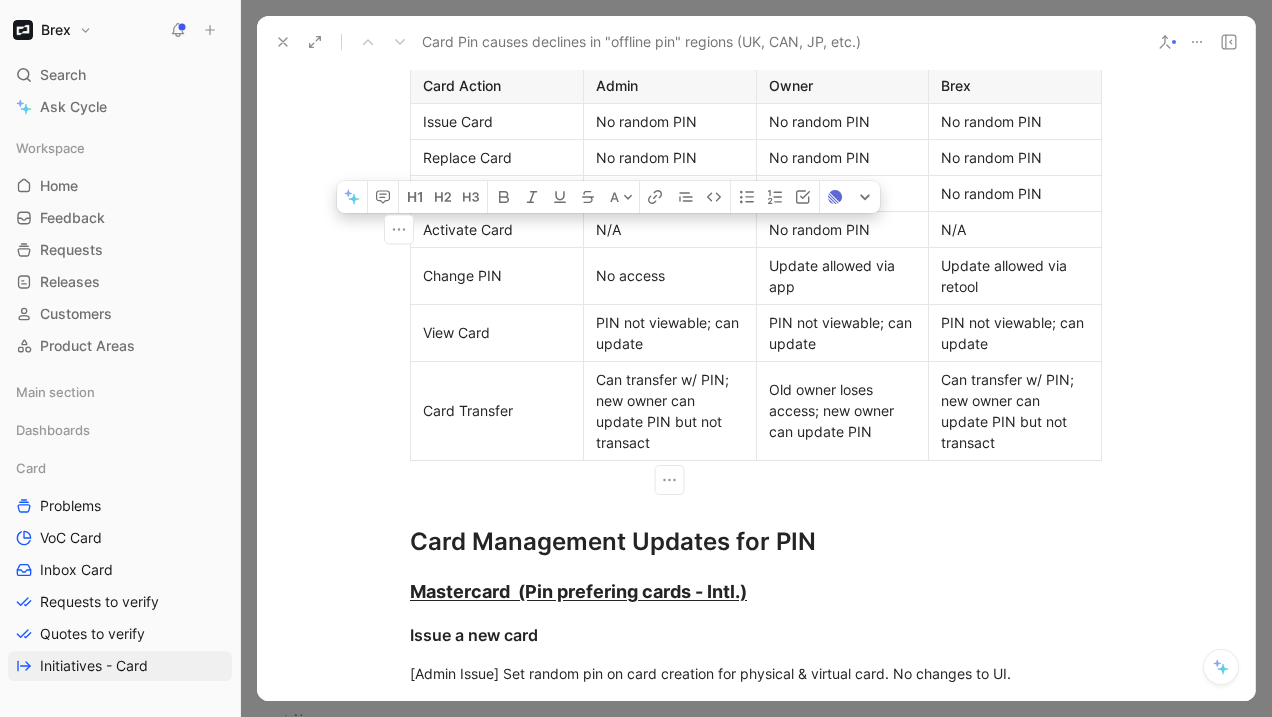 click on "N/A" at bounding box center (670, 229) 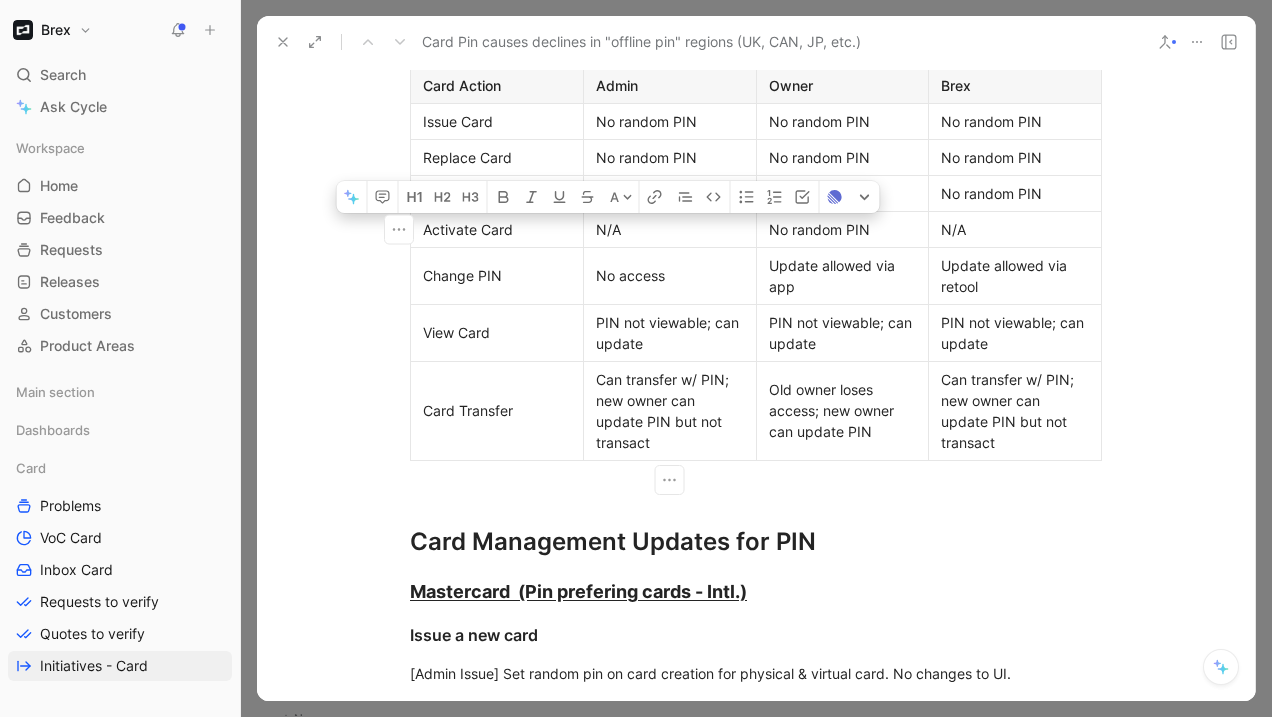 click on "N/A" at bounding box center [670, 229] 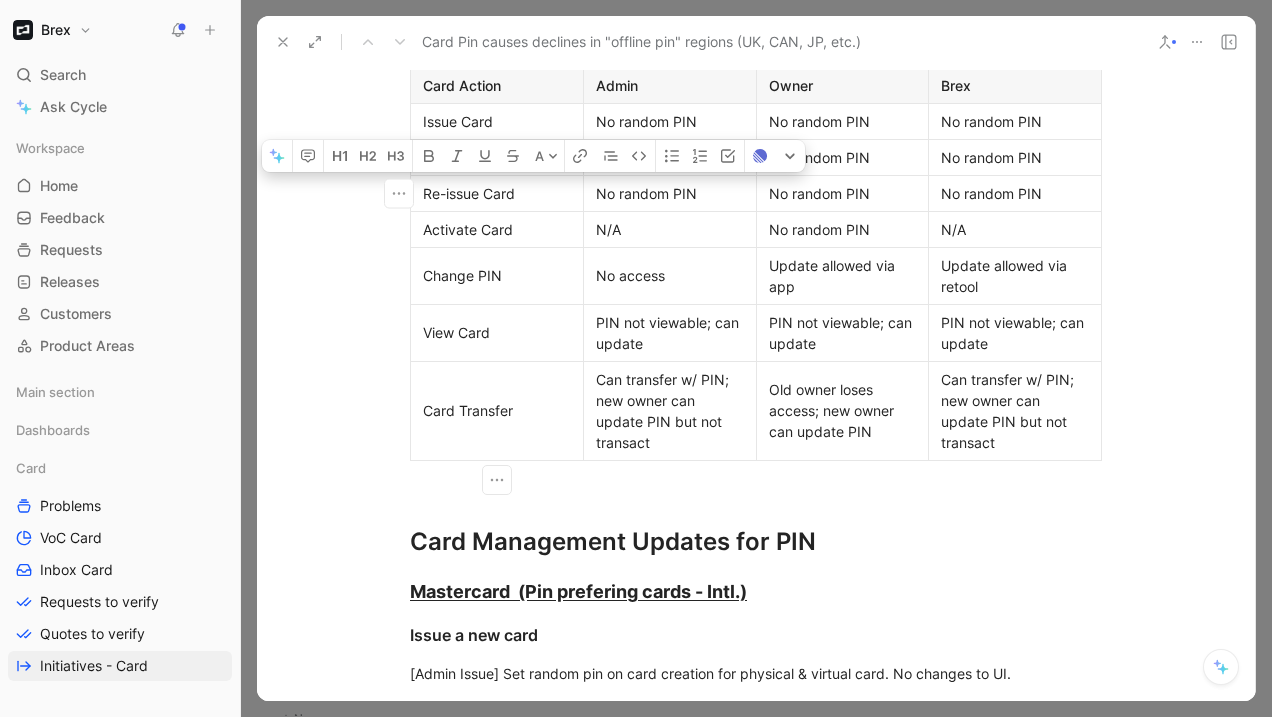 drag, startPoint x: 720, startPoint y: 197, endPoint x: 593, endPoint y: 197, distance: 127 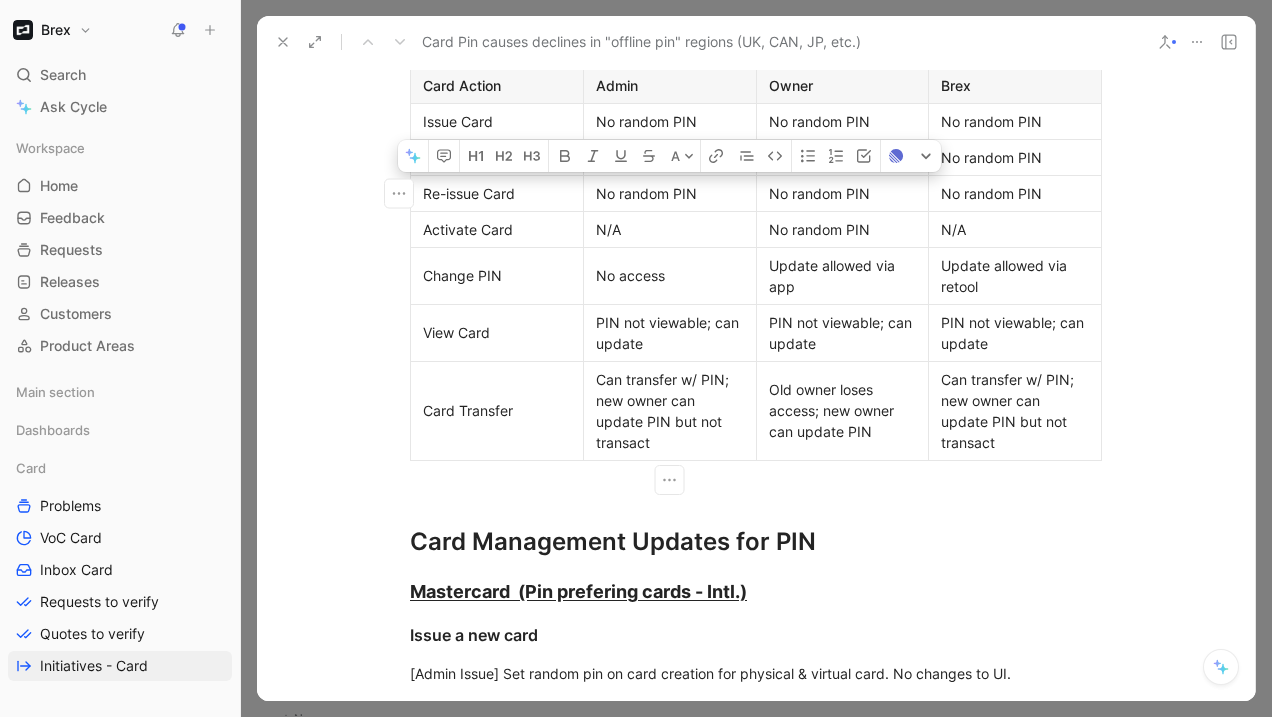 click on "No random PIN" at bounding box center (670, 193) 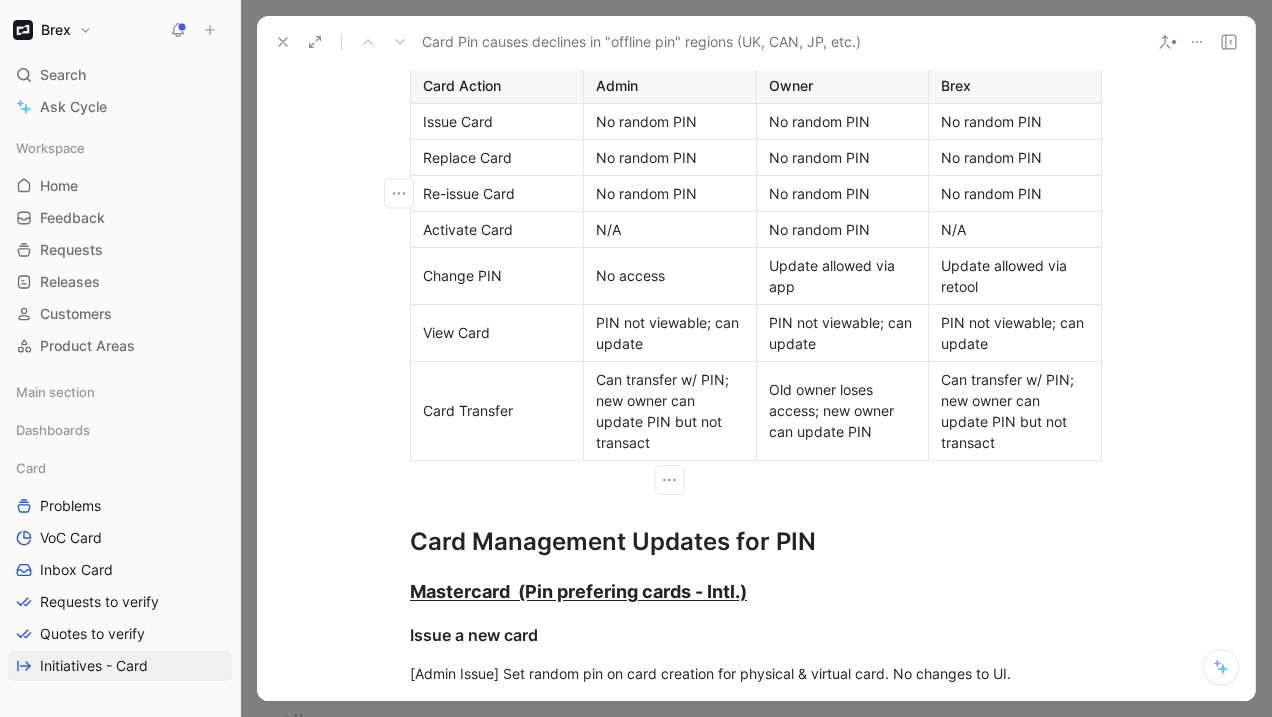 click on "No random PIN" at bounding box center [670, 193] 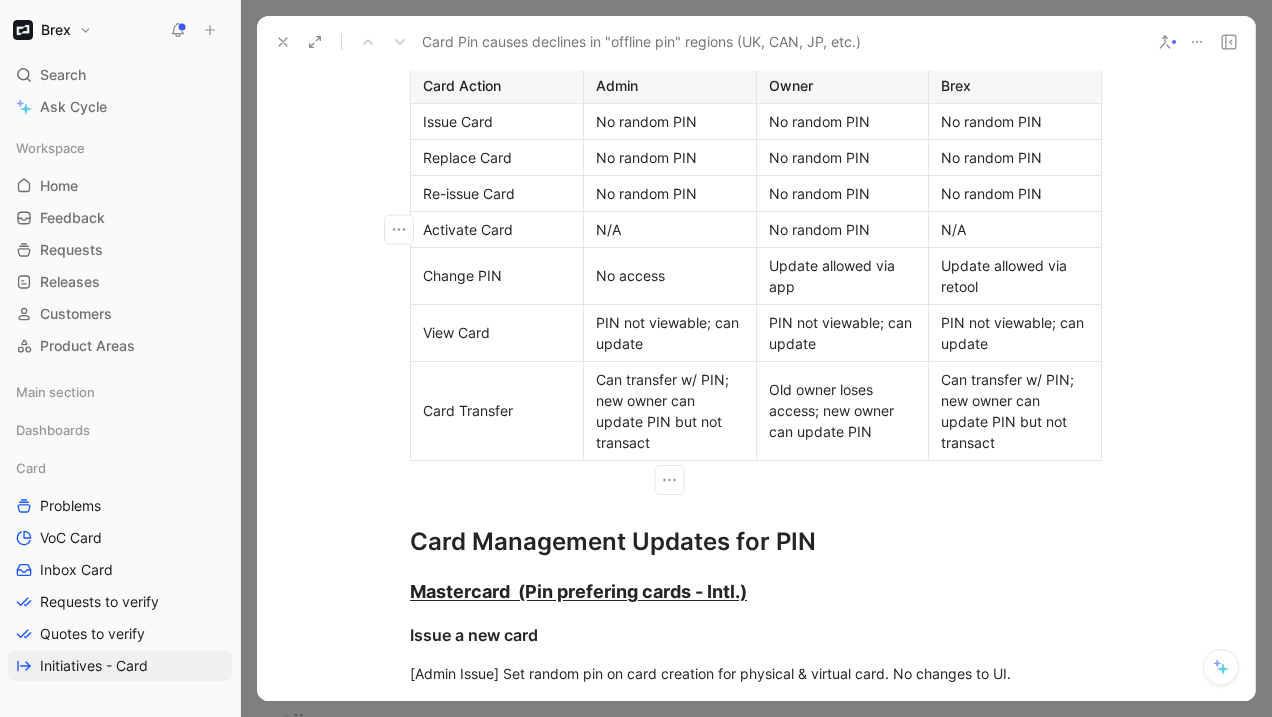 click on "N/A" at bounding box center (670, 229) 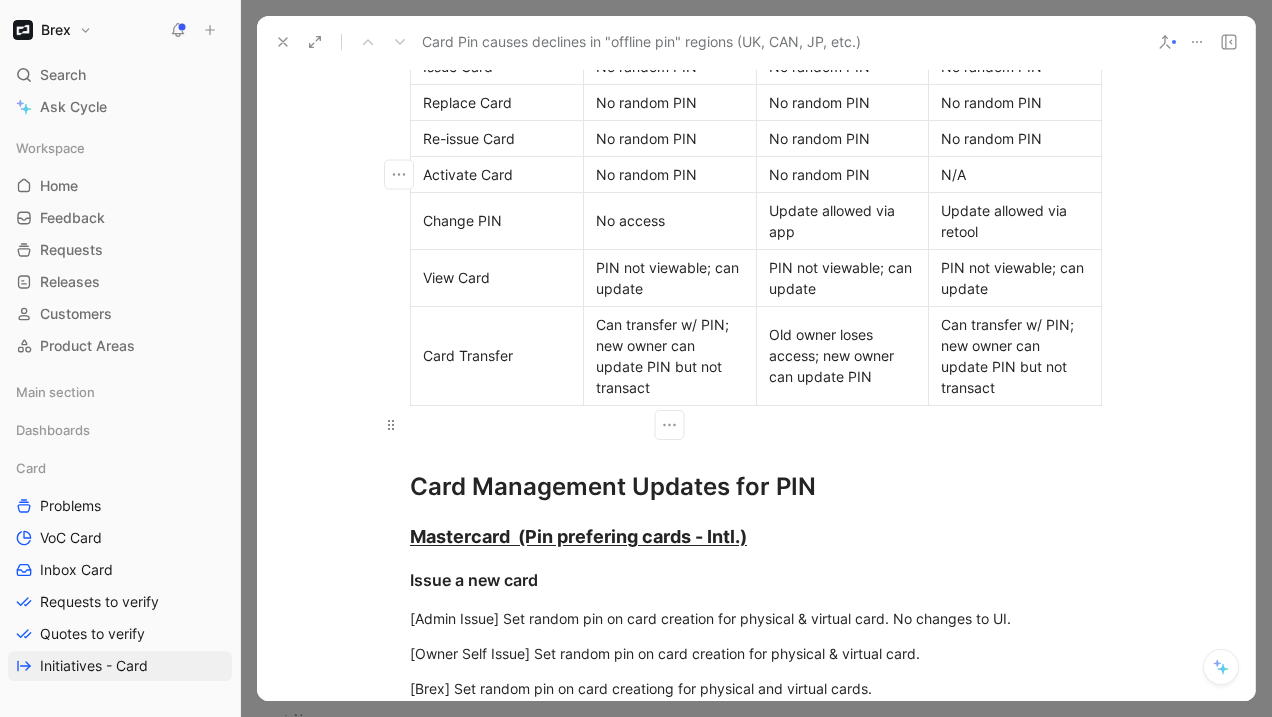 click at bounding box center [756, 424] 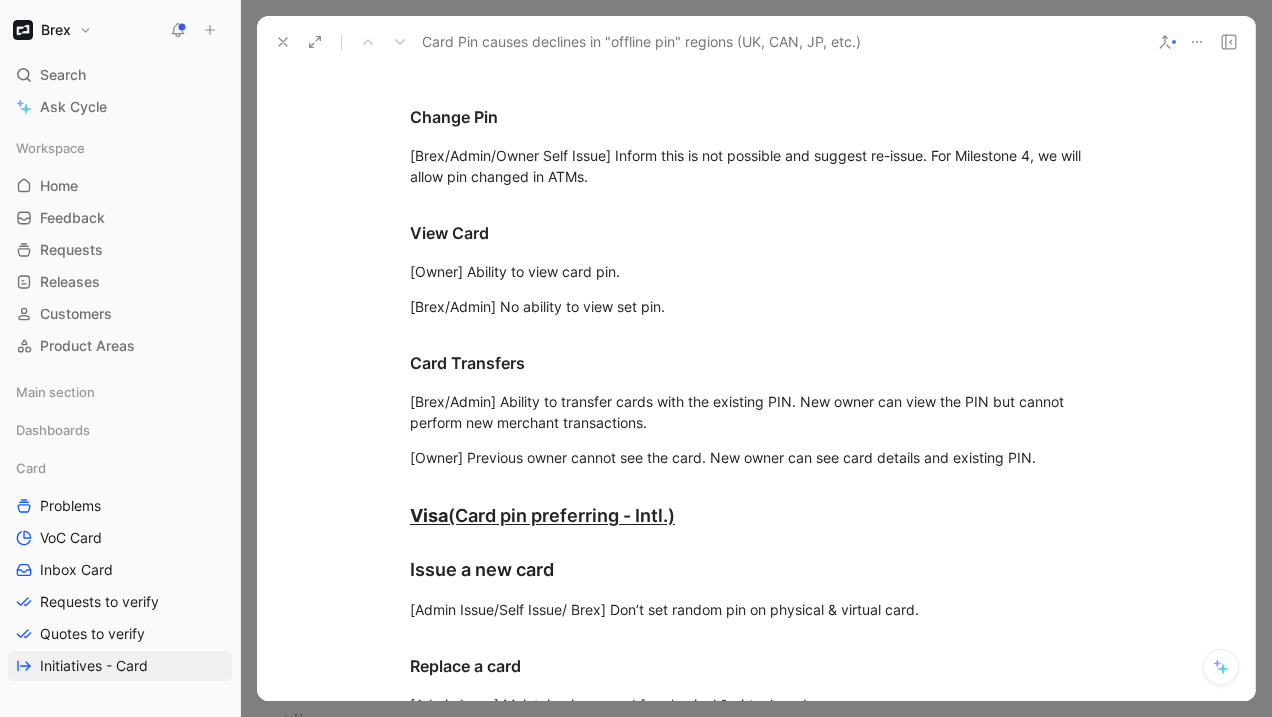 scroll, scrollTop: 5728, scrollLeft: 0, axis: vertical 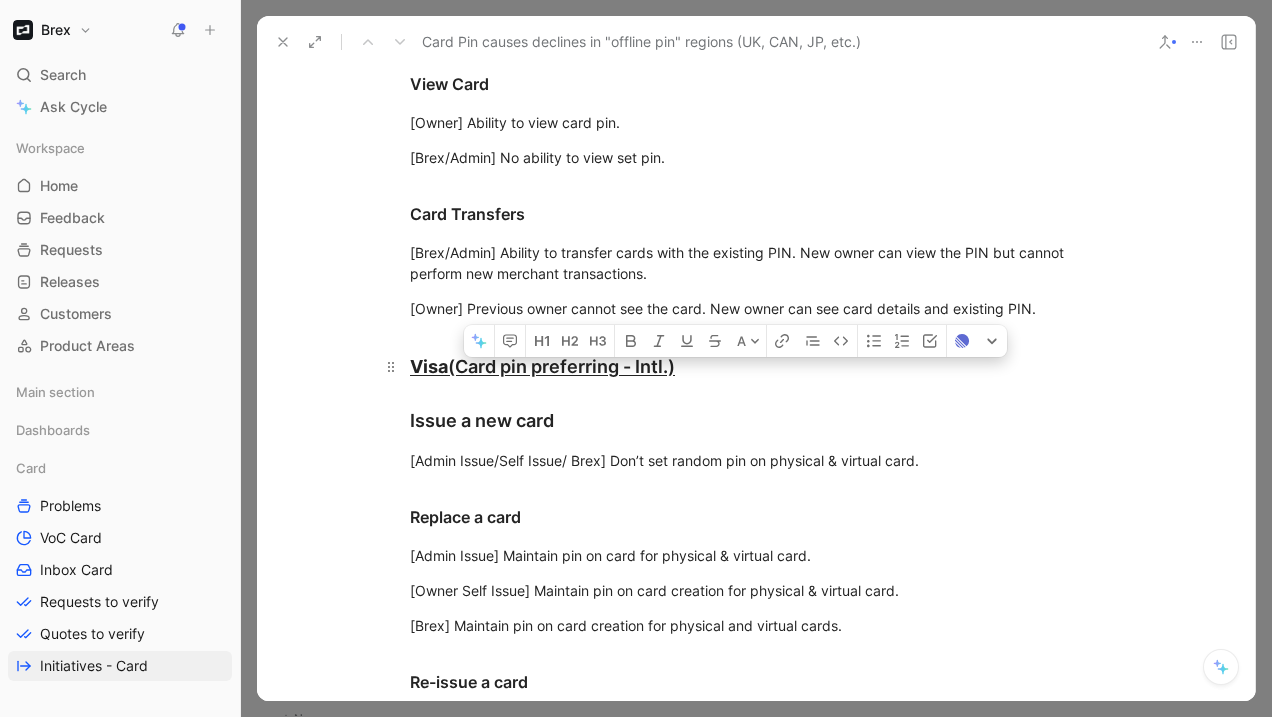 drag, startPoint x: 424, startPoint y: 307, endPoint x: 751, endPoint y: 327, distance: 327.61105 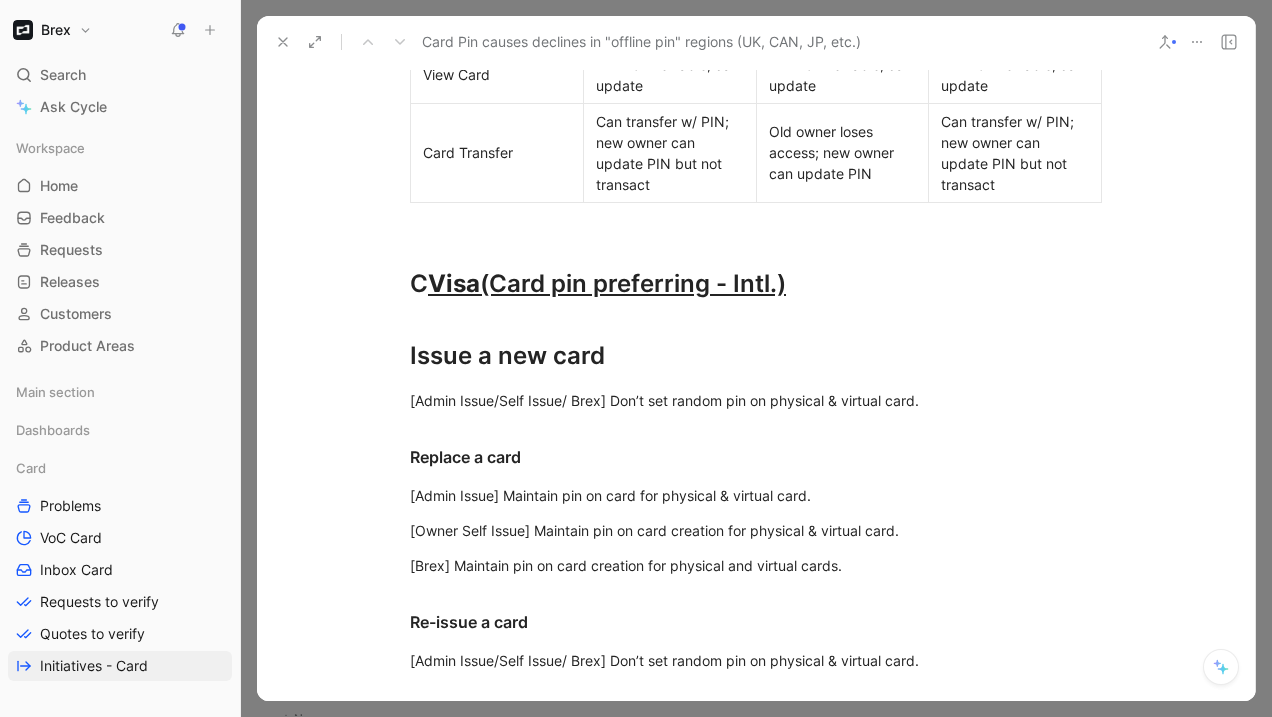 scroll, scrollTop: 4546, scrollLeft: 0, axis: vertical 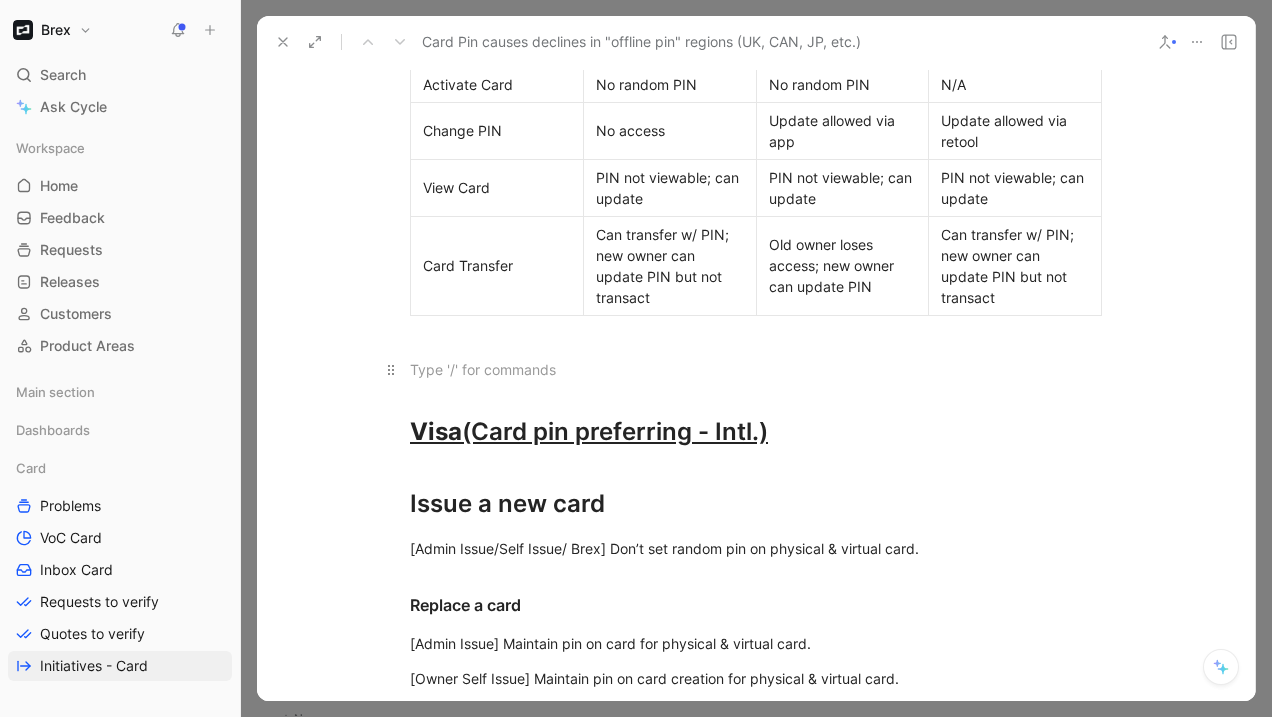 click at bounding box center (756, 369) 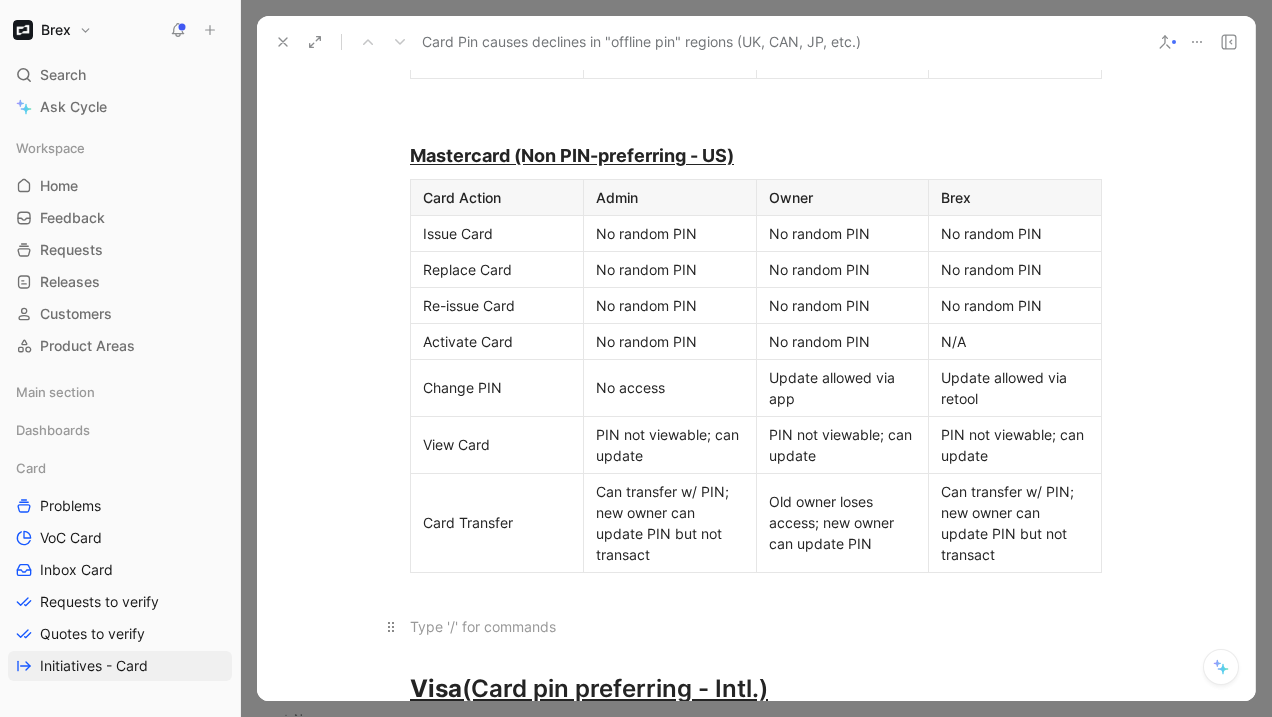 scroll, scrollTop: 4333, scrollLeft: 0, axis: vertical 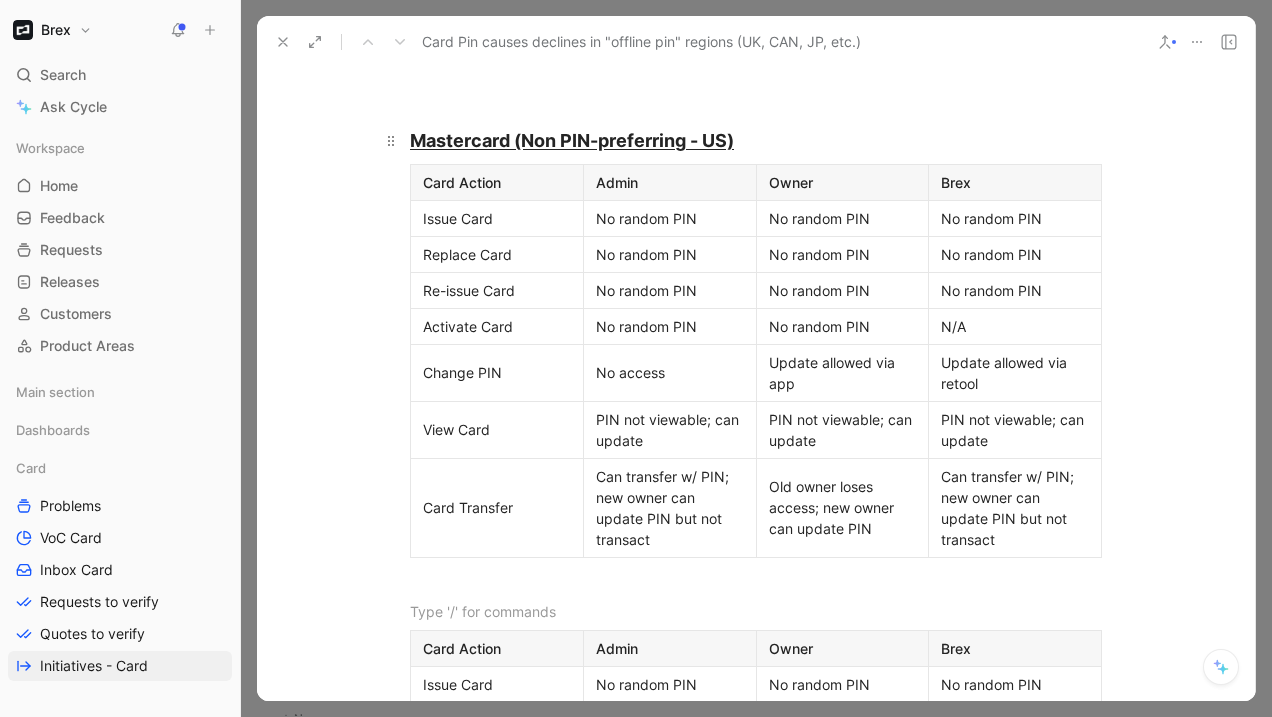 click on "Mastercard (Non PIN-preferring - US)" at bounding box center [572, 140] 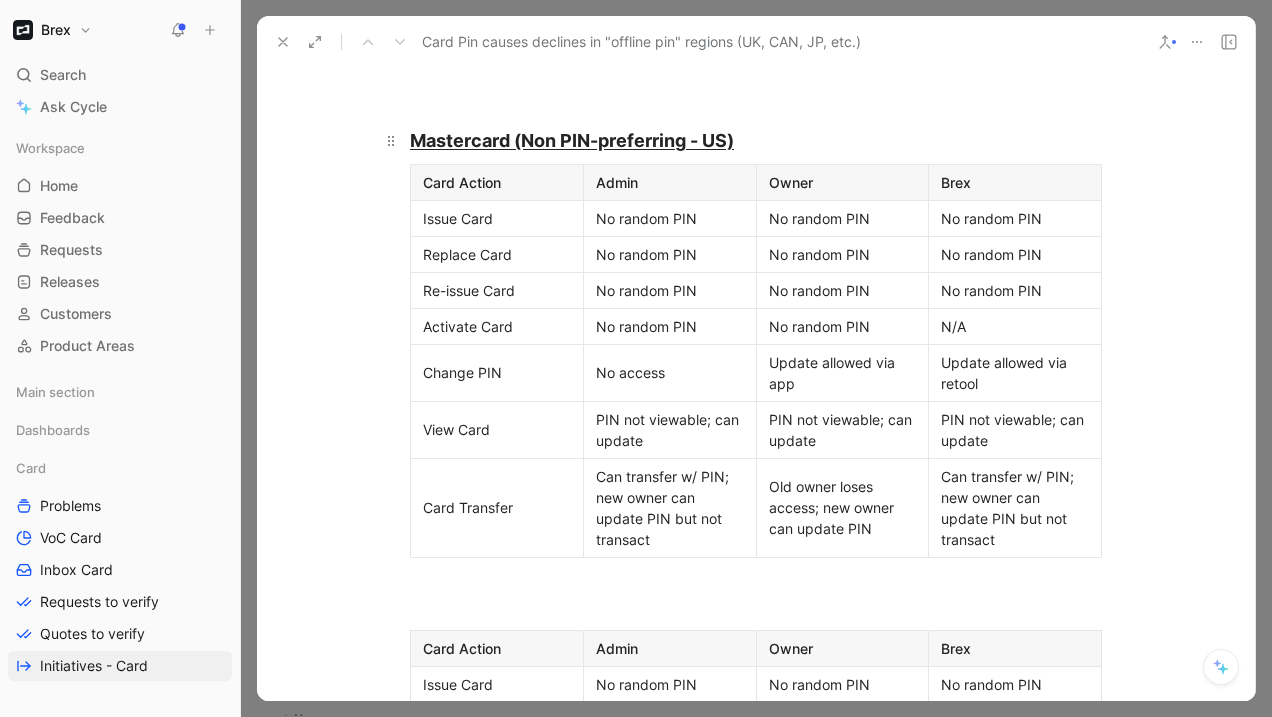 click on "Mastercard (Non PIN-preferring - US)" at bounding box center [572, 140] 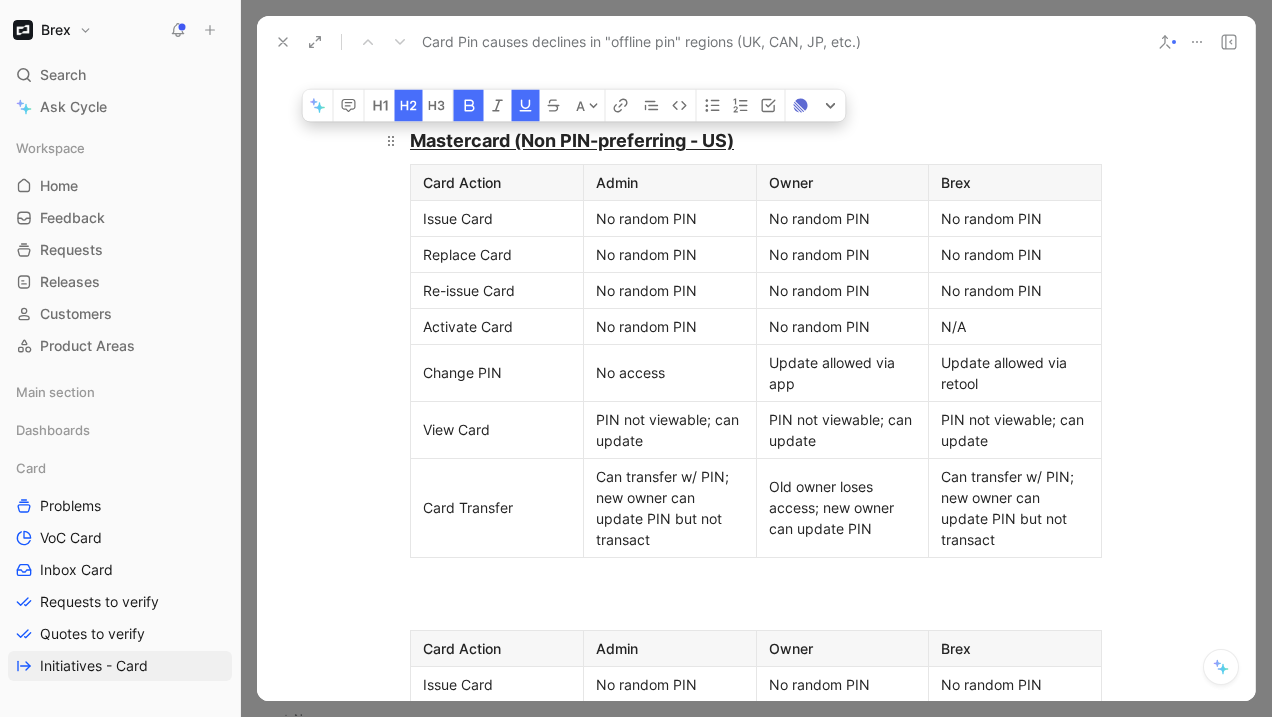 click on "Mastercard (Non PIN-preferring - US)" at bounding box center [572, 140] 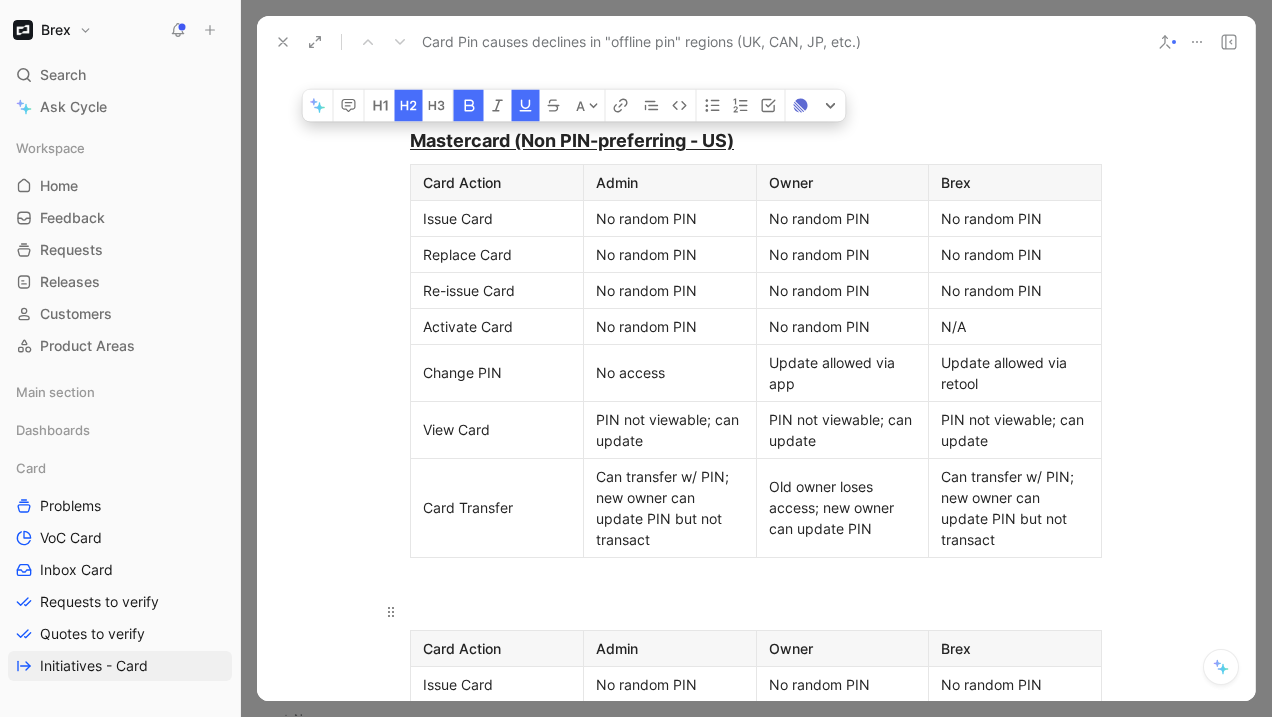 click at bounding box center (756, 611) 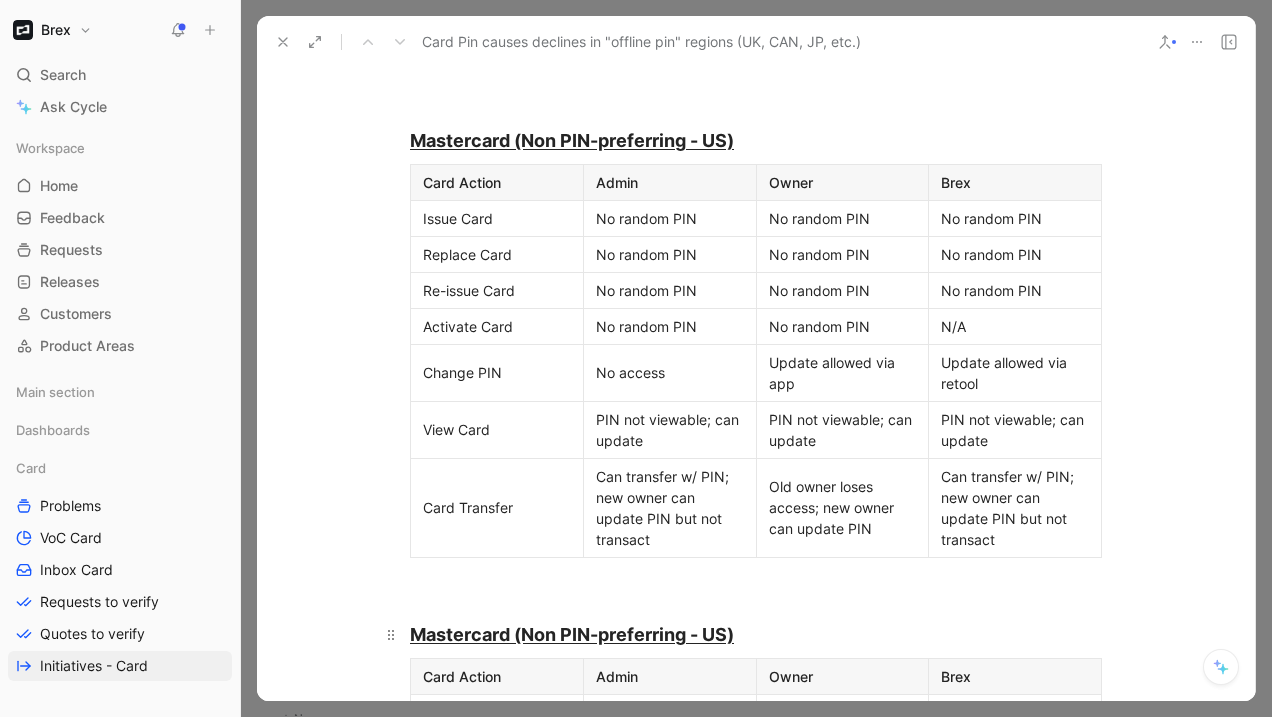click on "Mastercard (Non PIN-preferring - US)" at bounding box center [572, 634] 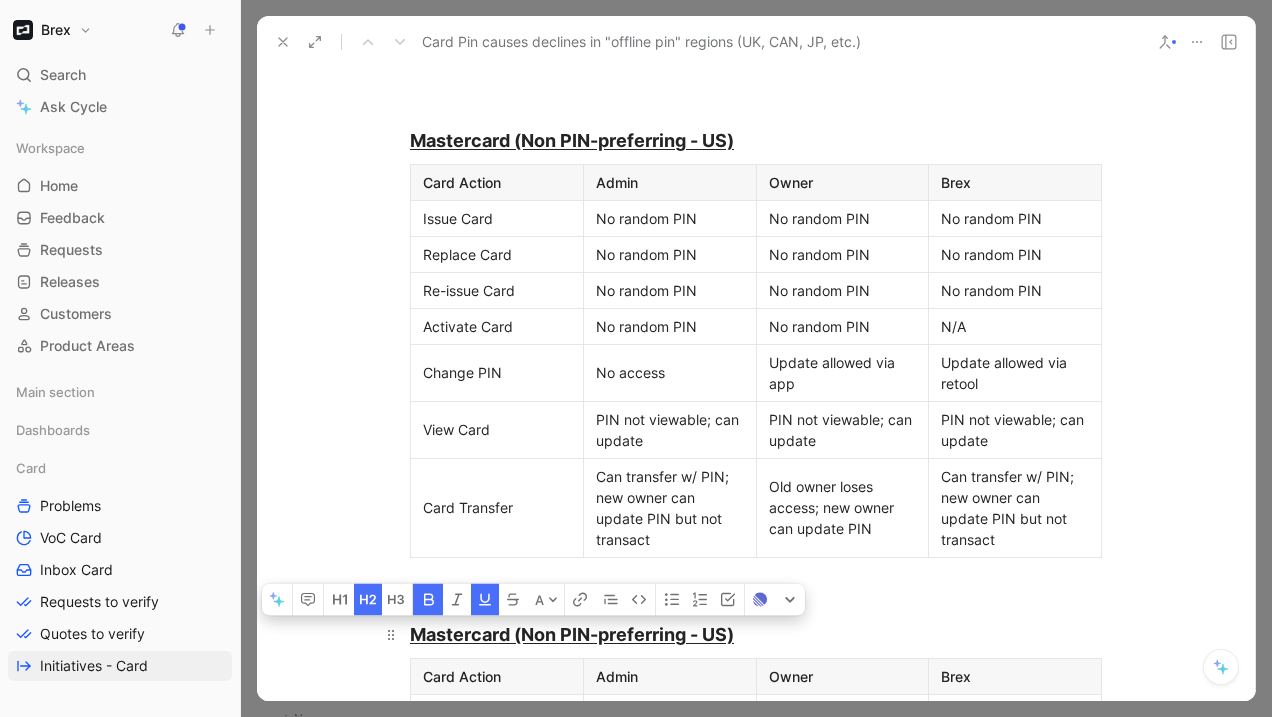 click on "Mastercard (Non PIN-preferring - US)" at bounding box center (572, 634) 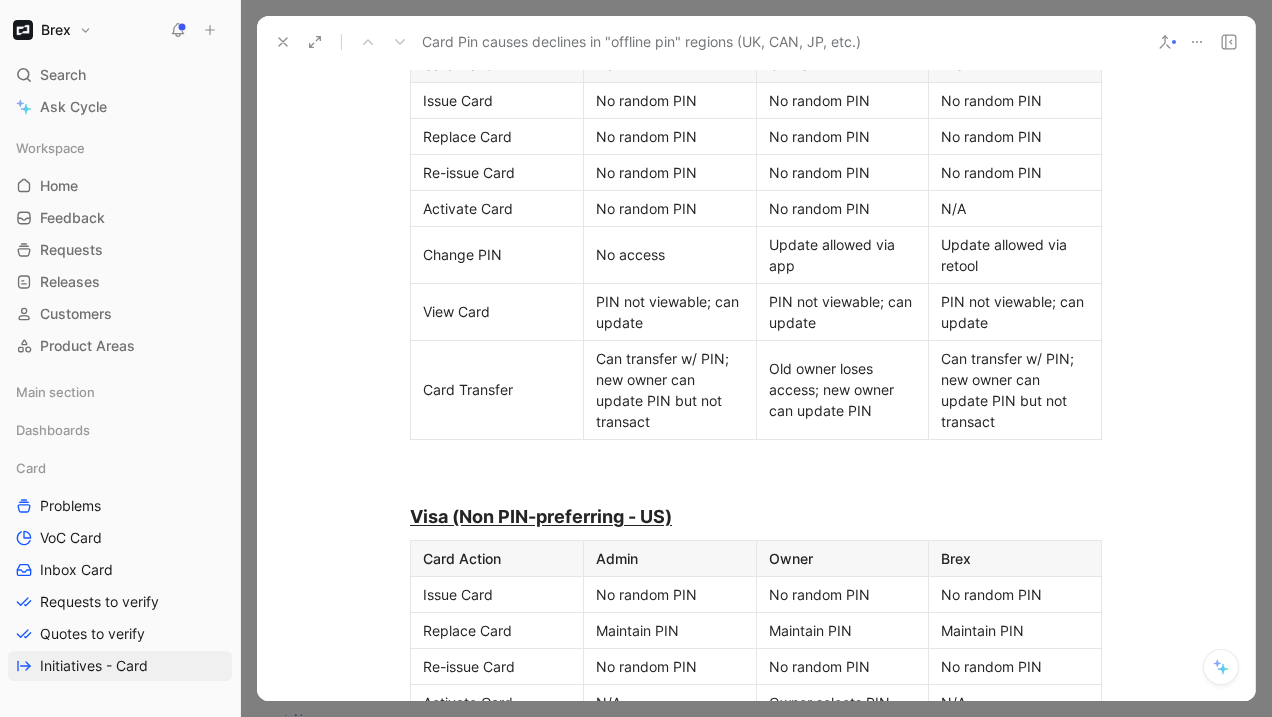 scroll, scrollTop: 4449, scrollLeft: 0, axis: vertical 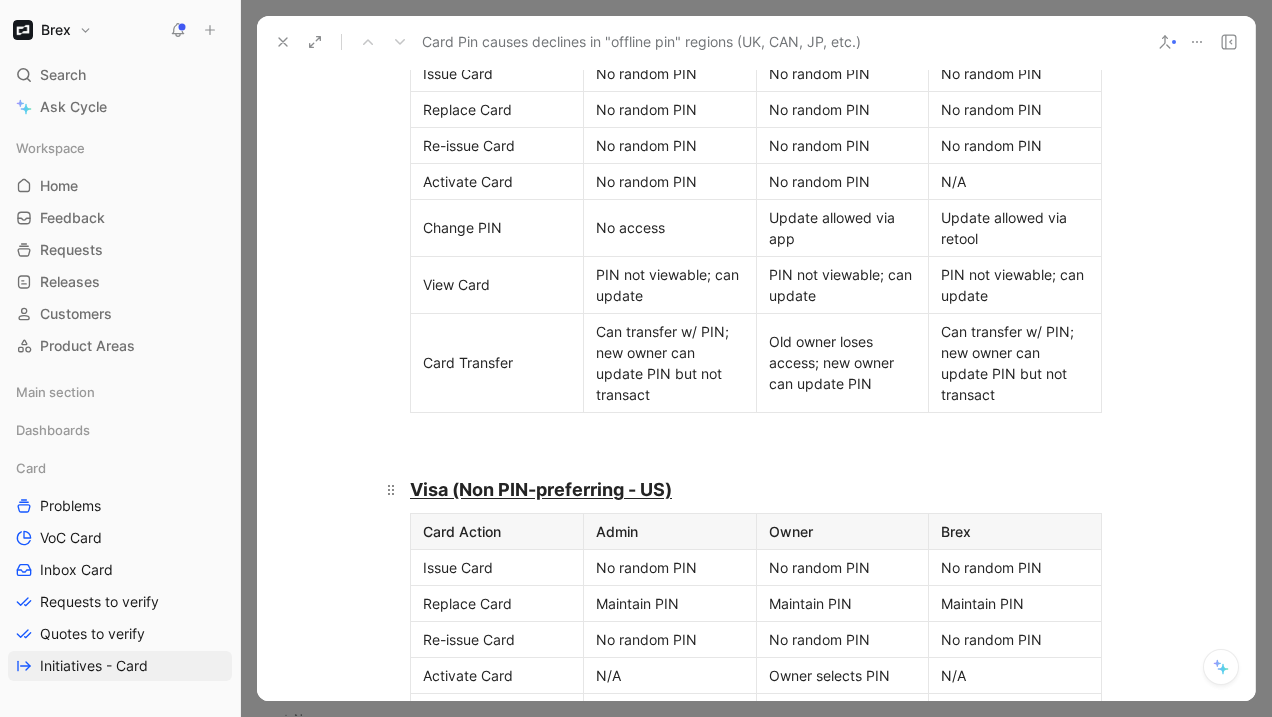 click on "Visa (Non PIN-preferring - US)" at bounding box center [541, 489] 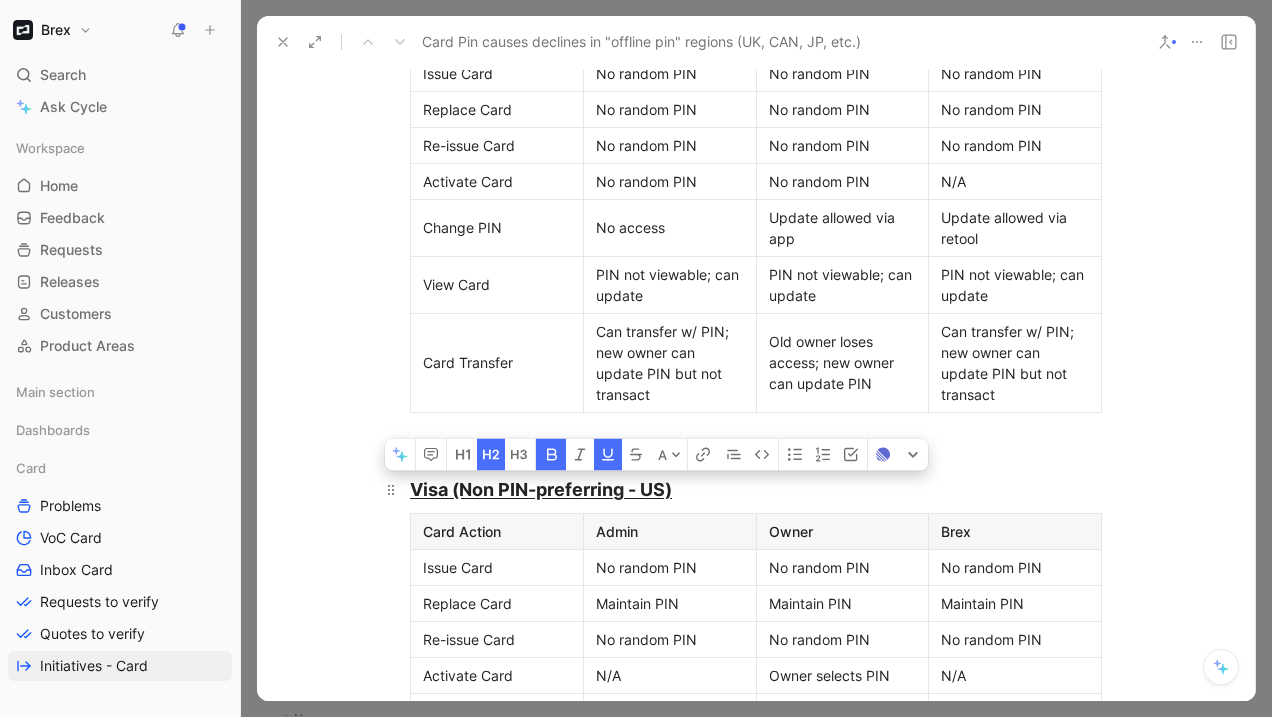 click on "Visa (Non PIN-preferring - US)" at bounding box center (541, 489) 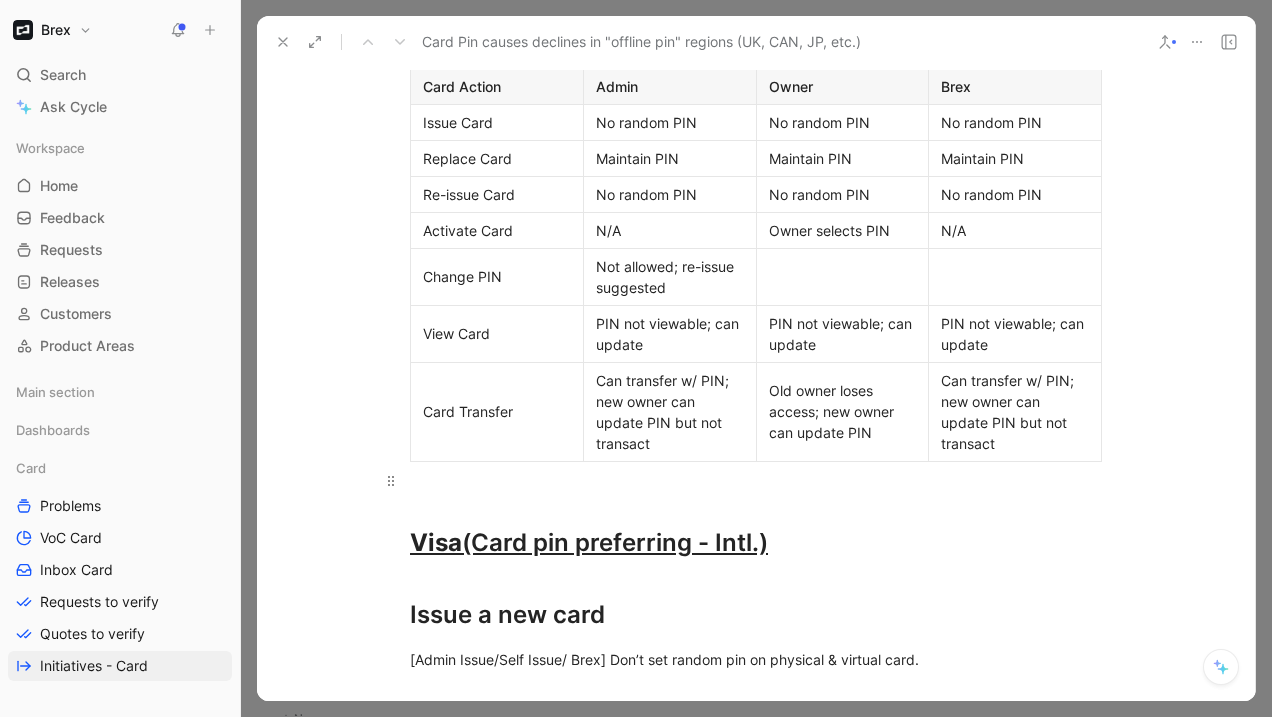 scroll, scrollTop: 4898, scrollLeft: 0, axis: vertical 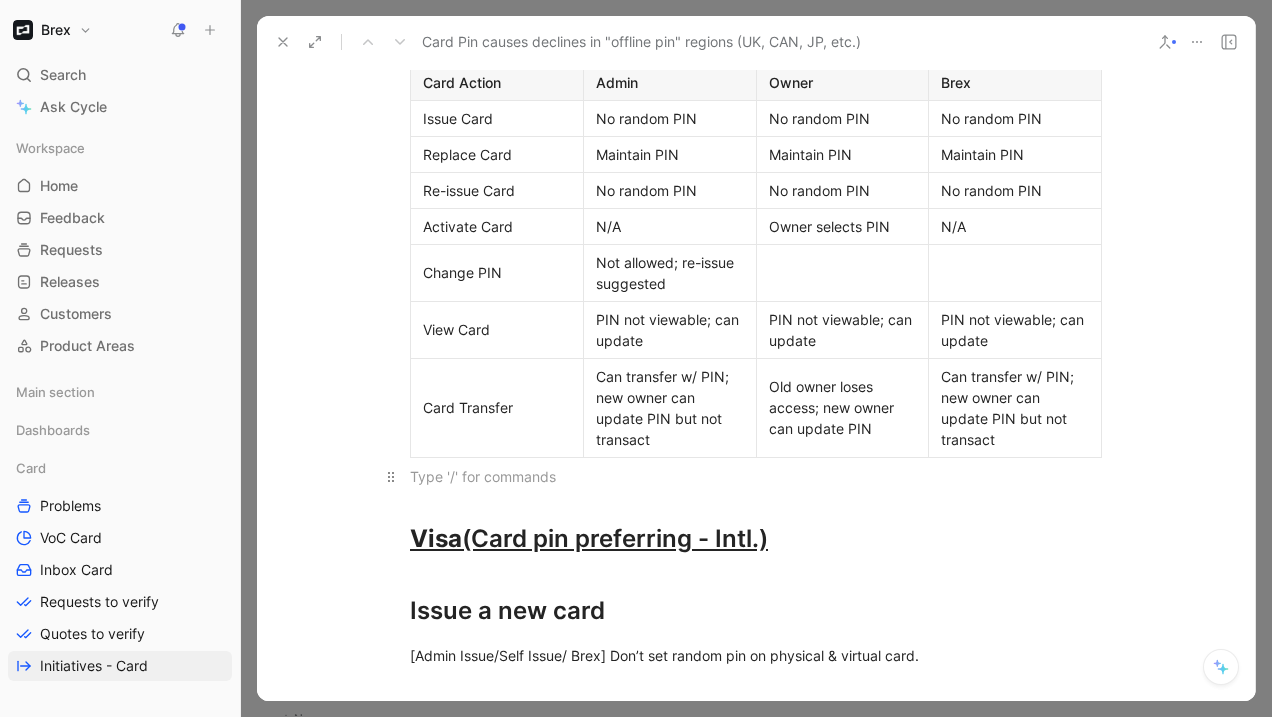 click at bounding box center (756, 476) 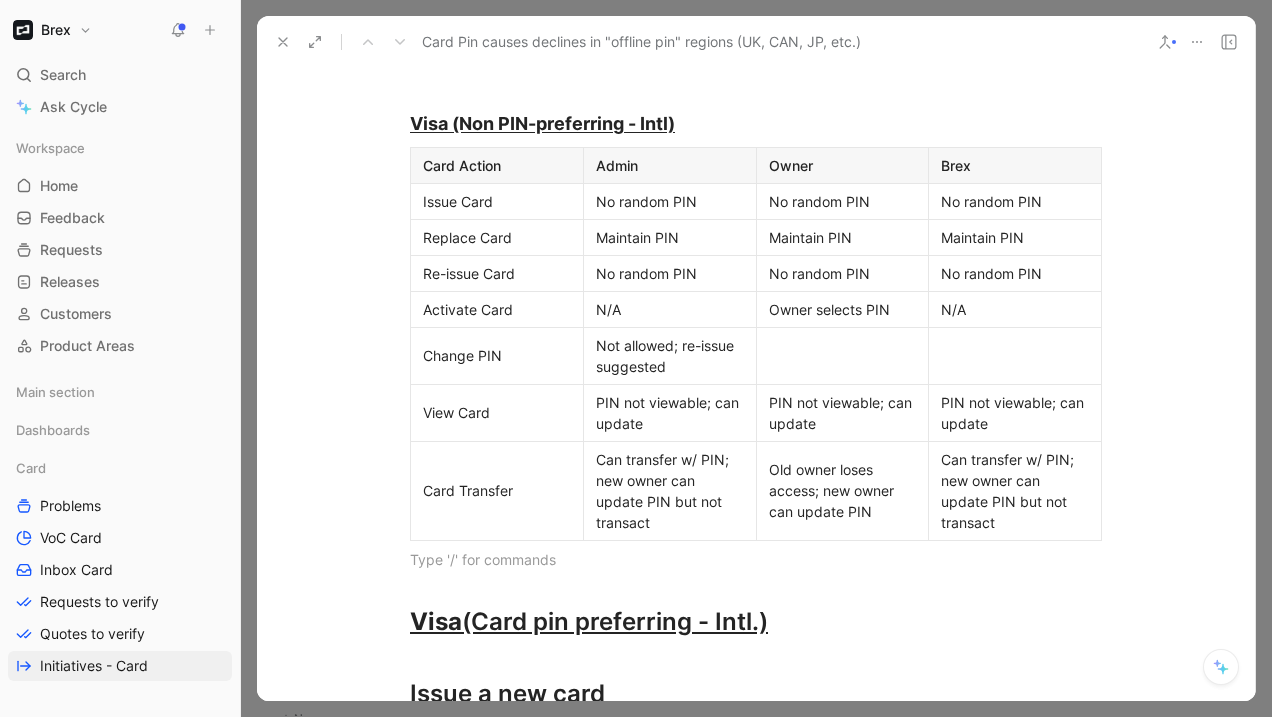 scroll, scrollTop: 4776, scrollLeft: 0, axis: vertical 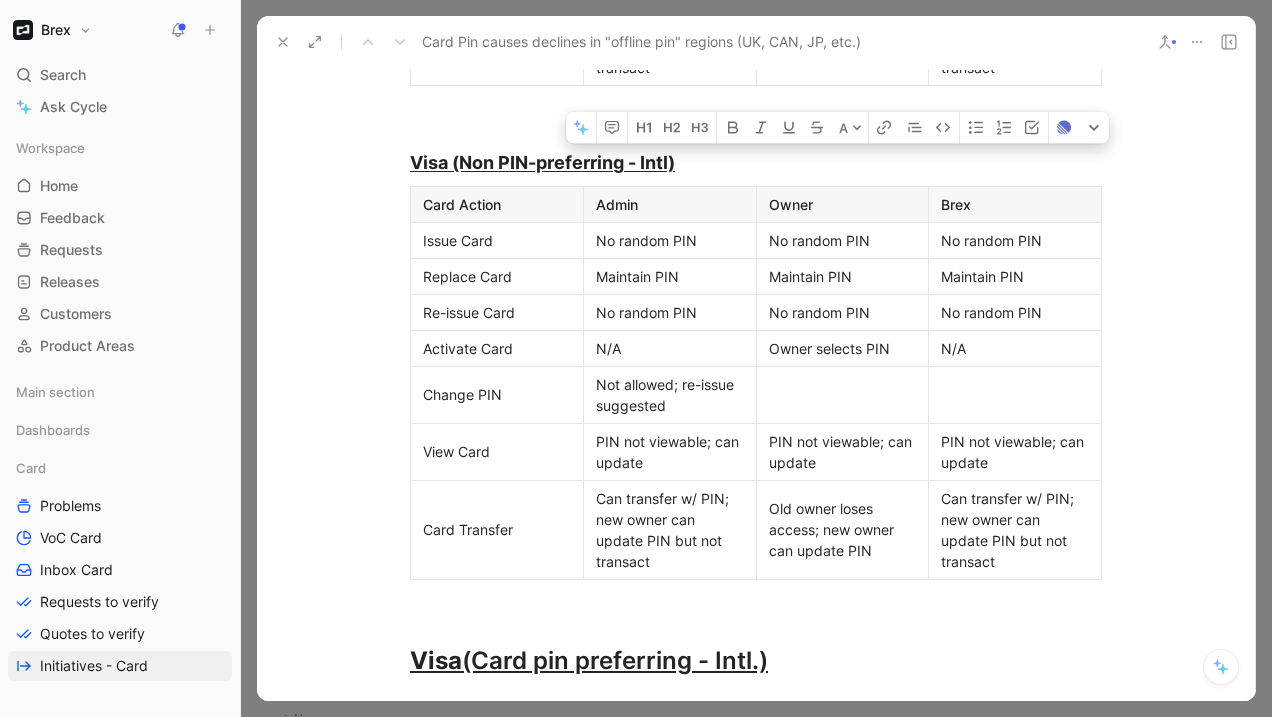 drag, startPoint x: 724, startPoint y: 164, endPoint x: 1026, endPoint y: 560, distance: 498.01605 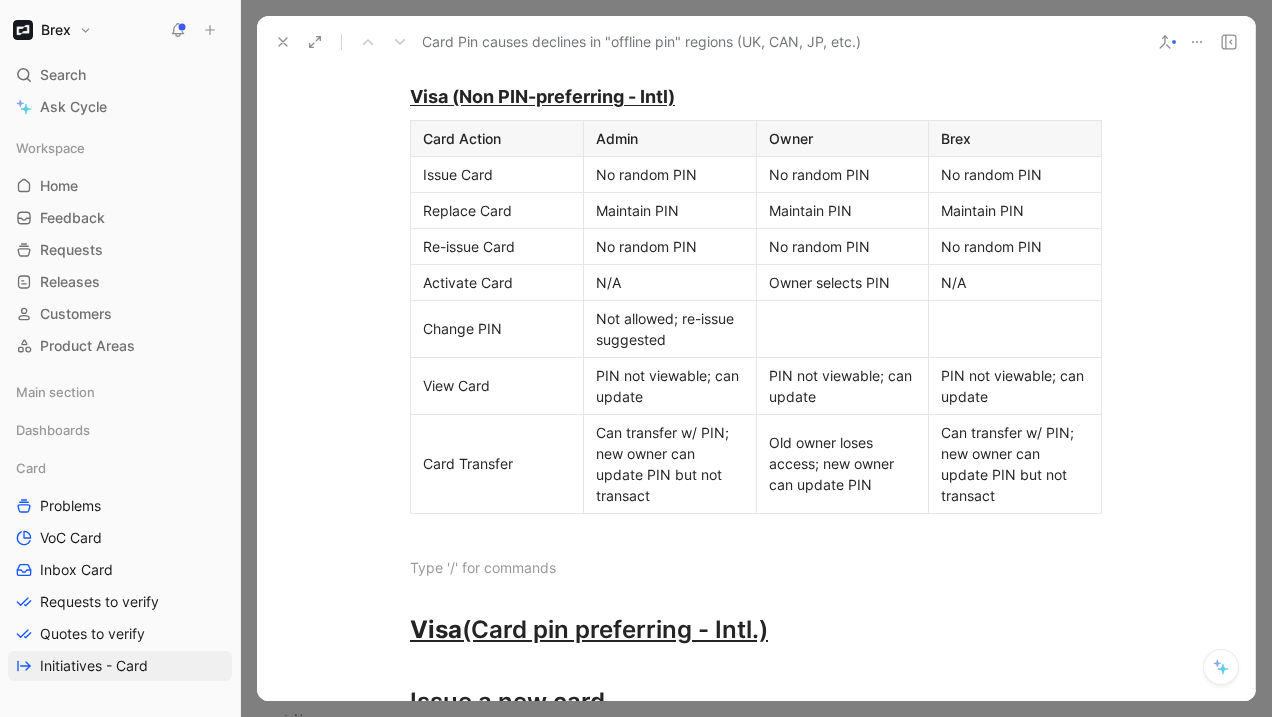 scroll, scrollTop: 4715, scrollLeft: 0, axis: vertical 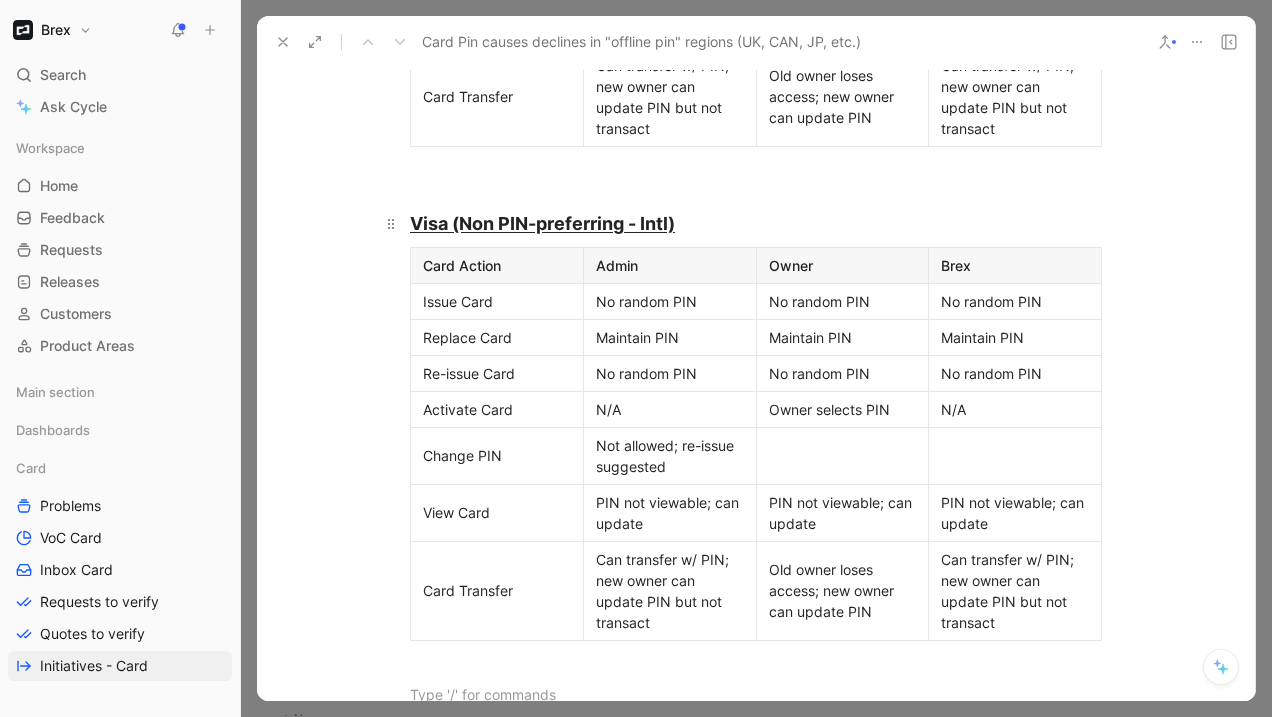 click on "Visa (Non PIN-preferring - Intl)" at bounding box center [542, 223] 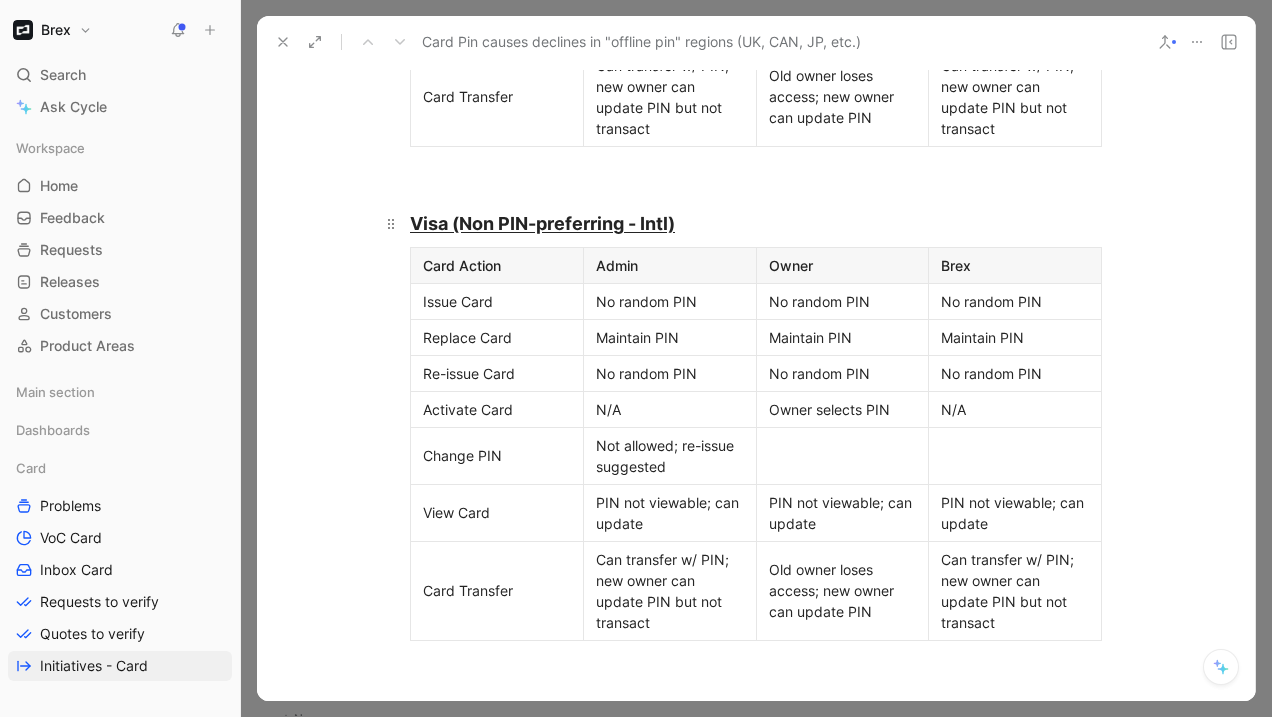 click on "Visa (Non PIN-preferring - Intl)" at bounding box center (542, 223) 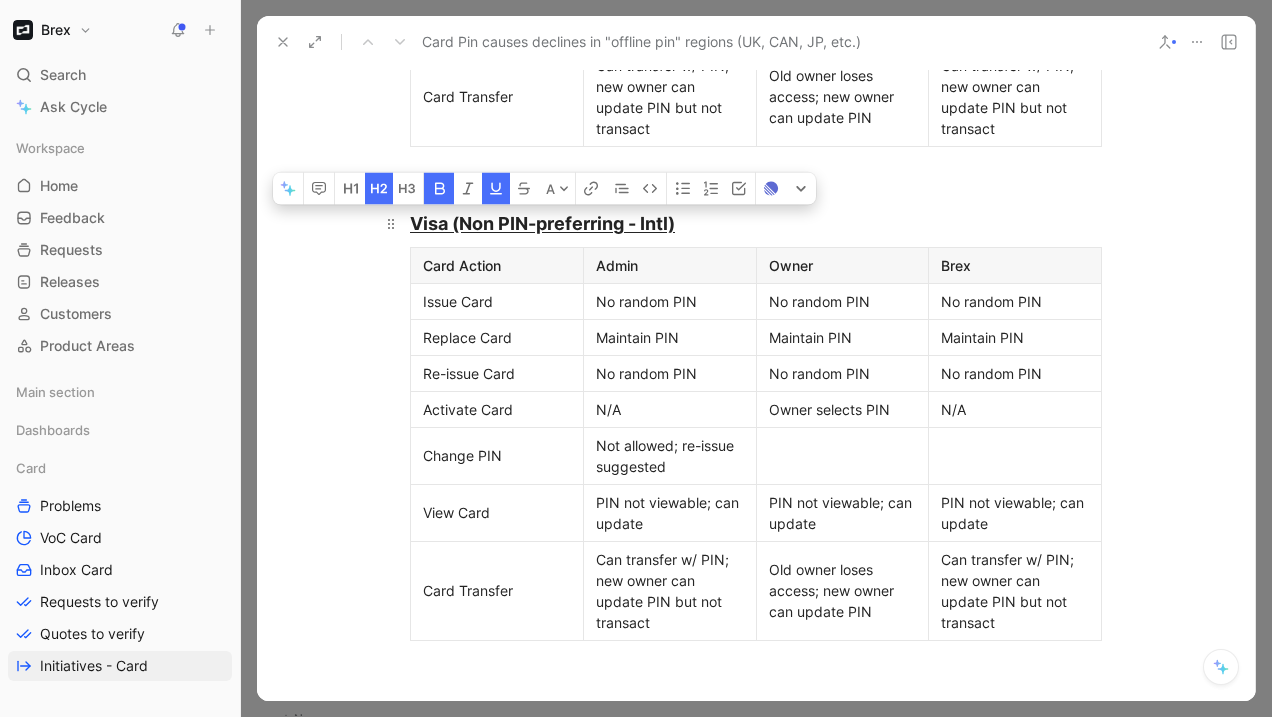 click on "Visa (Non PIN-preferring - Intl)" at bounding box center (542, 223) 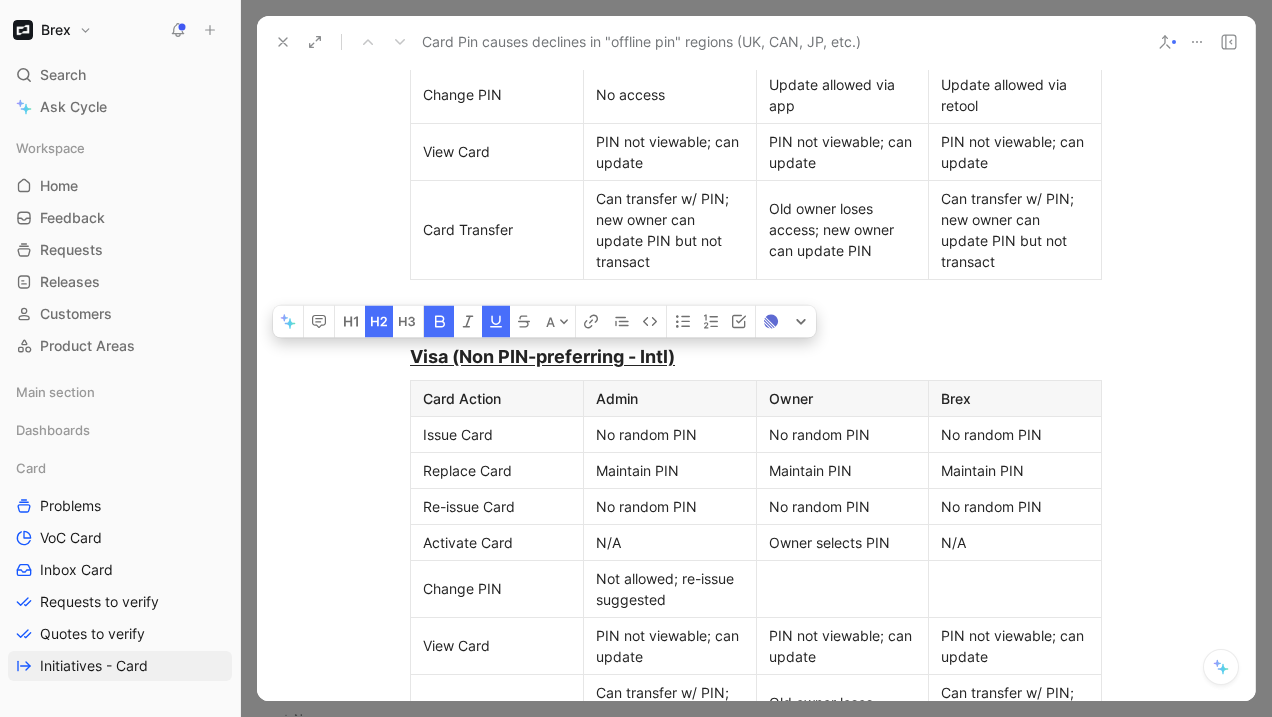 copy on "Visa (Non PIN-preferring - Intl)" 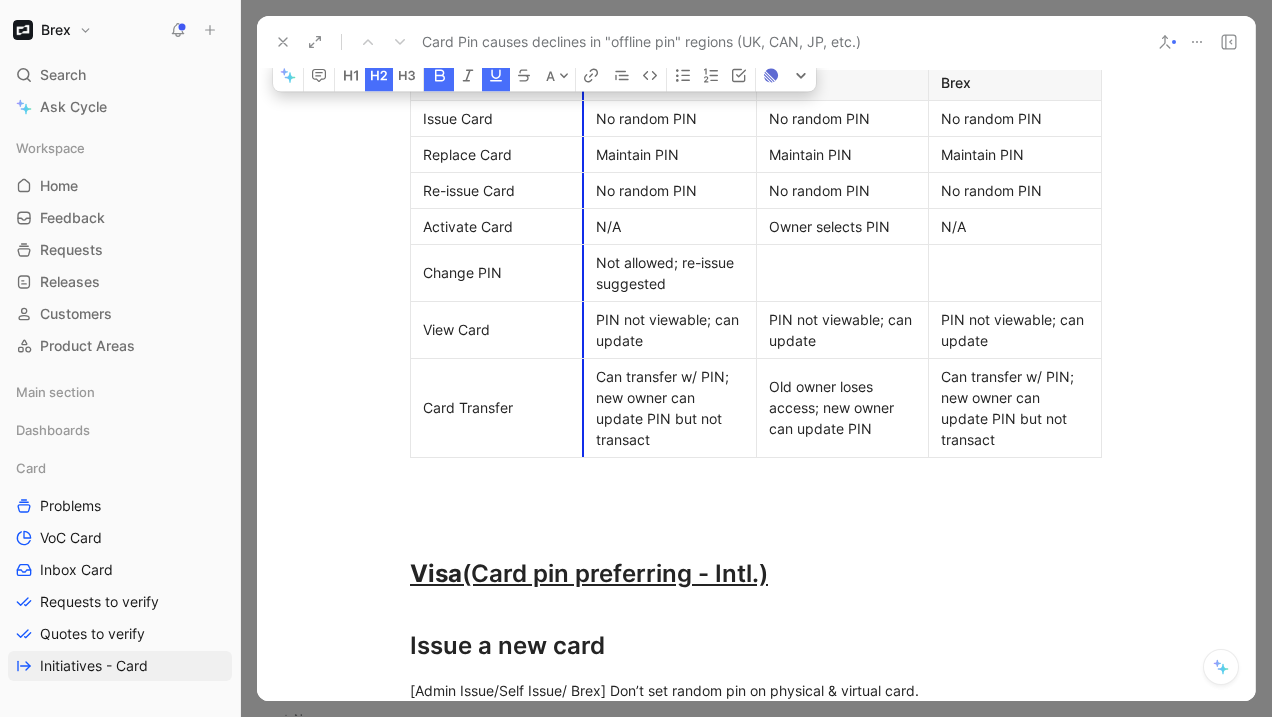 scroll, scrollTop: 4911, scrollLeft: 0, axis: vertical 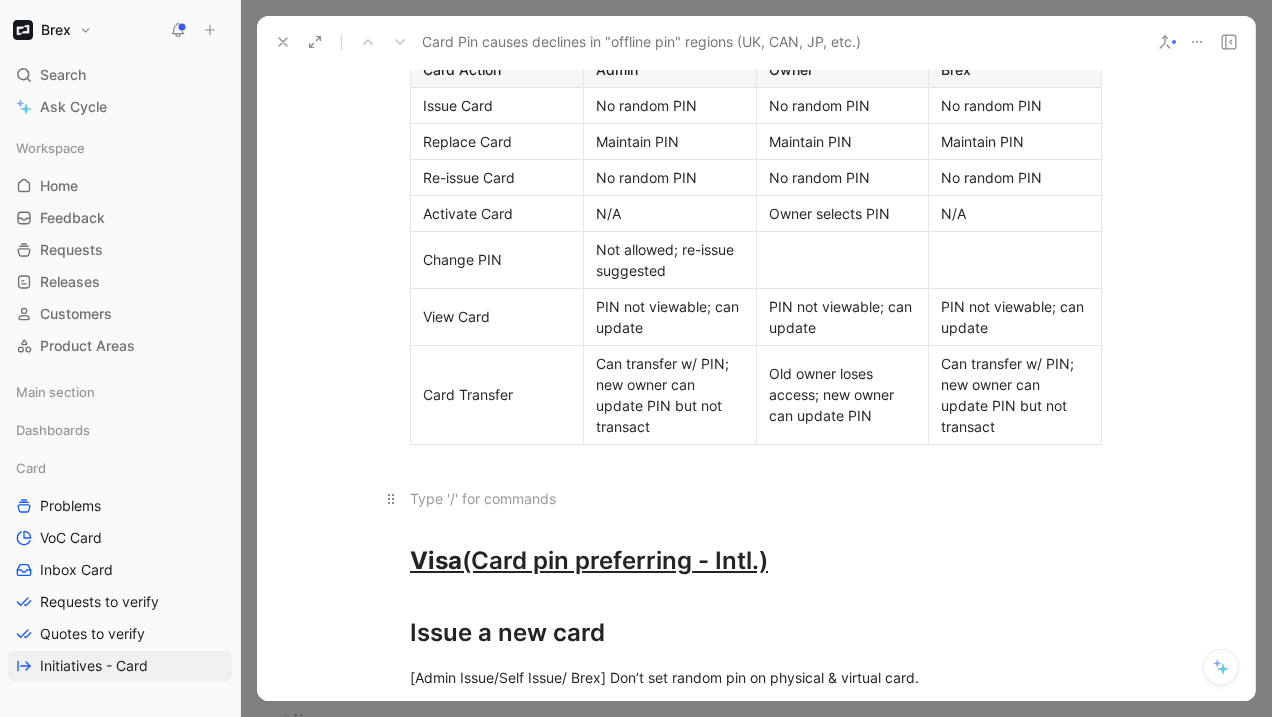 click at bounding box center (756, 498) 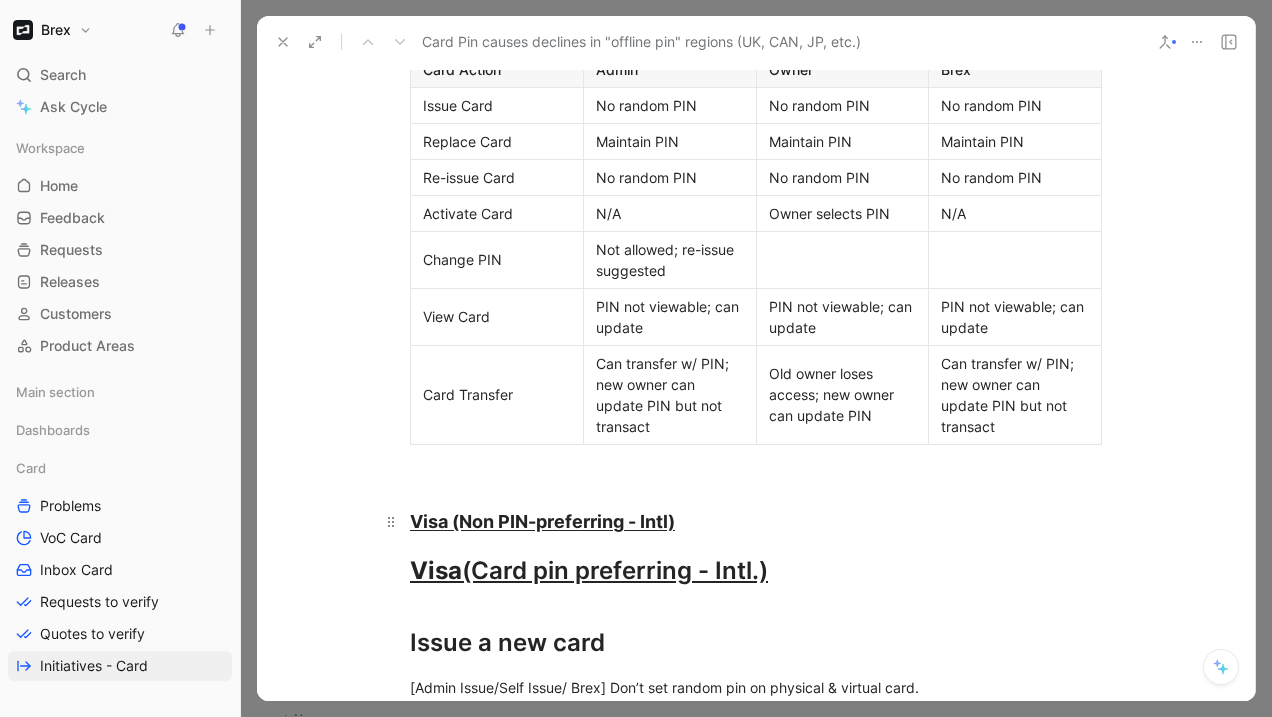 click on "Visa (Non PIN-preferring - Intl)" at bounding box center [542, 521] 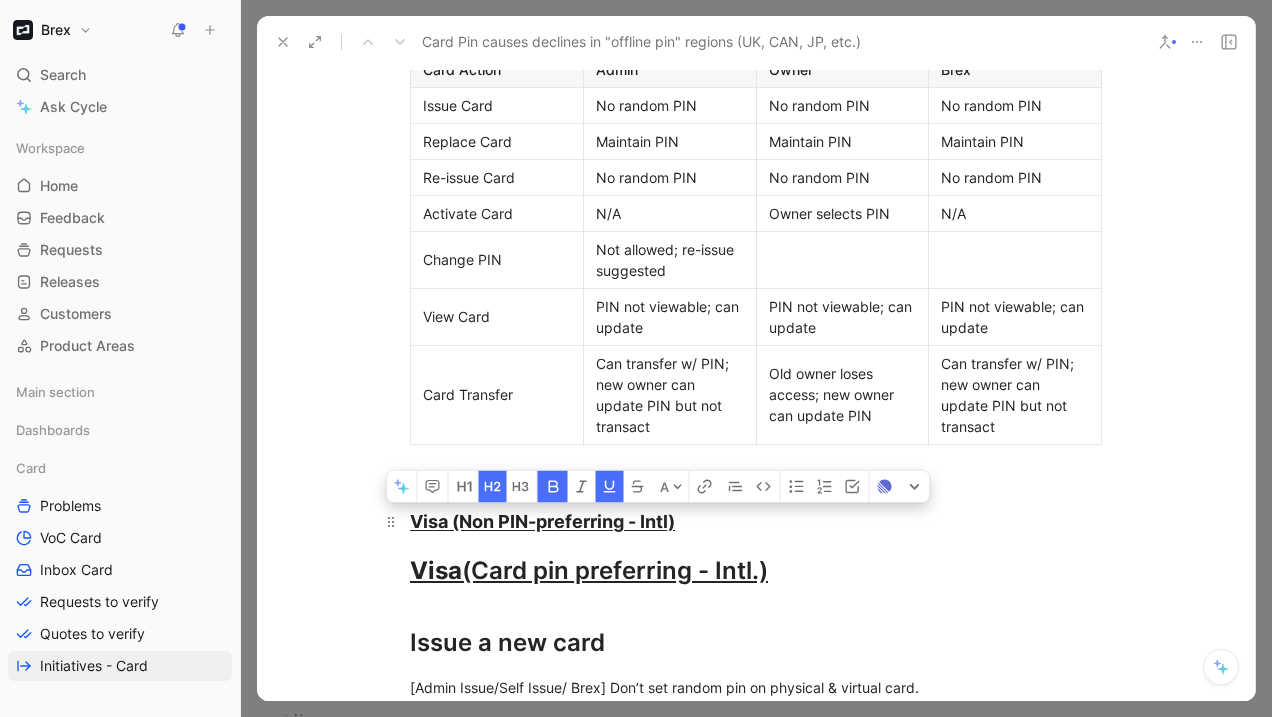 click on "Visa (Non PIN-preferring - Intl)" at bounding box center (542, 521) 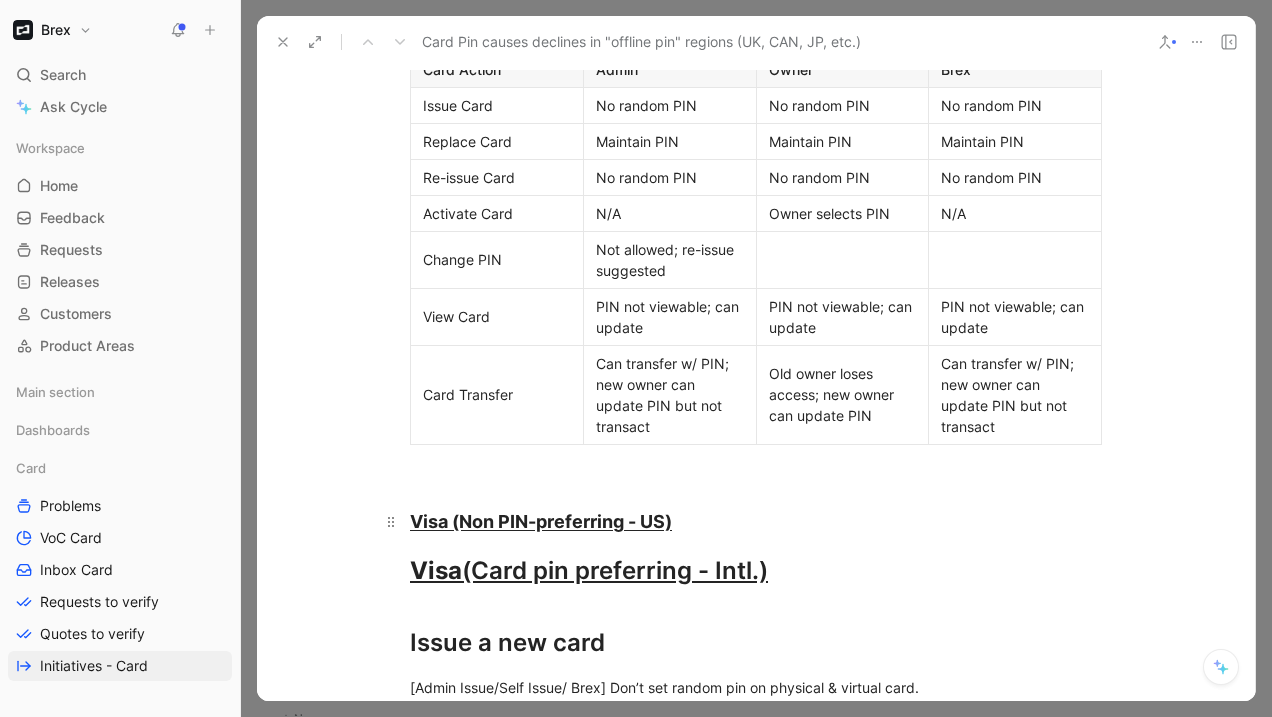 click on "Visa (Non PIN-preferring - US)" at bounding box center (541, 521) 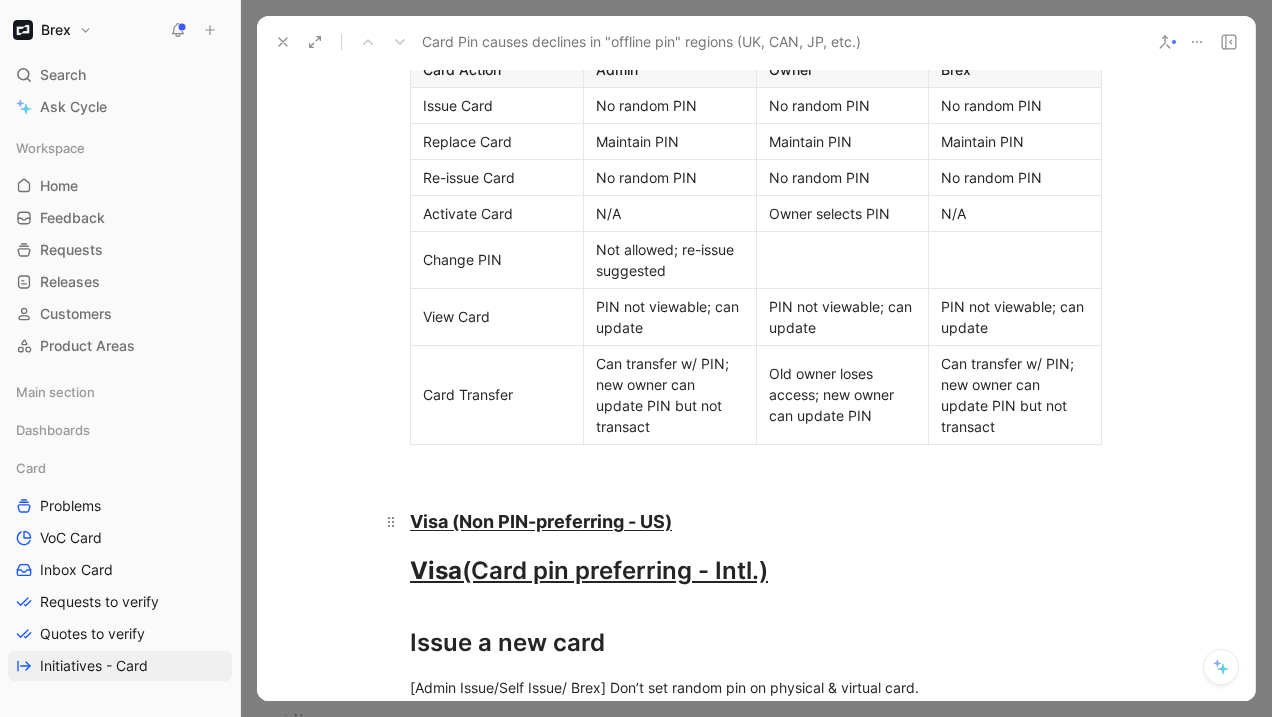click on "Visa (Non PIN-preferring - US)" at bounding box center [541, 521] 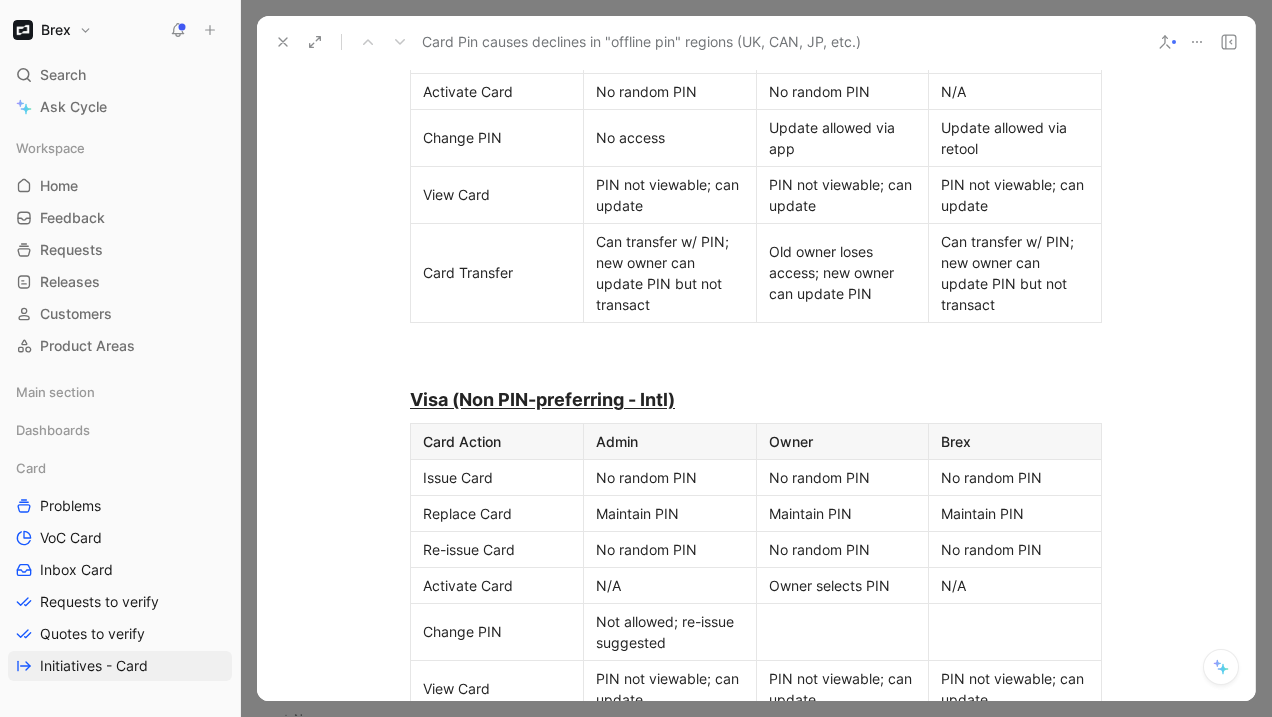 scroll, scrollTop: 4507, scrollLeft: 0, axis: vertical 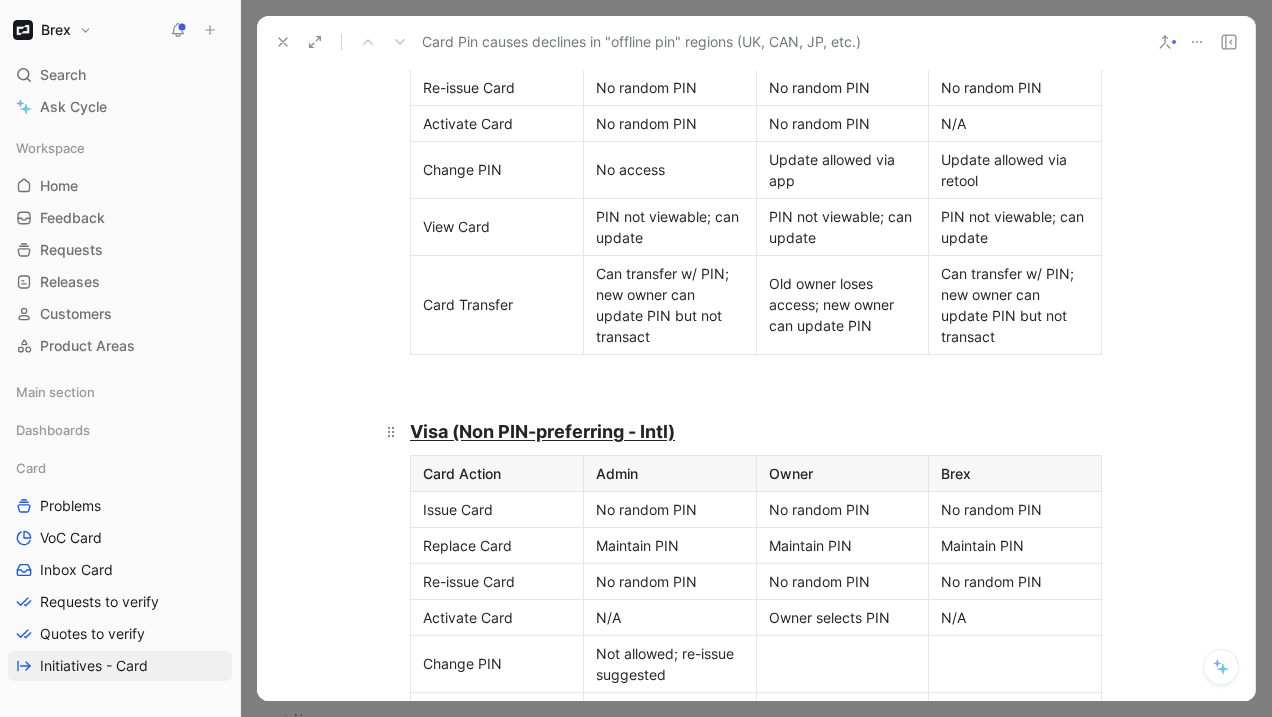 click on "Visa (Non PIN-preferring - Intl)" at bounding box center (542, 431) 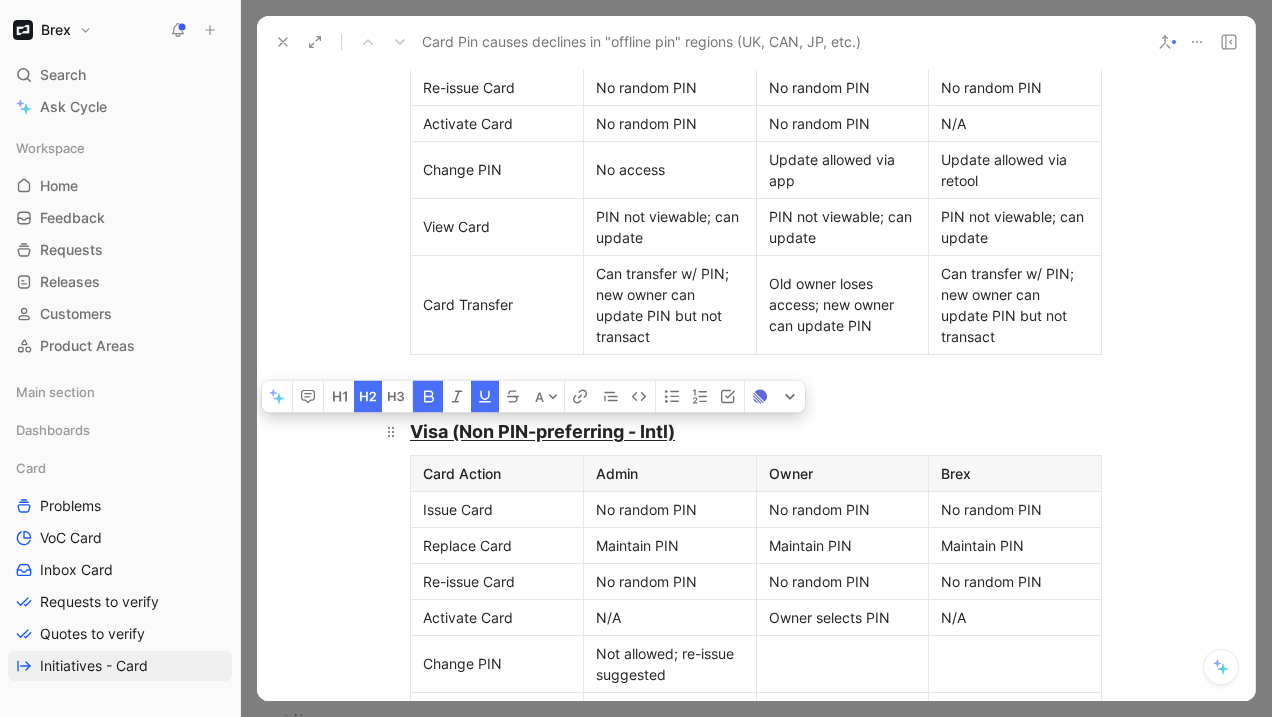 click on "Visa (Non PIN-preferring - Intl)" at bounding box center [542, 431] 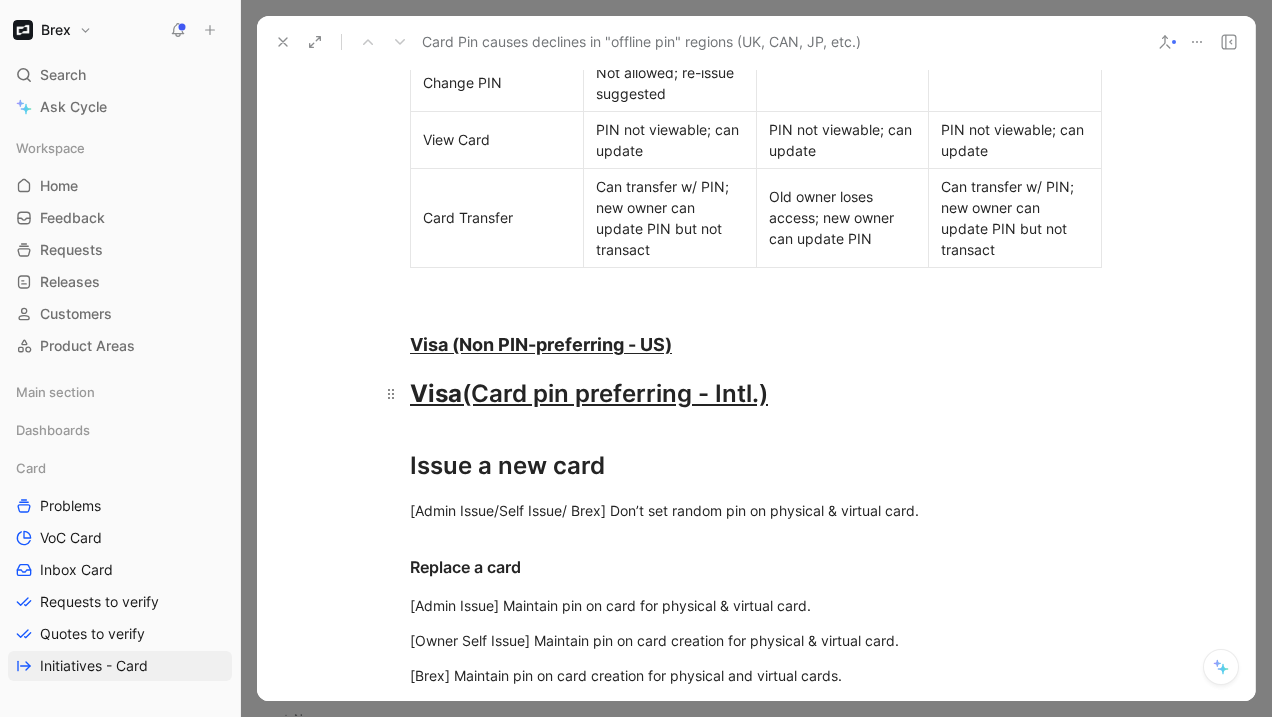 scroll, scrollTop: 5093, scrollLeft: 0, axis: vertical 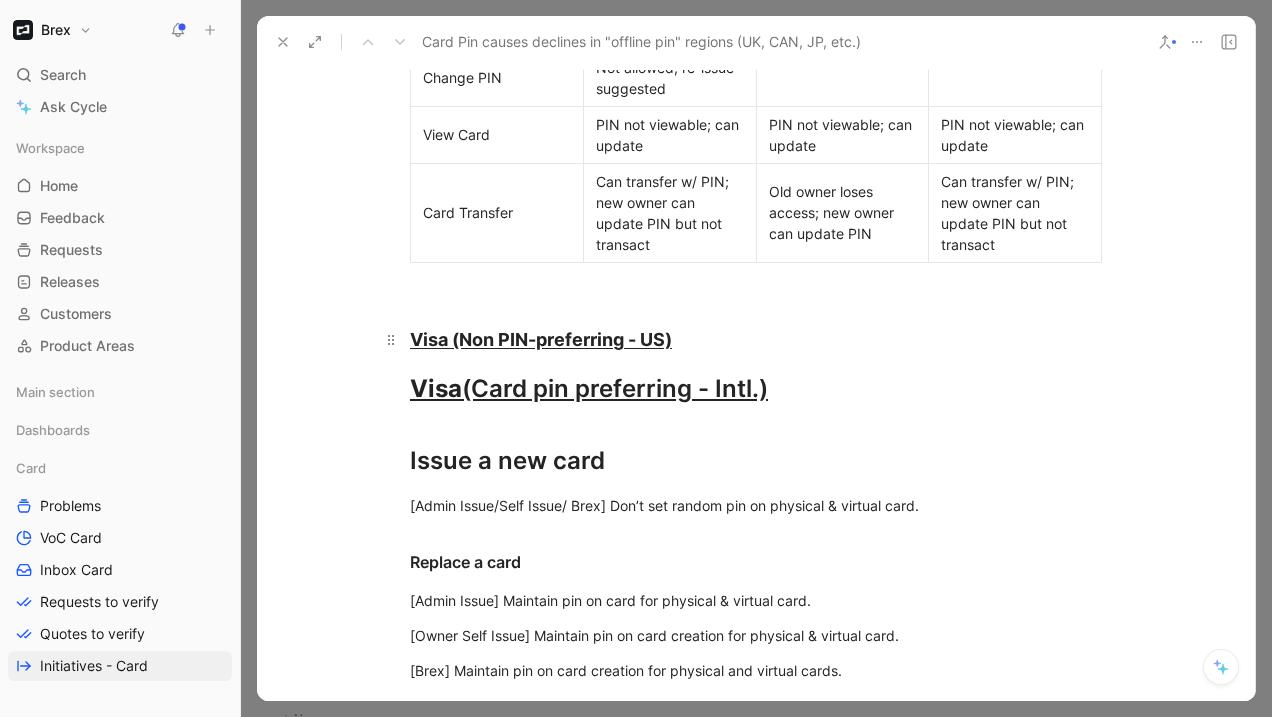 click on "Visa (Non PIN-preferring - US)" at bounding box center [756, 339] 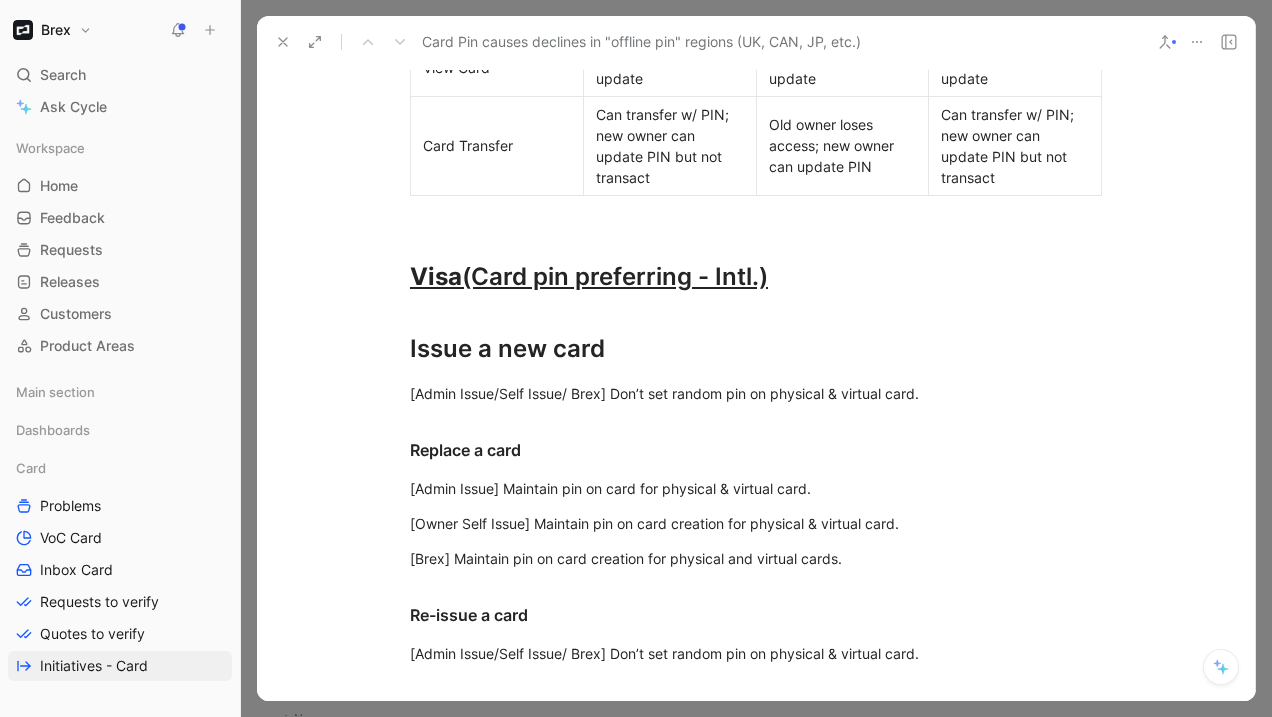 scroll, scrollTop: 5687, scrollLeft: 0, axis: vertical 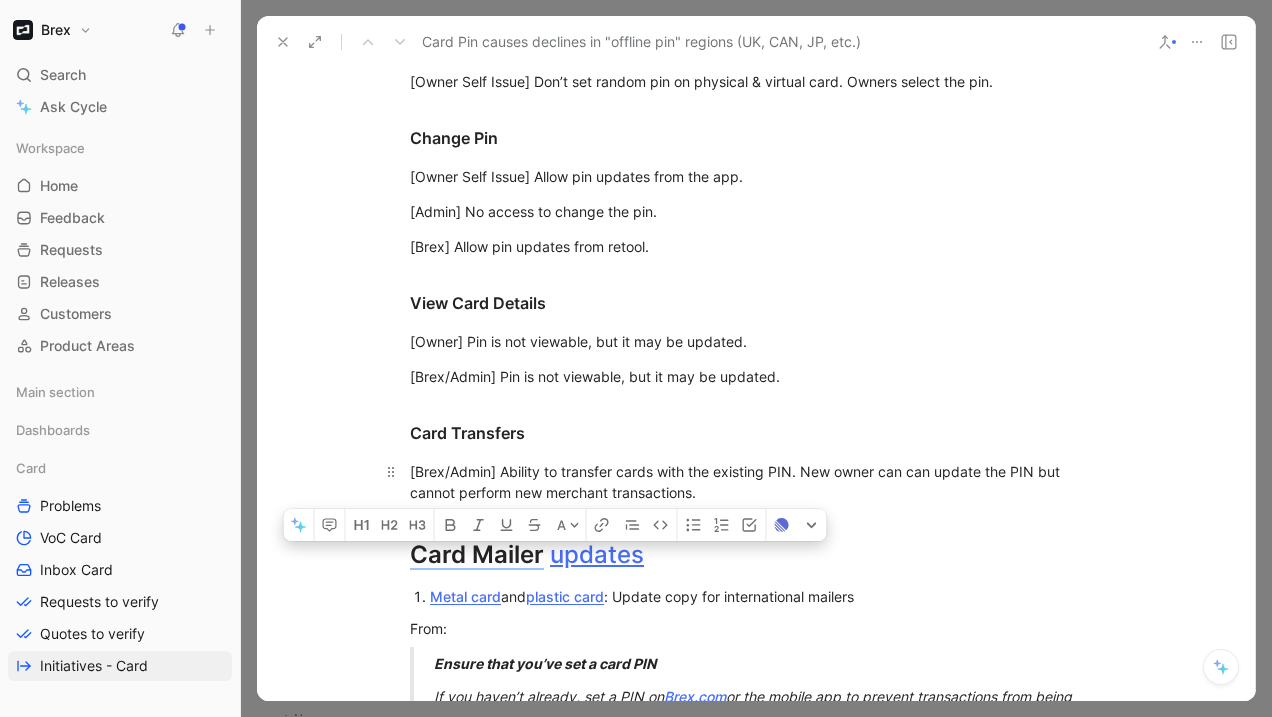 drag, startPoint x: 401, startPoint y: 268, endPoint x: 880, endPoint y: 501, distance: 532.66315 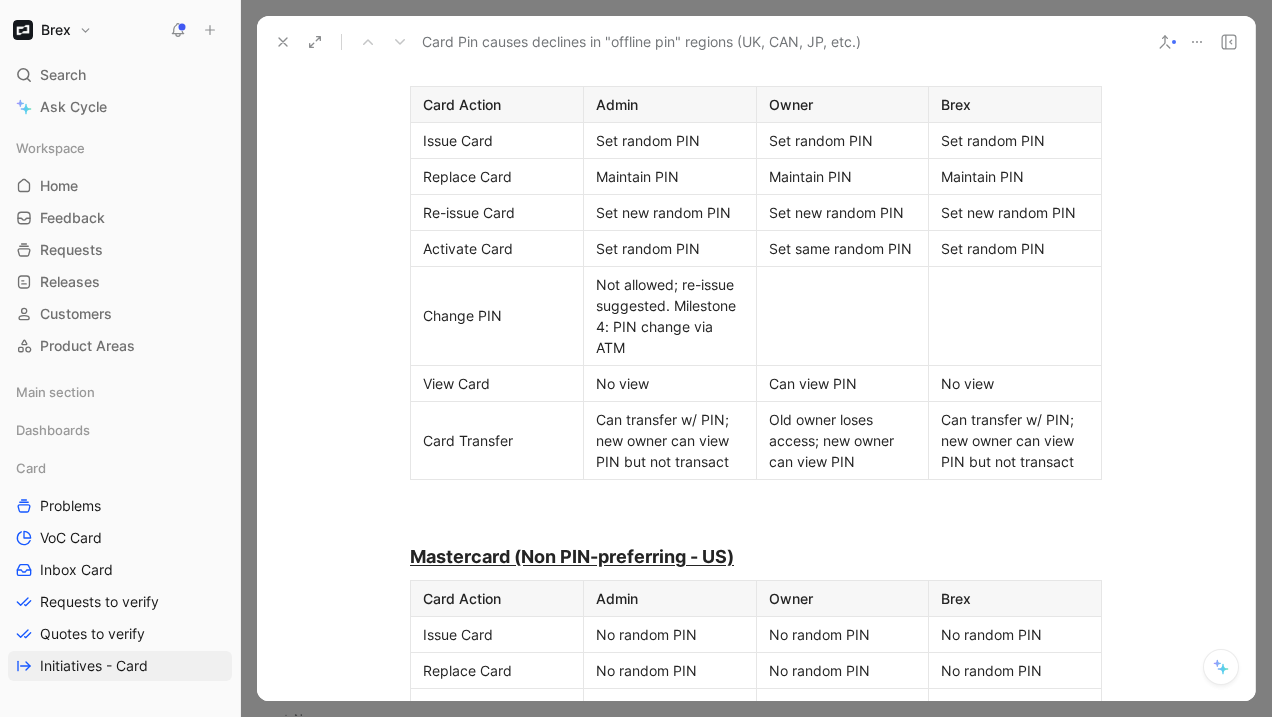 scroll, scrollTop: 3891, scrollLeft: 0, axis: vertical 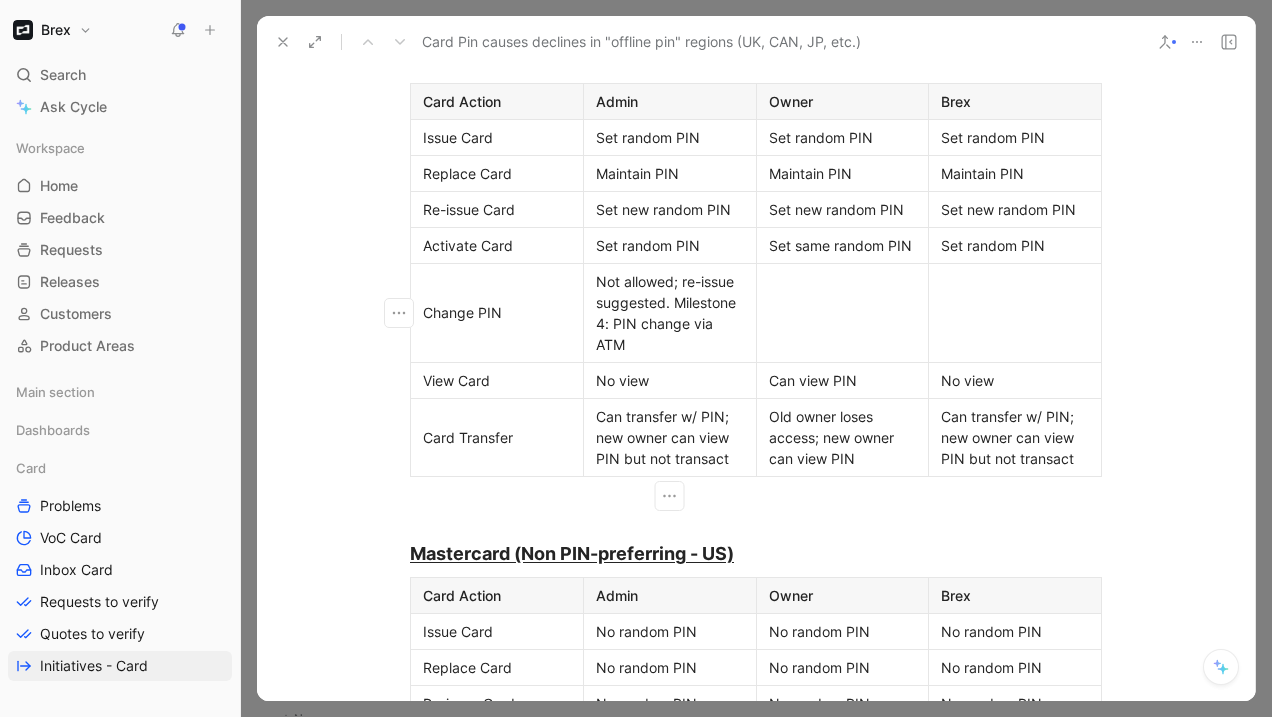 click on "Not allowed; re-issue suggested. Milestone 4: PIN change via ATM" at bounding box center (670, 313) 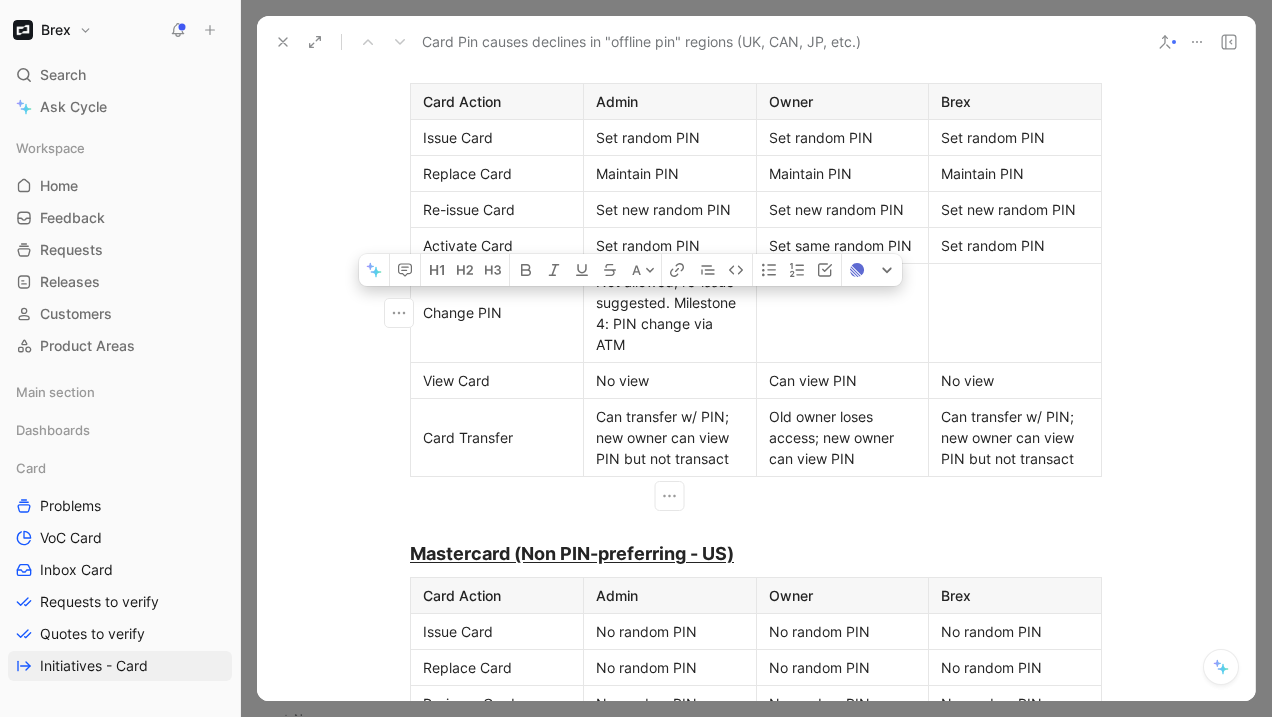 click on "Not allowed; re-issue suggested. Milestone 4: PIN change via ATM" at bounding box center (670, 313) 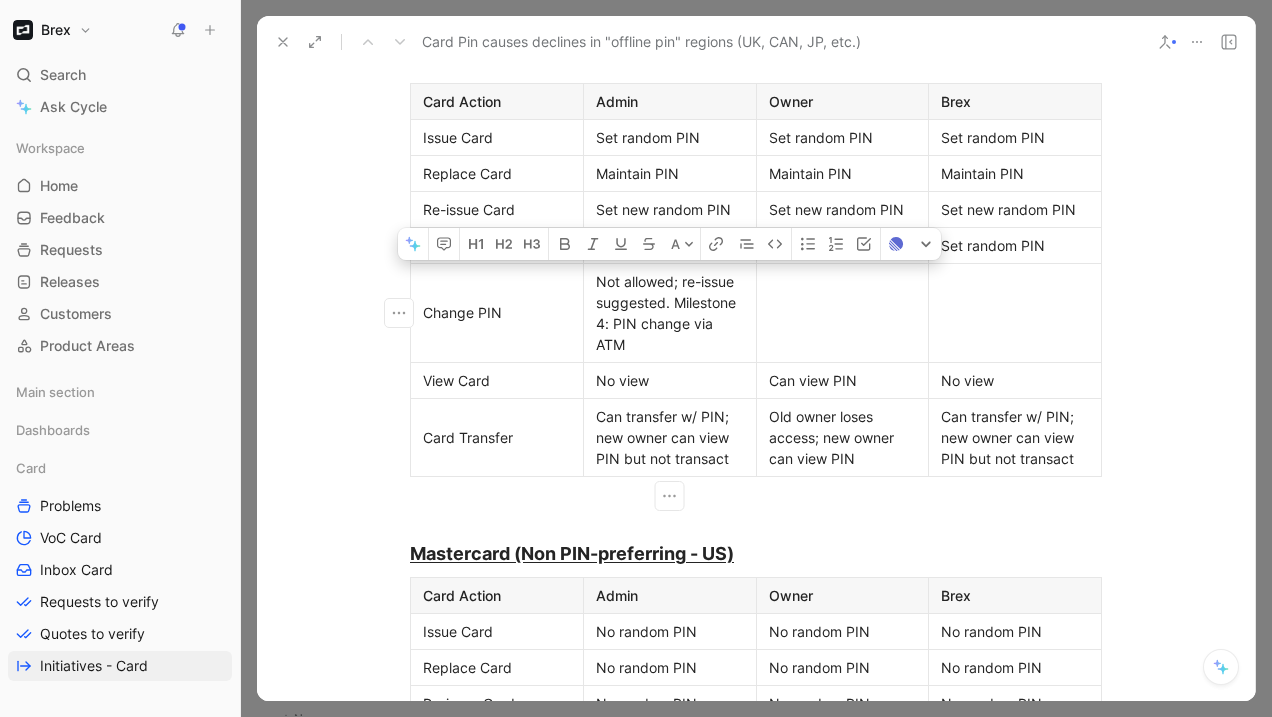 click on "Not allowed; re-issue suggested. Milestone 4: PIN change via ATM" at bounding box center [670, 313] 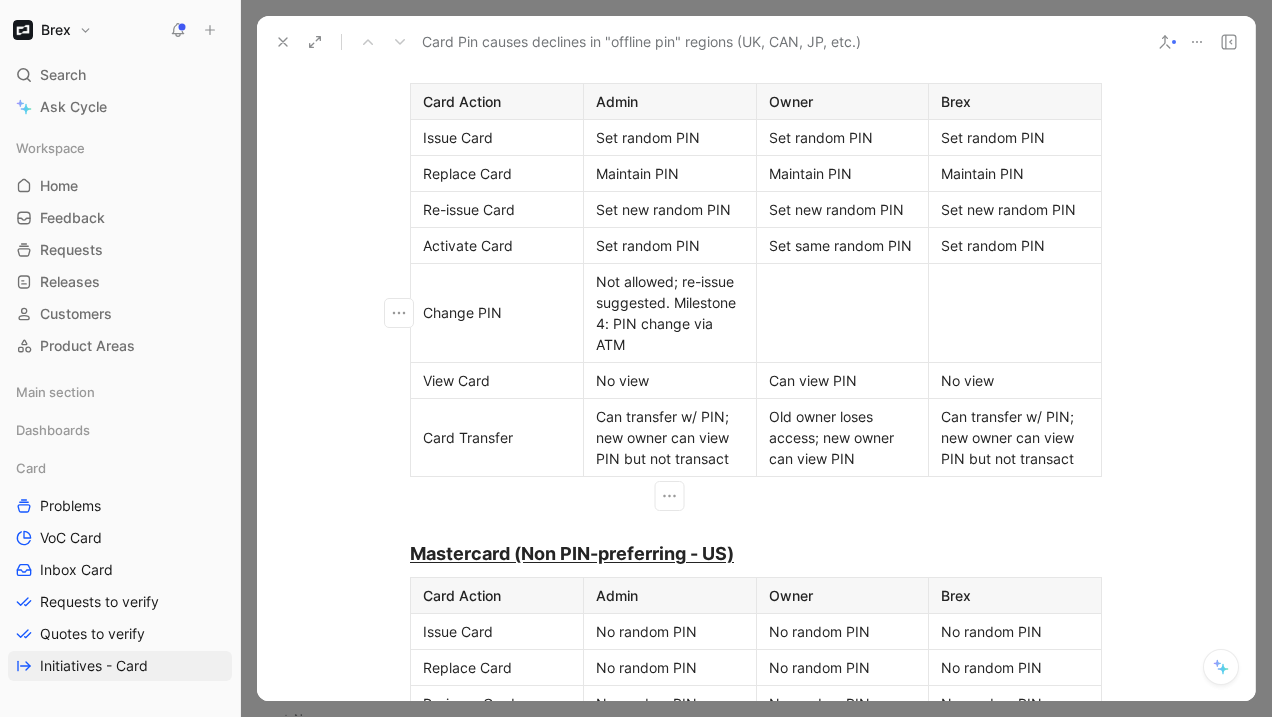 click at bounding box center (843, 312) 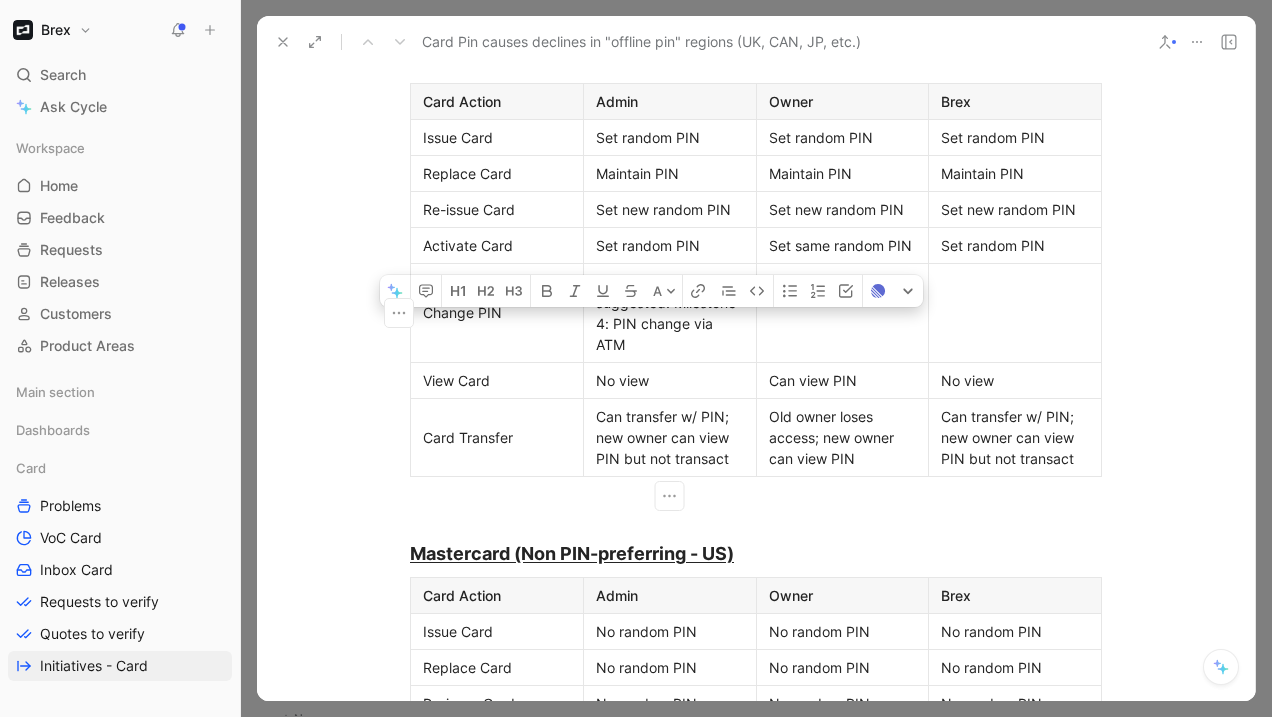 drag, startPoint x: 657, startPoint y: 331, endPoint x: 623, endPoint y: 295, distance: 49.517673 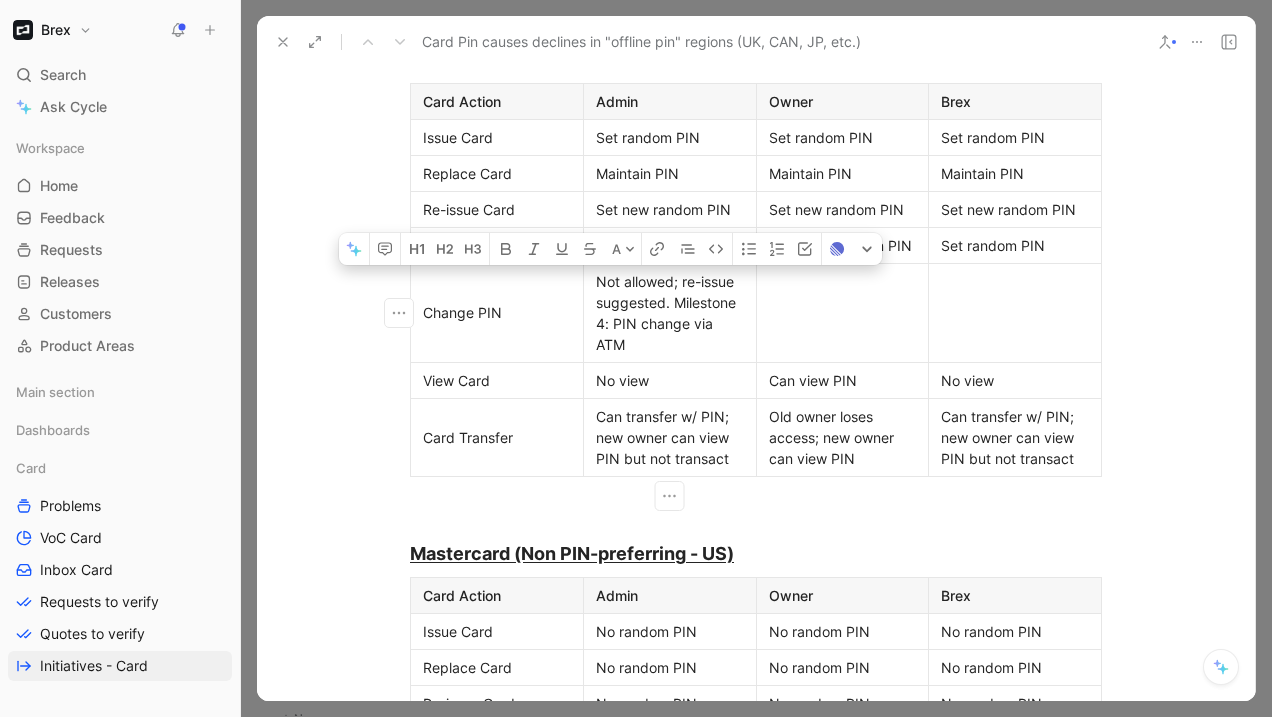 drag, startPoint x: 633, startPoint y: 350, endPoint x: 591, endPoint y: 282, distance: 79.924965 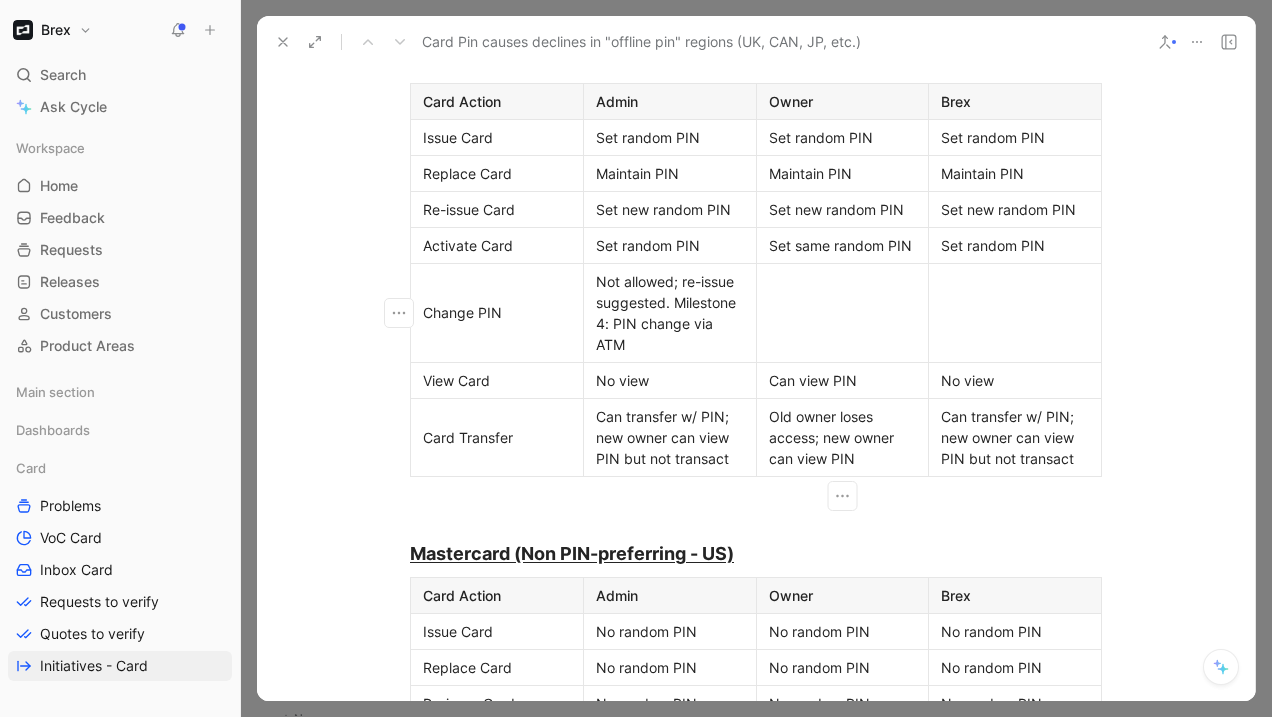 click at bounding box center (842, 312) 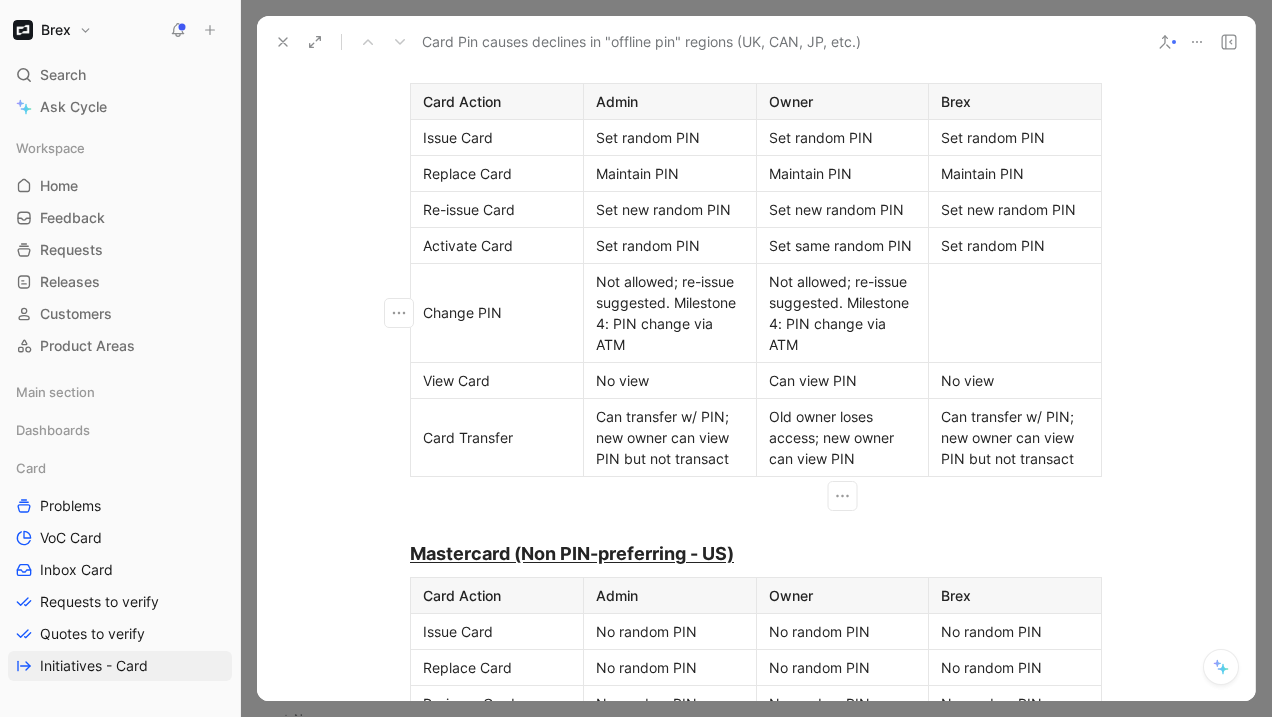 click at bounding box center (1015, 312) 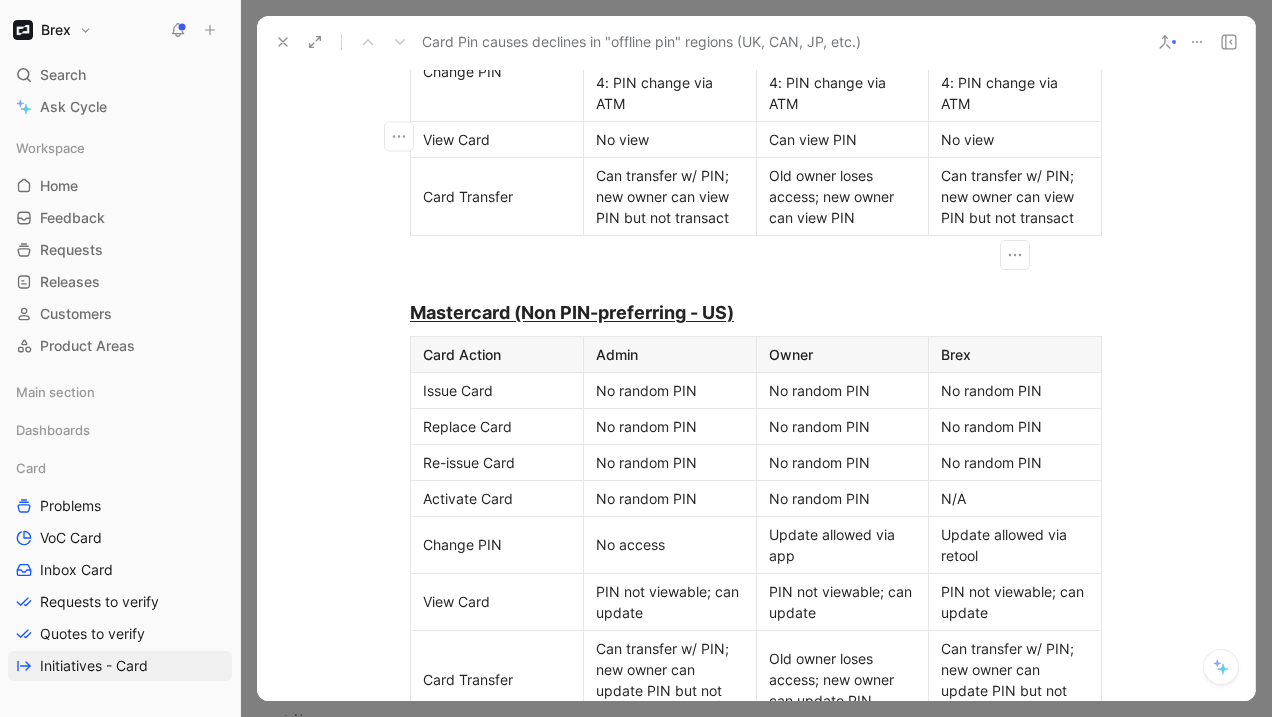 scroll, scrollTop: 4225, scrollLeft: 0, axis: vertical 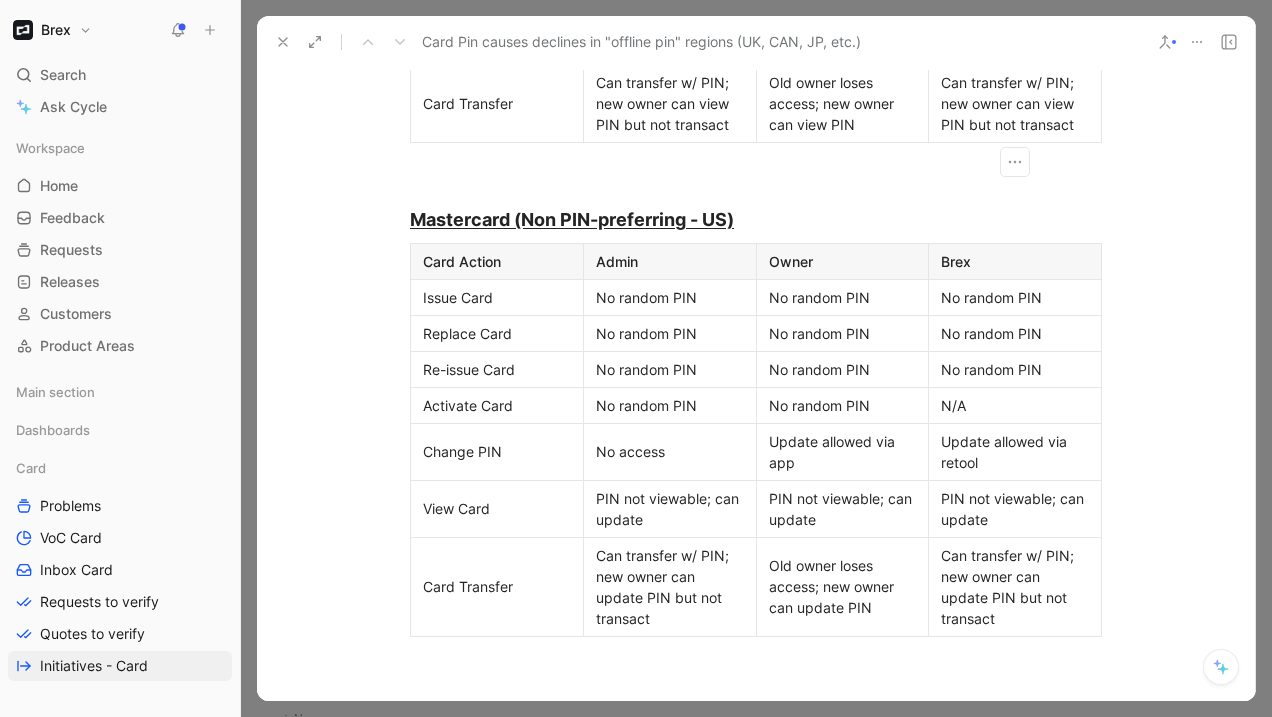 click on "No random PIN" at bounding box center [843, 405] 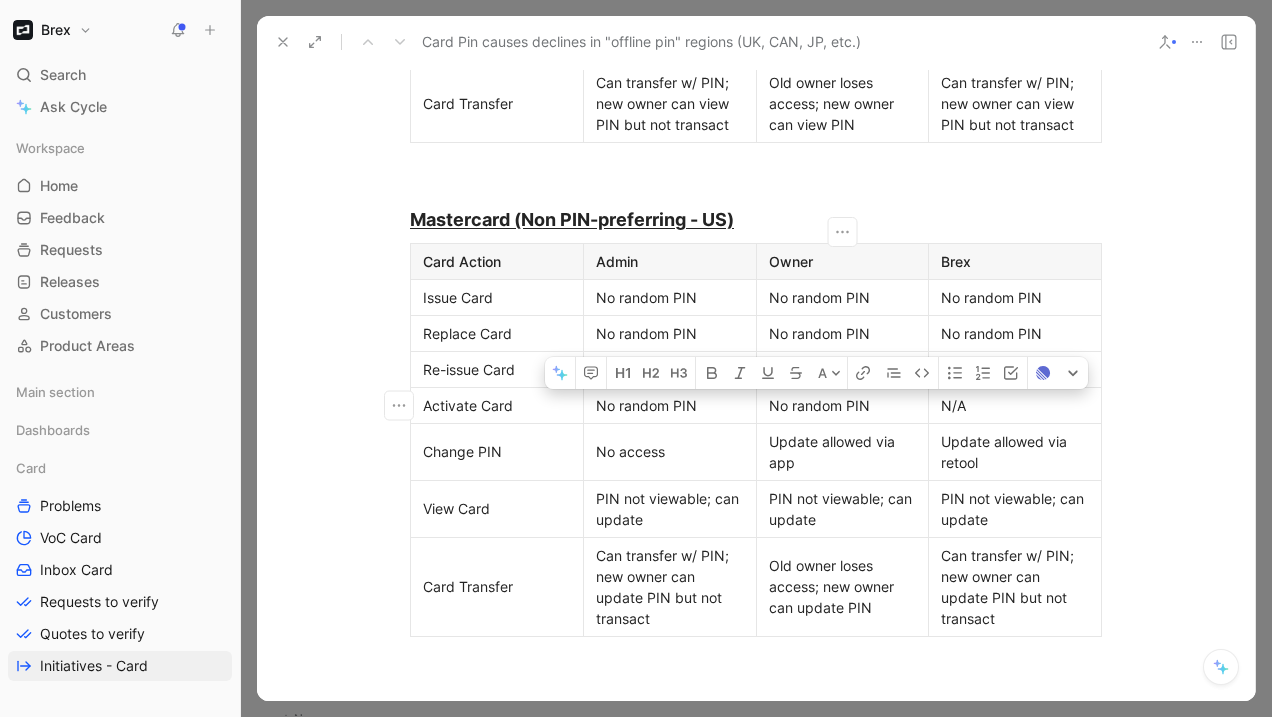 click on "No random PIN" at bounding box center (843, 405) 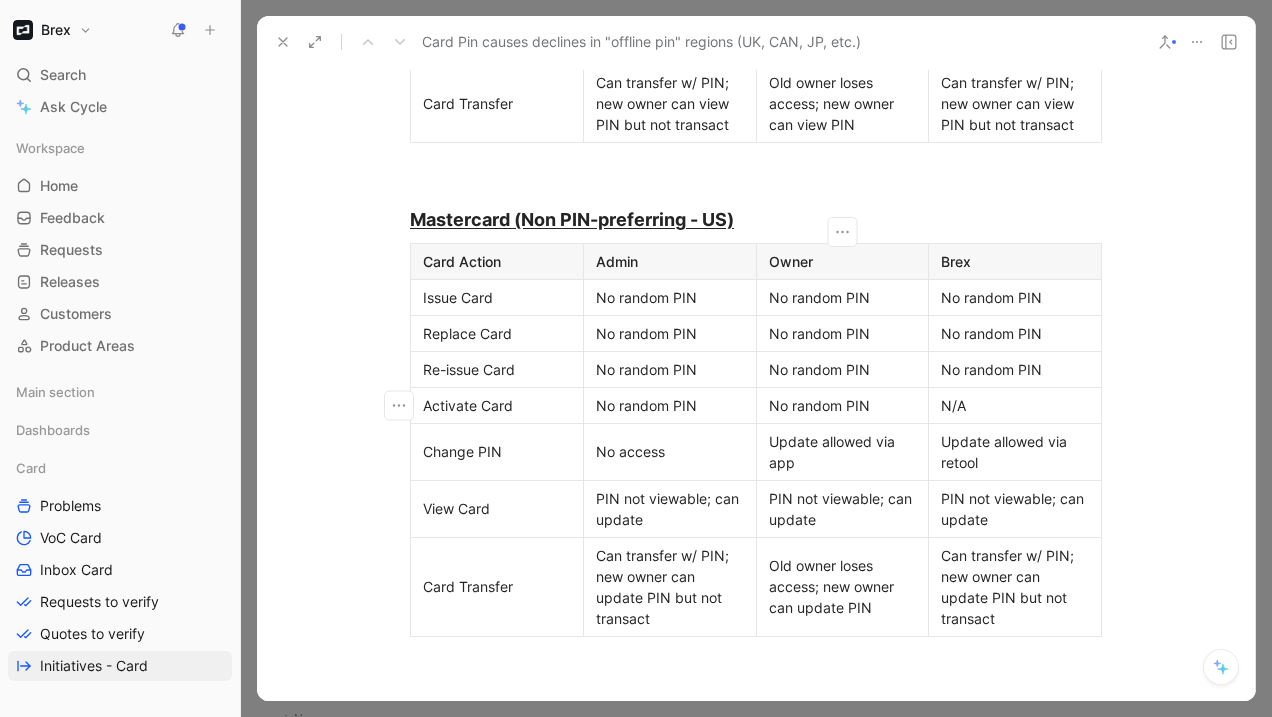 click on "No random PIN" at bounding box center (843, 405) 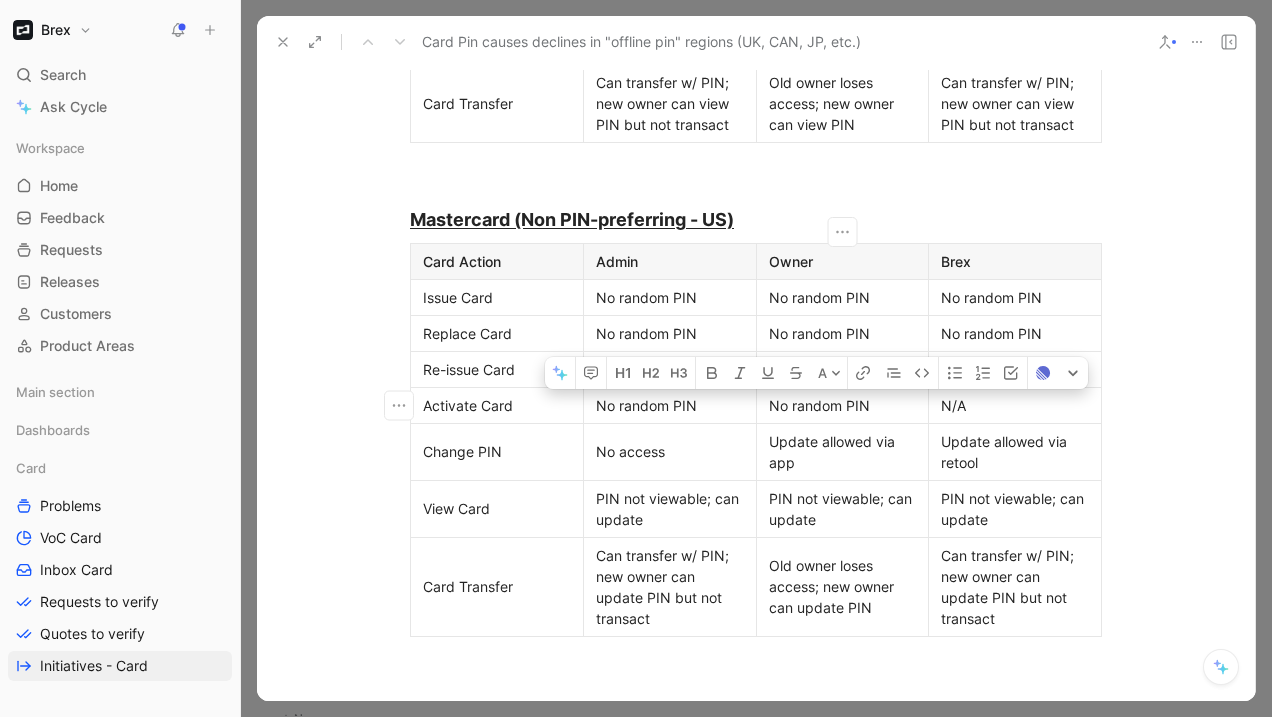 click on "No random PIN" at bounding box center [843, 405] 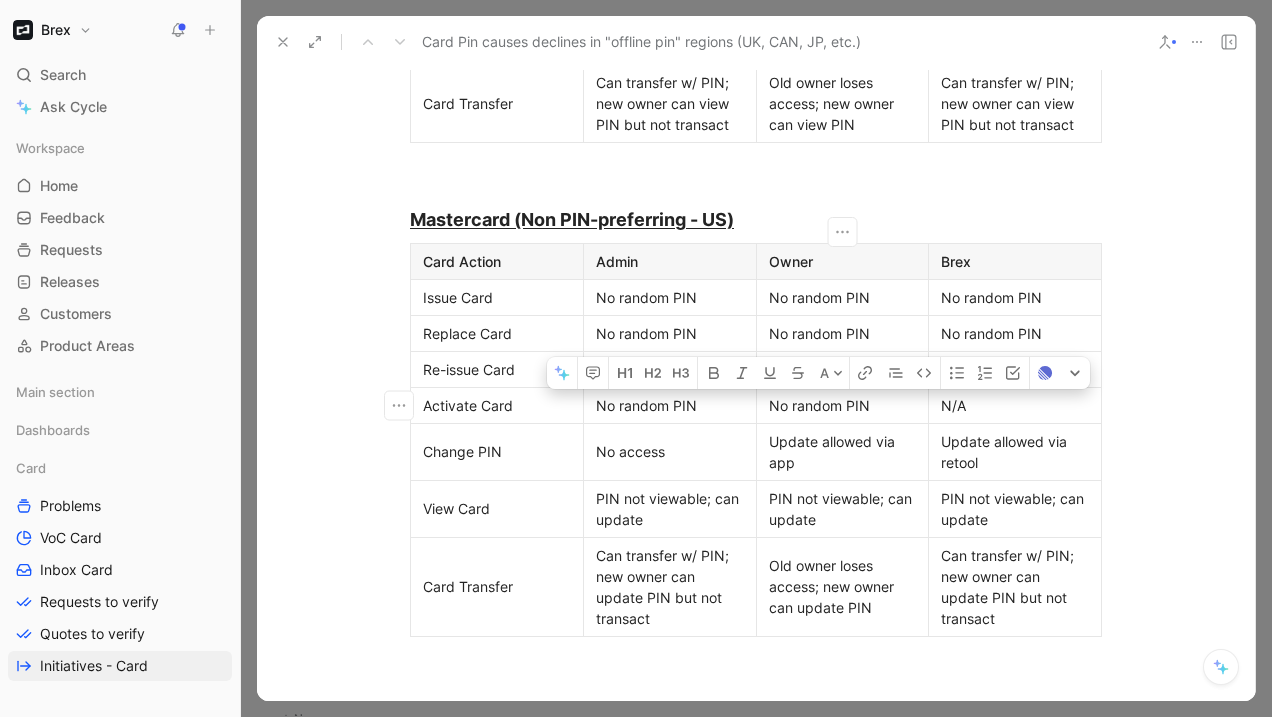 click on "N/A" at bounding box center [1015, 405] 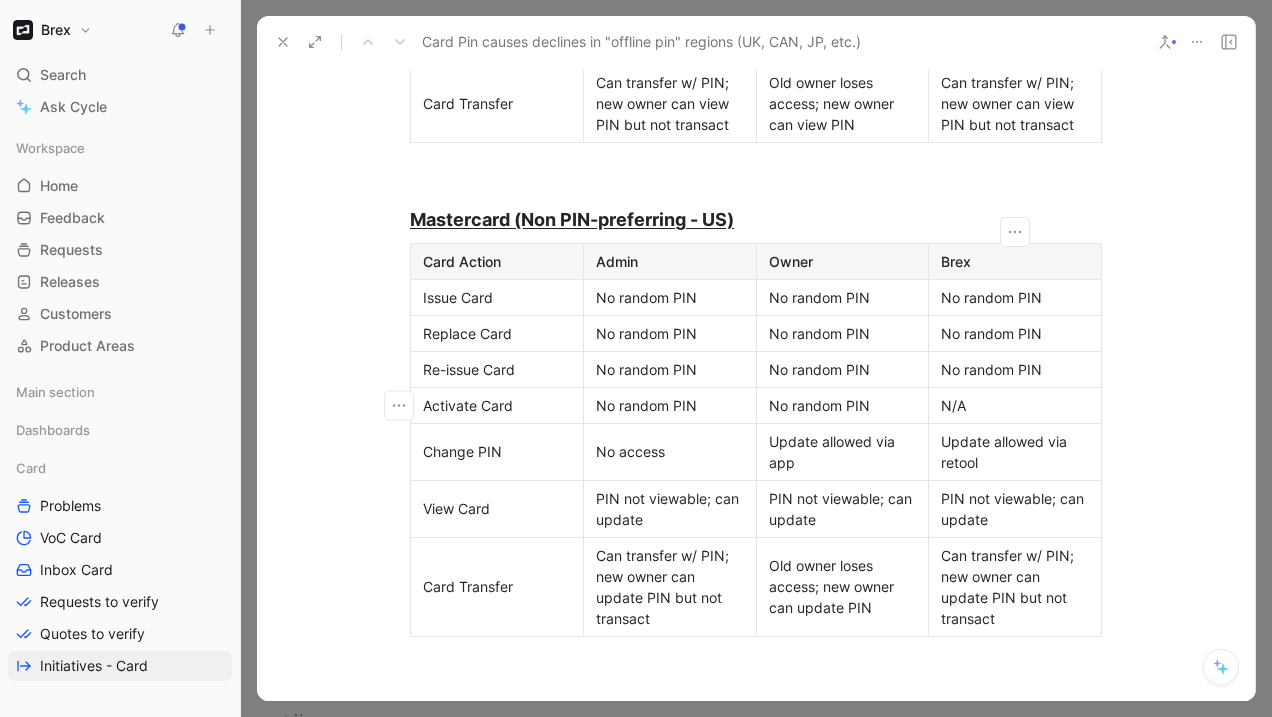 click on "No random PIN" at bounding box center [843, 405] 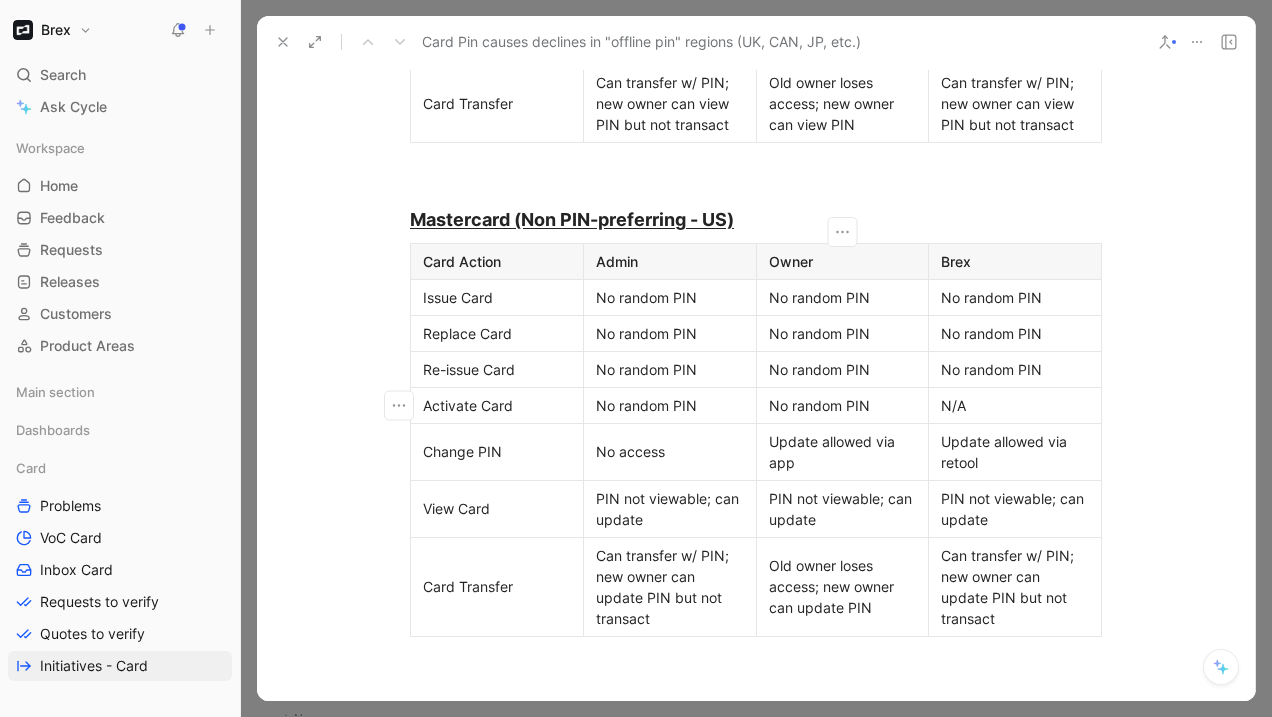 click on "No random PIN" at bounding box center [843, 405] 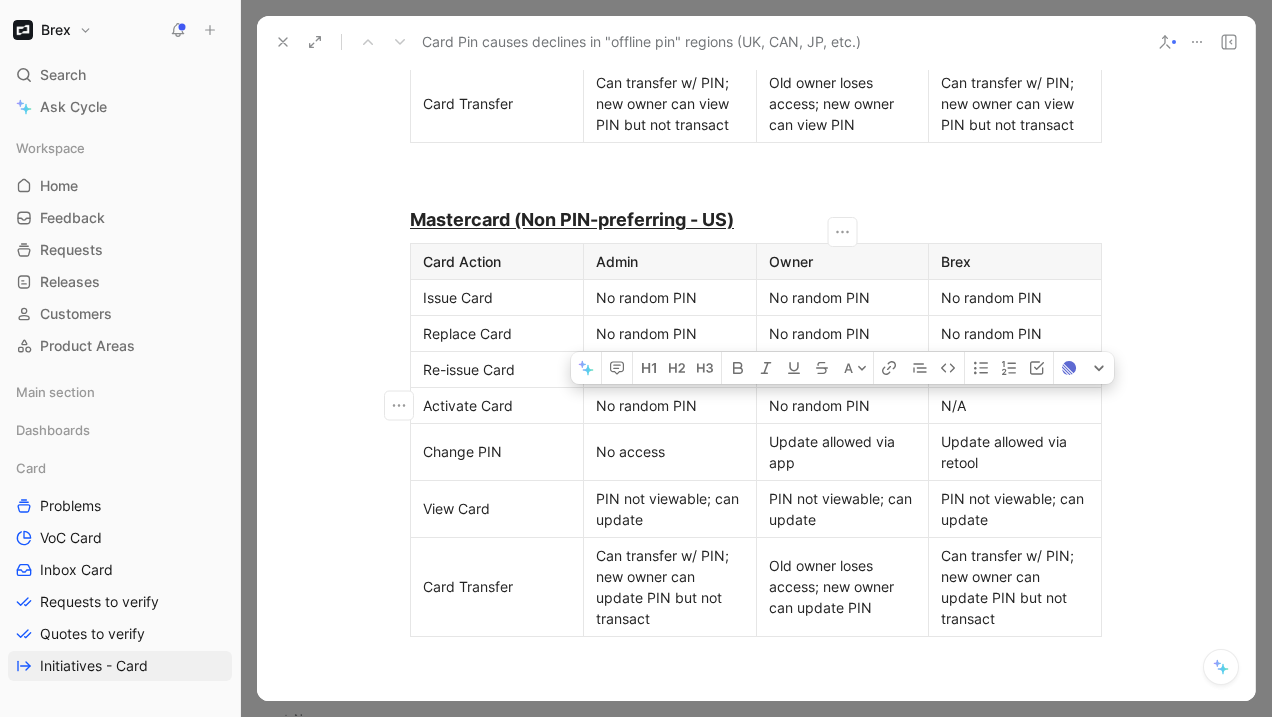 click on "No random PIN" at bounding box center [843, 405] 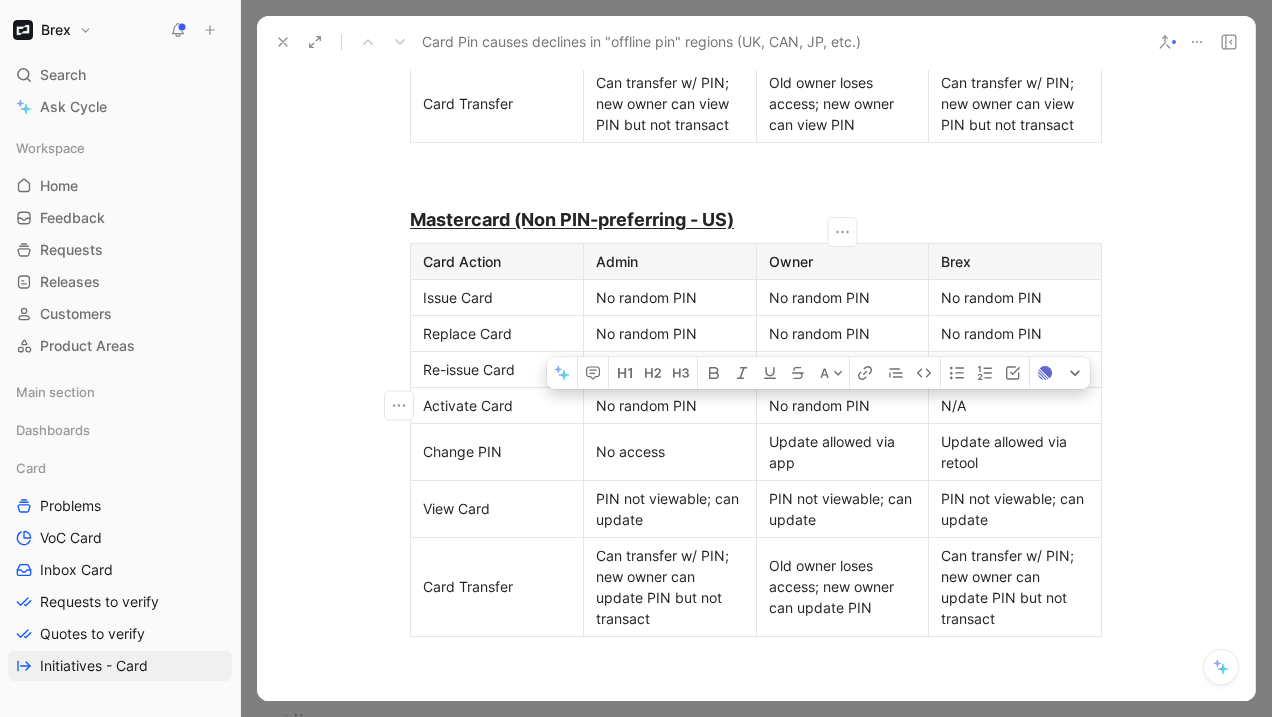 drag, startPoint x: 880, startPoint y: 403, endPoint x: 771, endPoint y: 404, distance: 109.004585 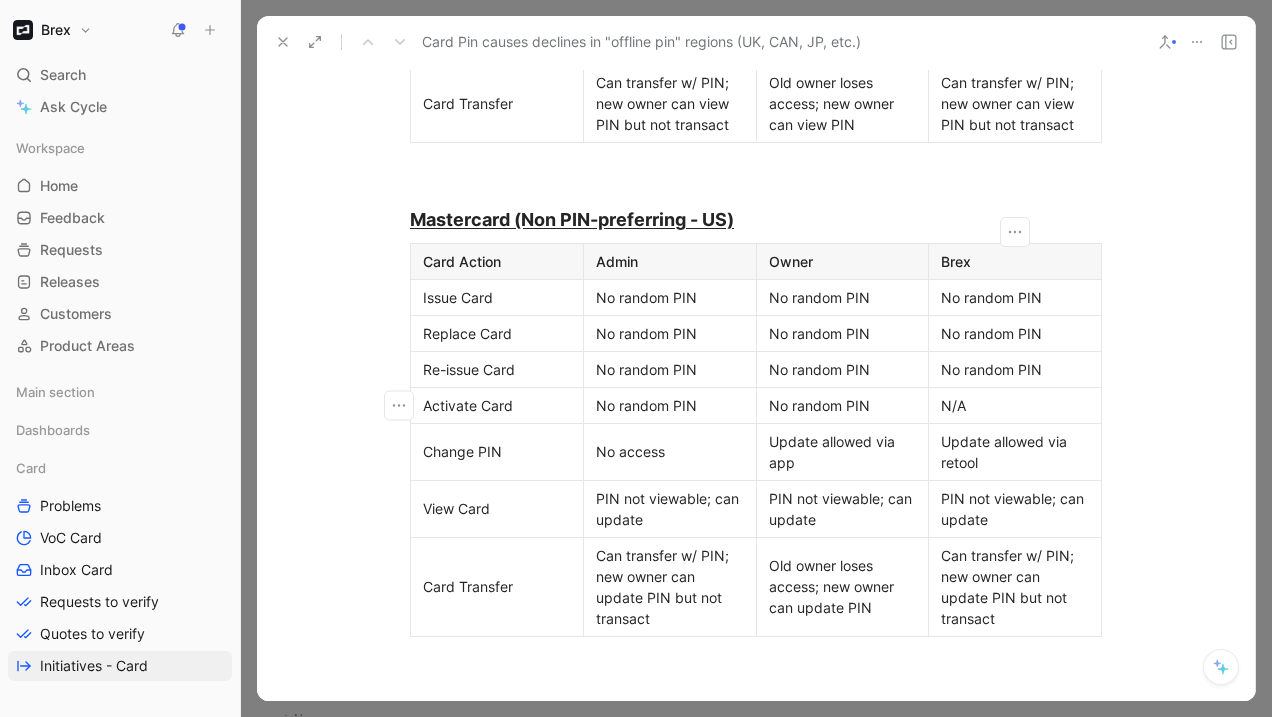 click on "N/A" at bounding box center (1015, 405) 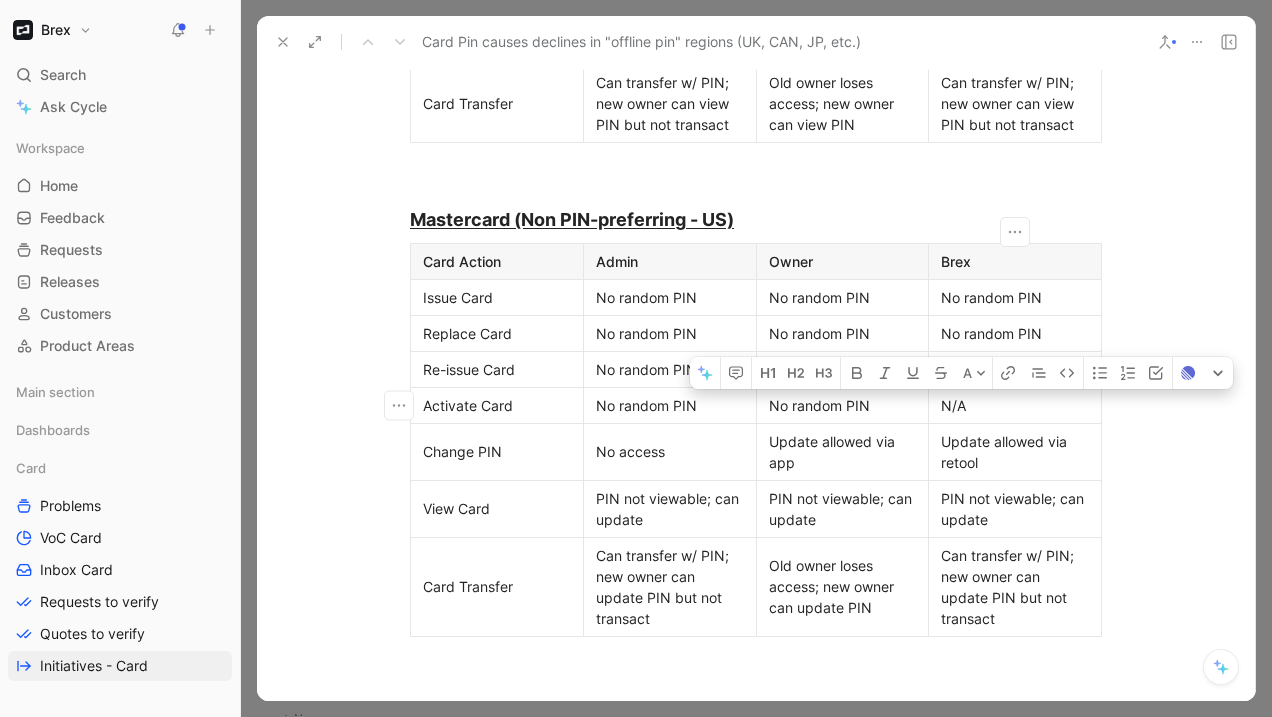 click on "N/A" at bounding box center [1015, 405] 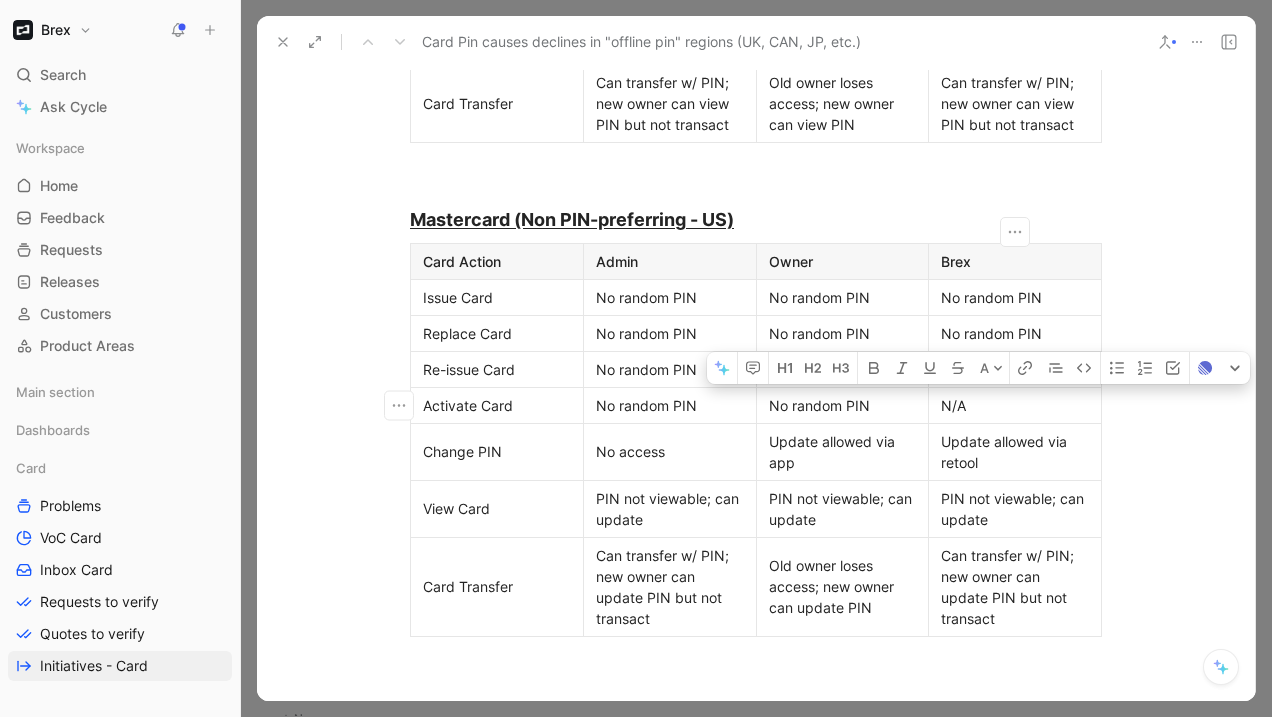 click on "N/A" at bounding box center (1015, 405) 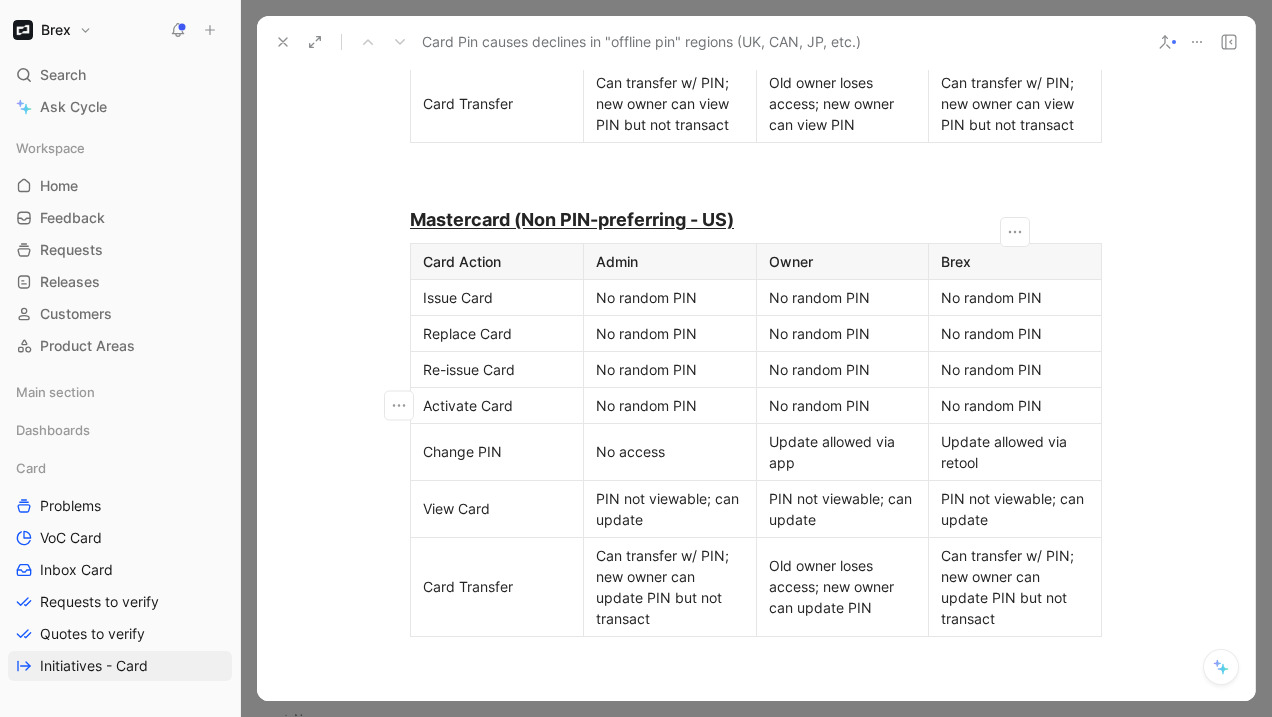 scroll, scrollTop: 4297, scrollLeft: 0, axis: vertical 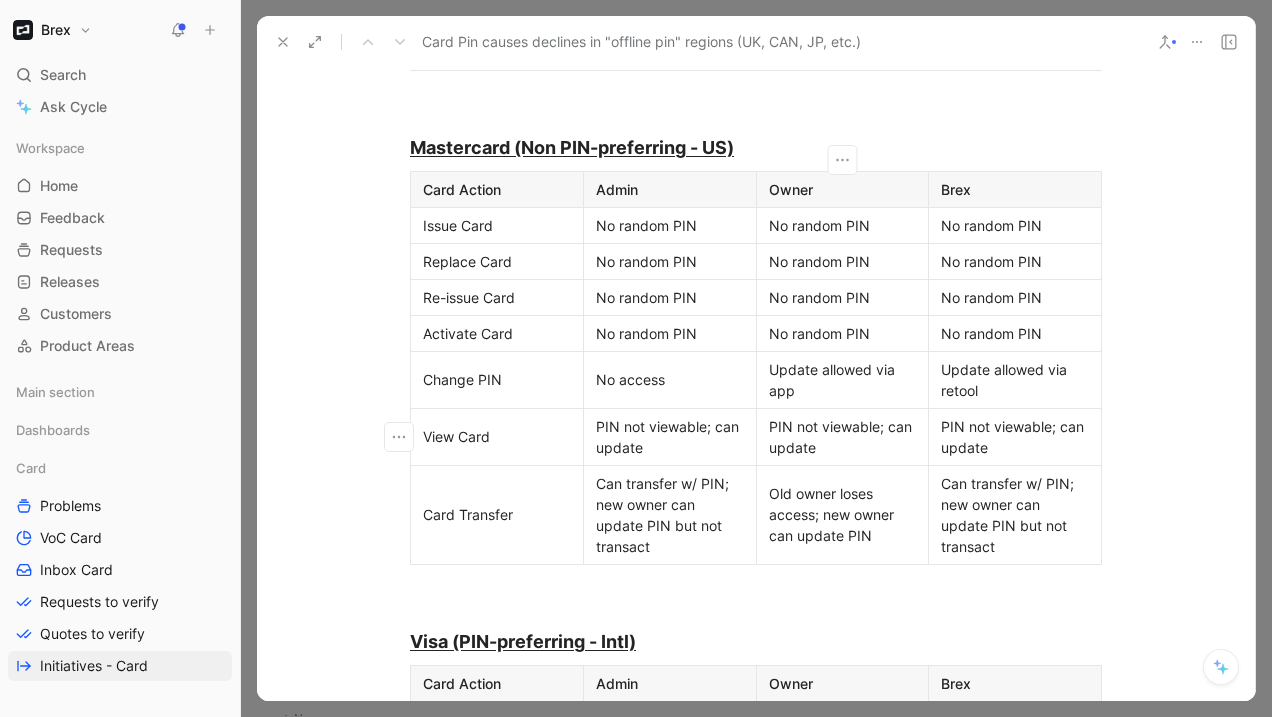 click on "PIN not viewable; can update" at bounding box center (843, 437) 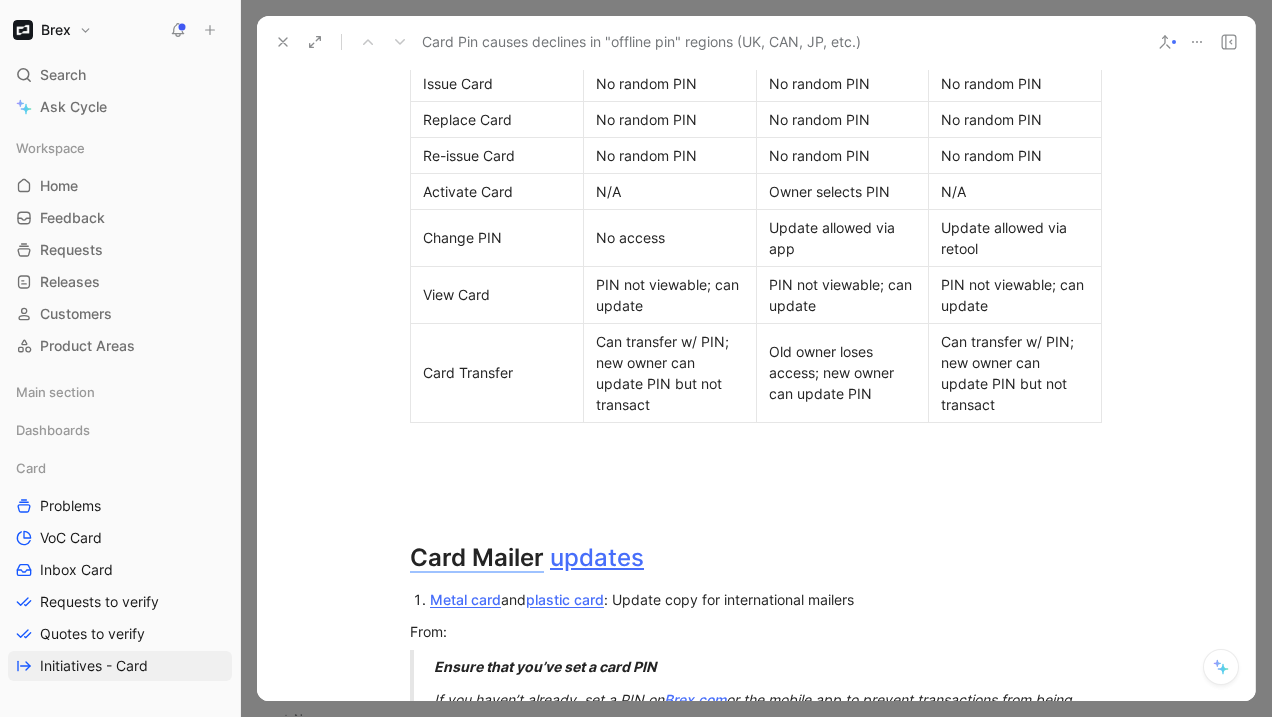 scroll, scrollTop: 5537, scrollLeft: 0, axis: vertical 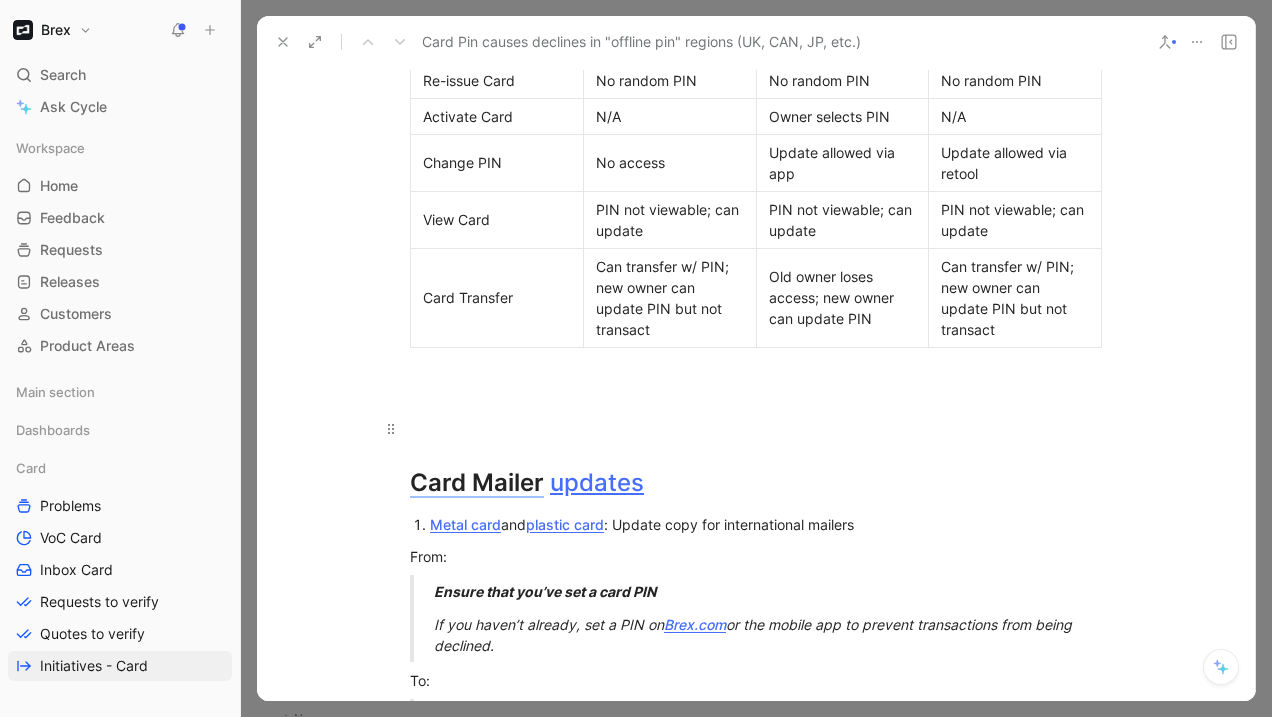 click at bounding box center (756, 429) 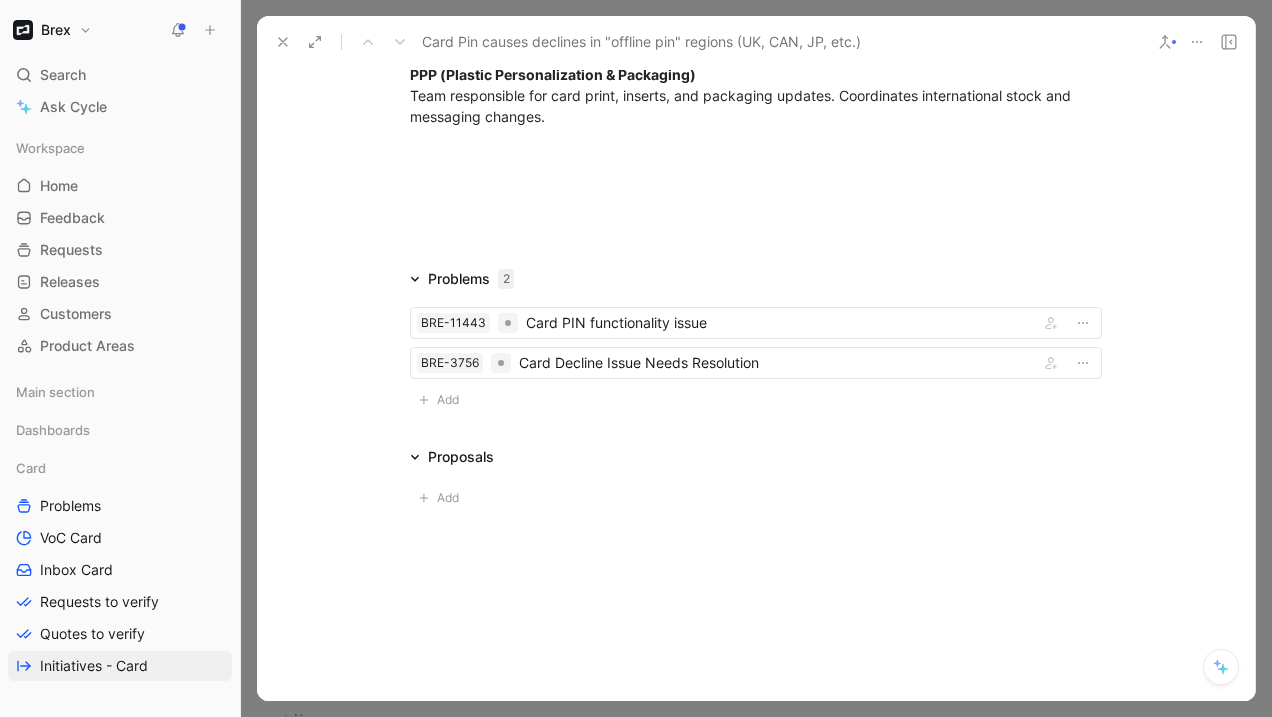 scroll, scrollTop: 8265, scrollLeft: 0, axis: vertical 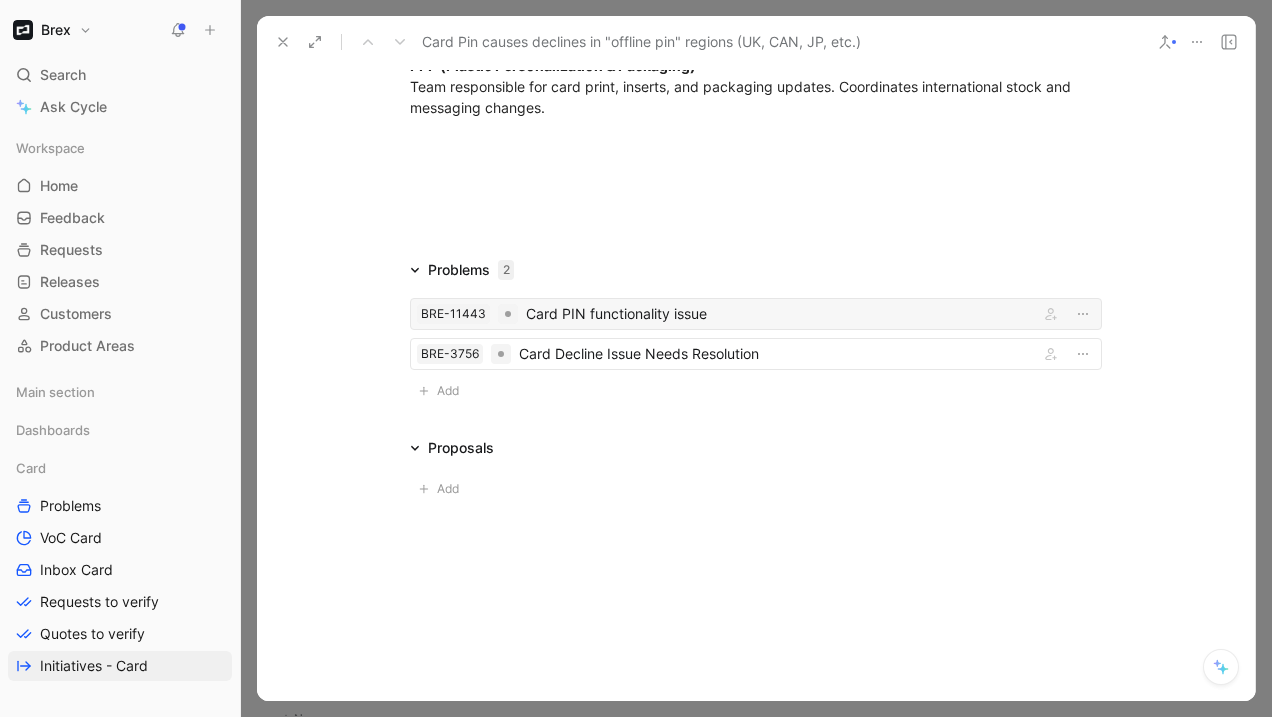 click on "Card PIN functionality issue" at bounding box center [778, 314] 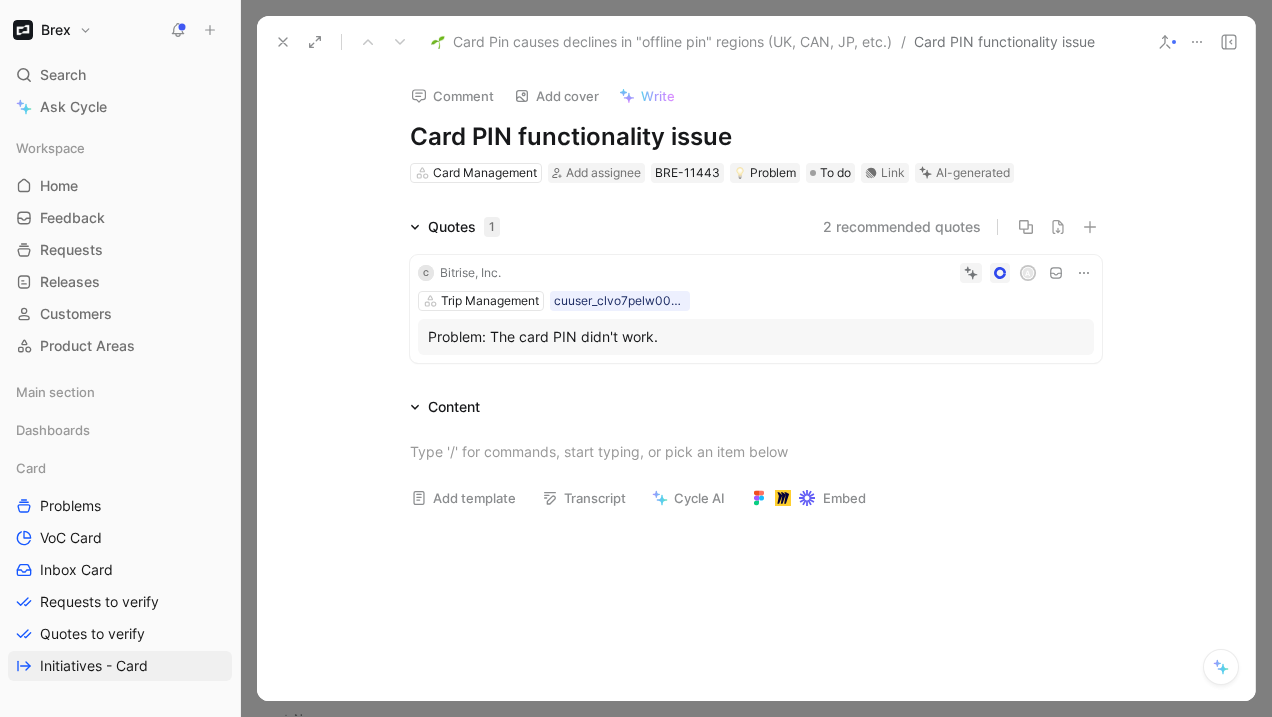 click 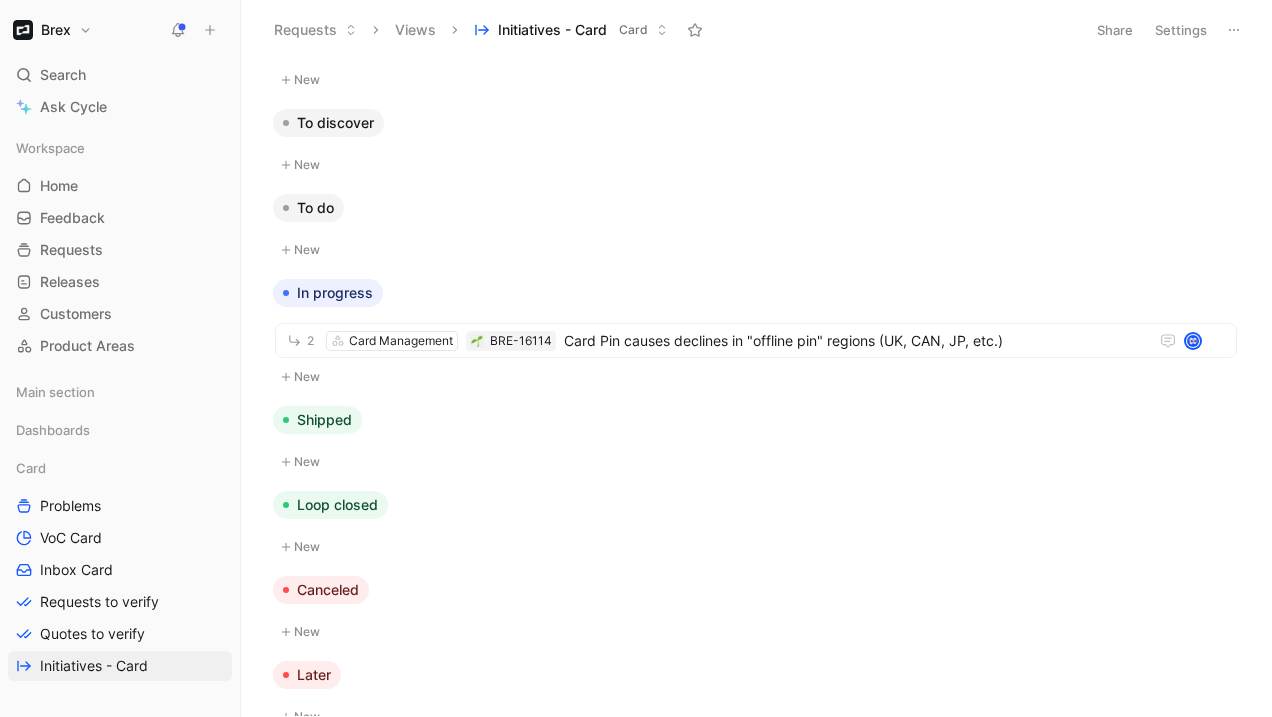scroll, scrollTop: 286, scrollLeft: 0, axis: vertical 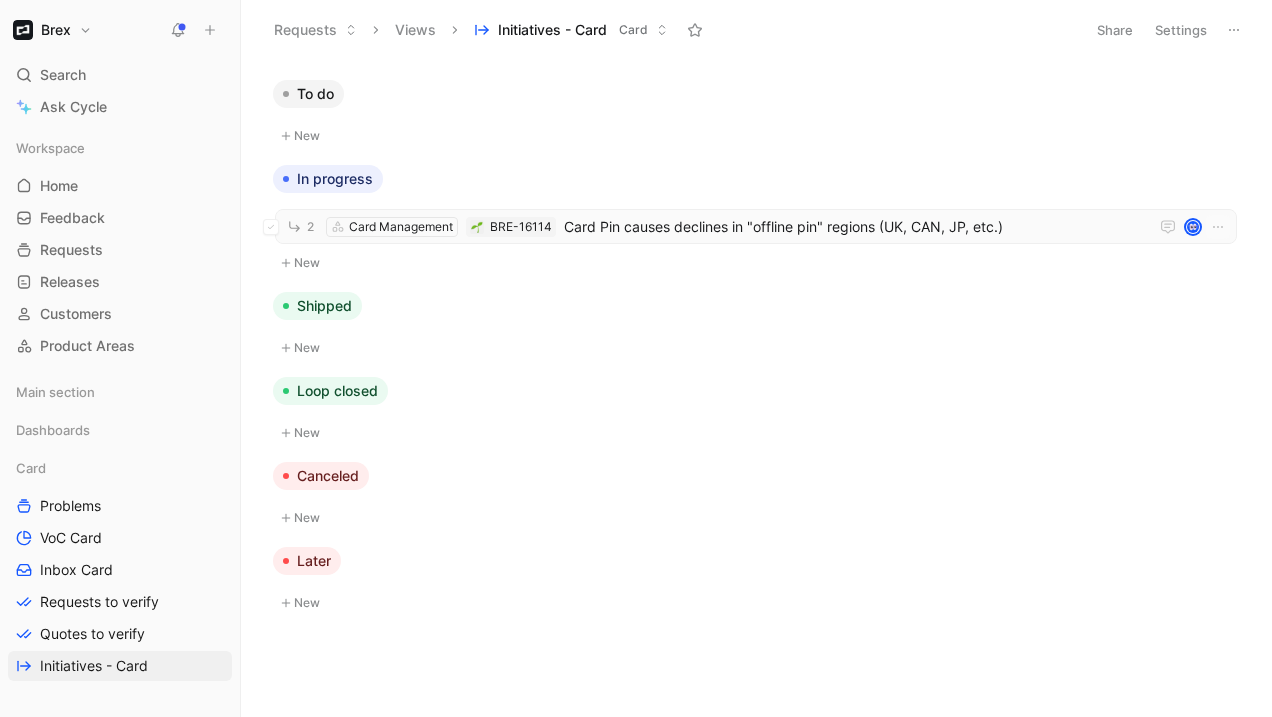 click on "Card Pin causes declines in "offline pin" regions (UK, CAN, JP, etc.)" at bounding box center (852, 227) 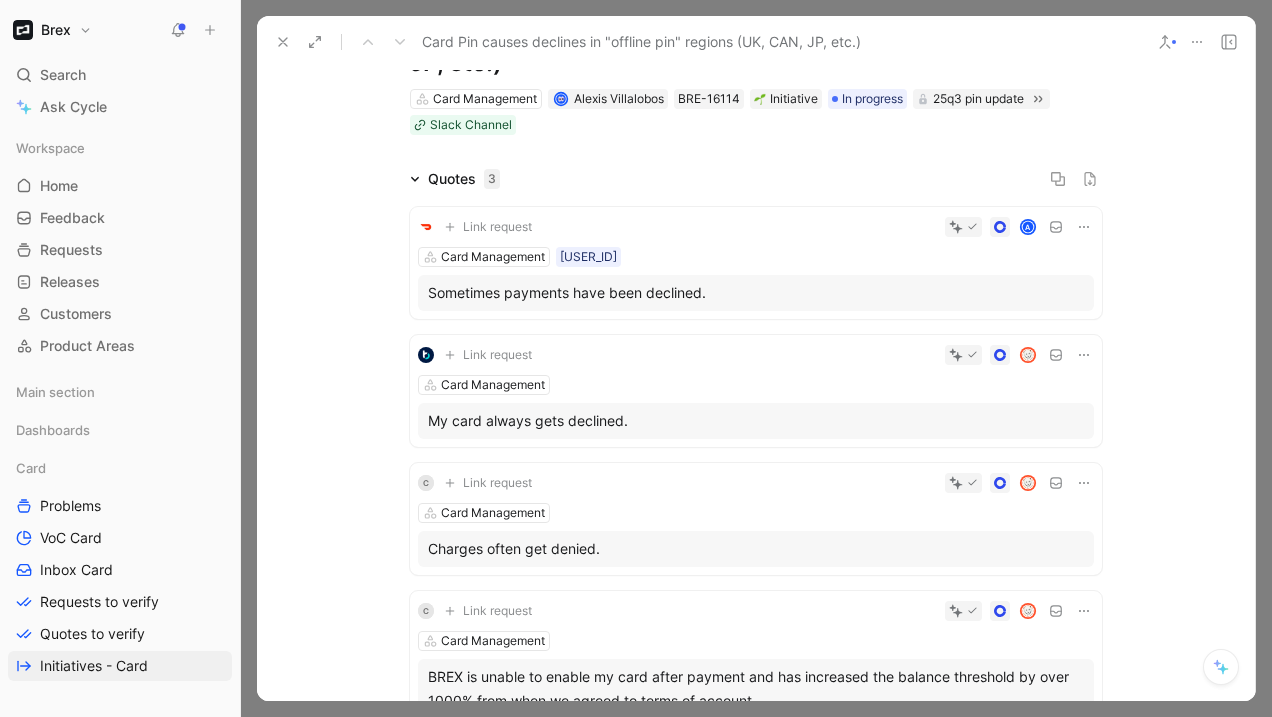 scroll, scrollTop: 538, scrollLeft: 0, axis: vertical 